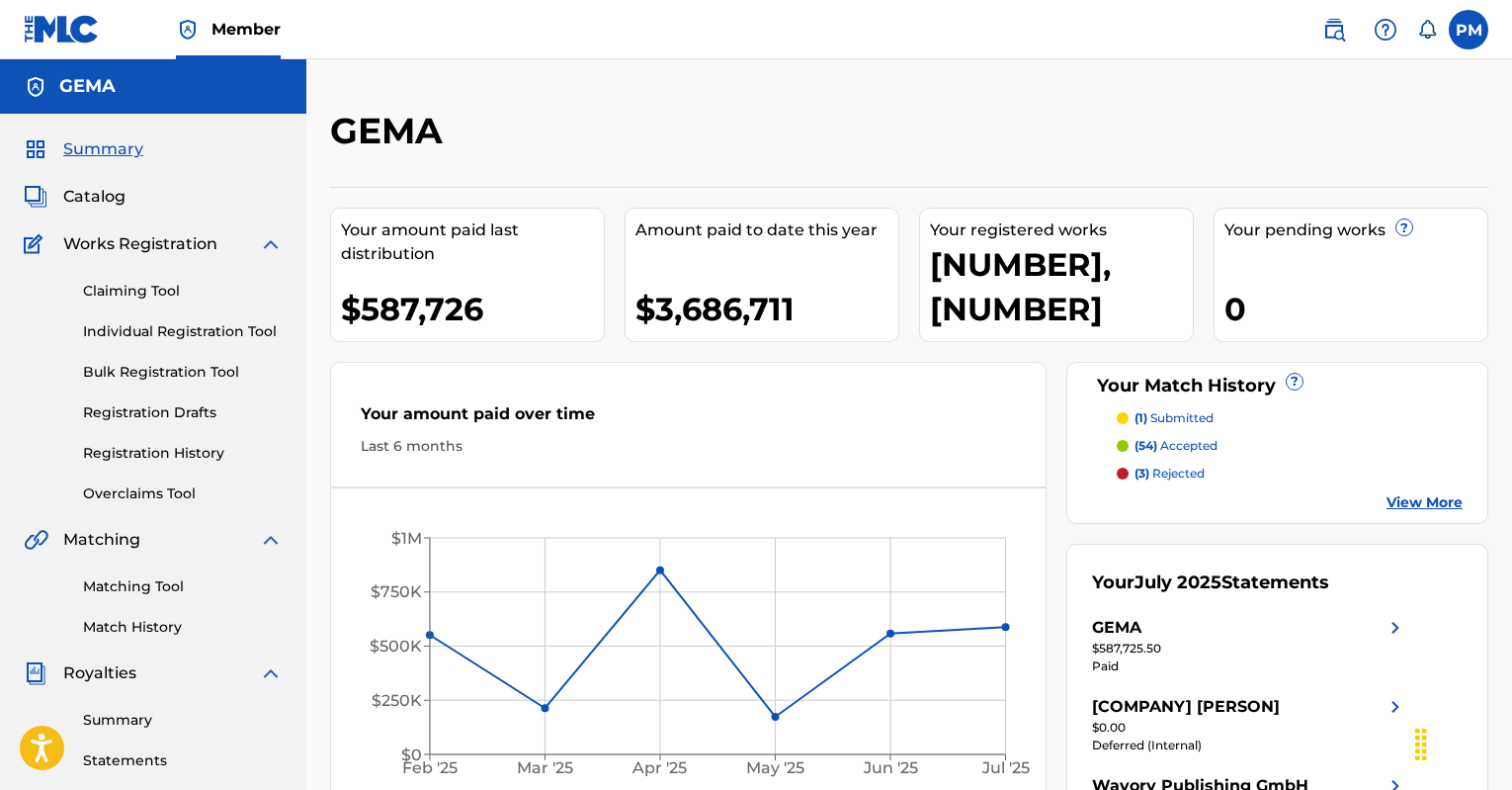 scroll, scrollTop: 0, scrollLeft: 0, axis: both 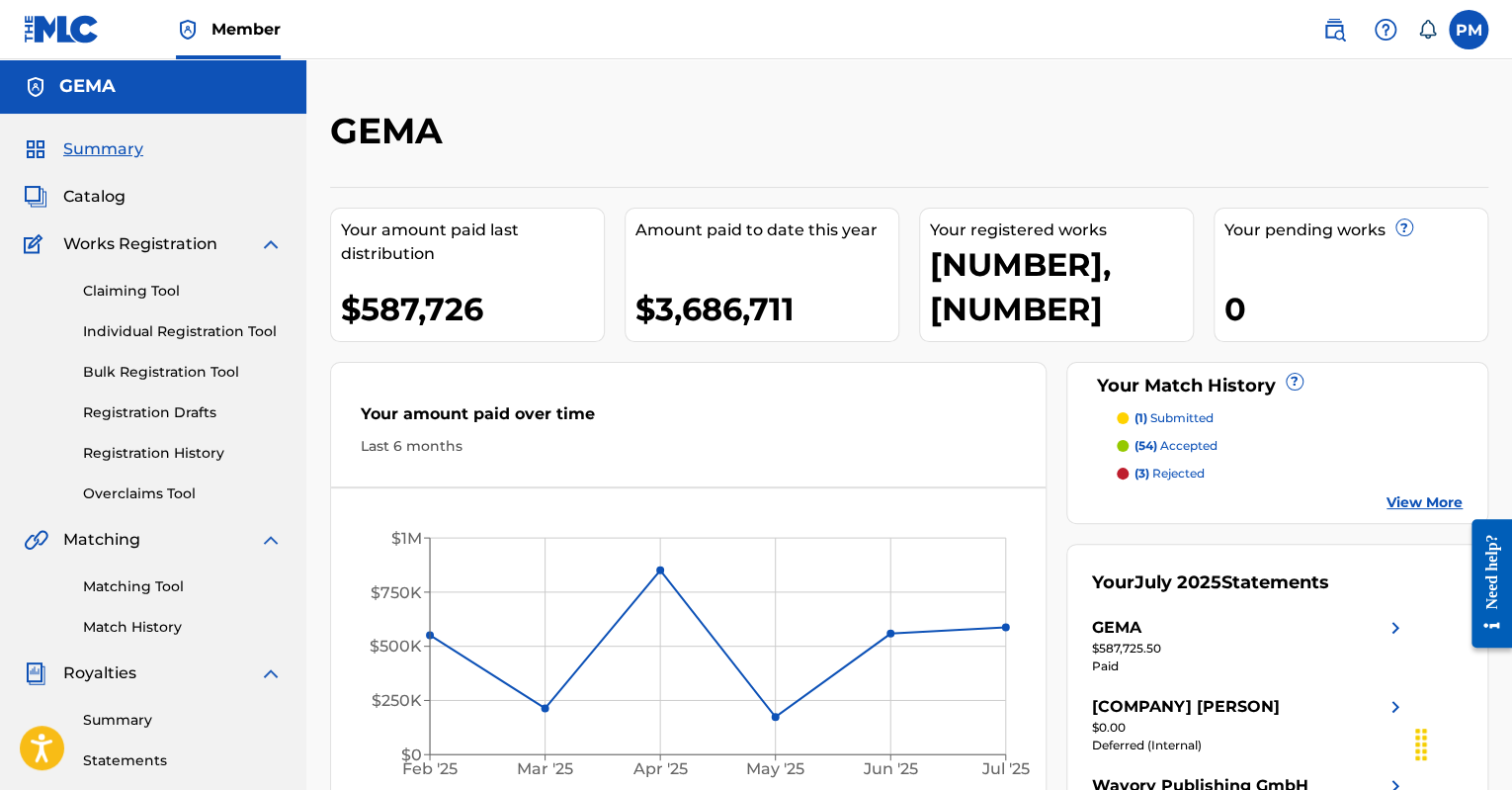click at bounding box center (1334, 30) 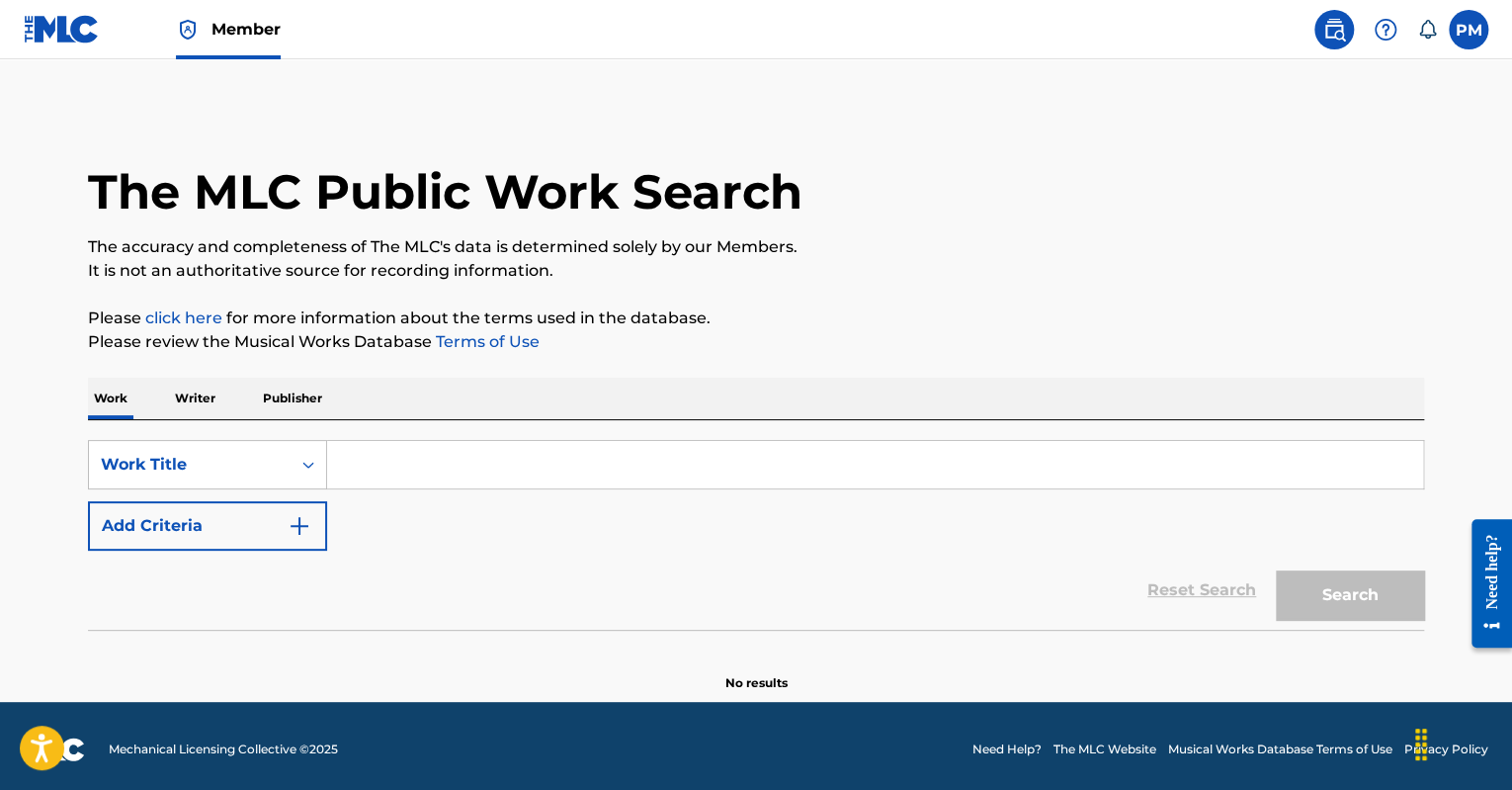 click at bounding box center [875, 465] 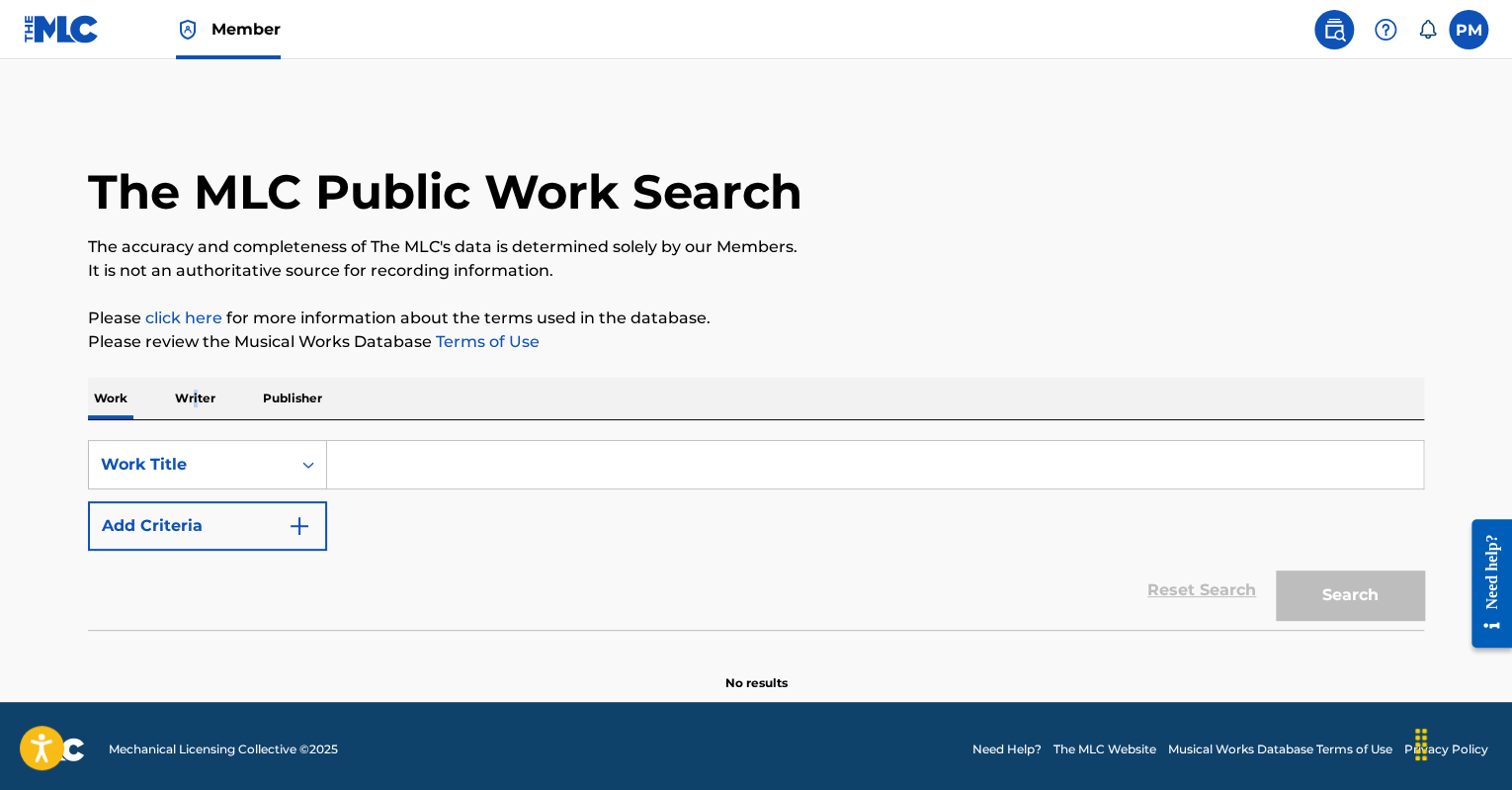 click on "Writer" at bounding box center (195, 398) 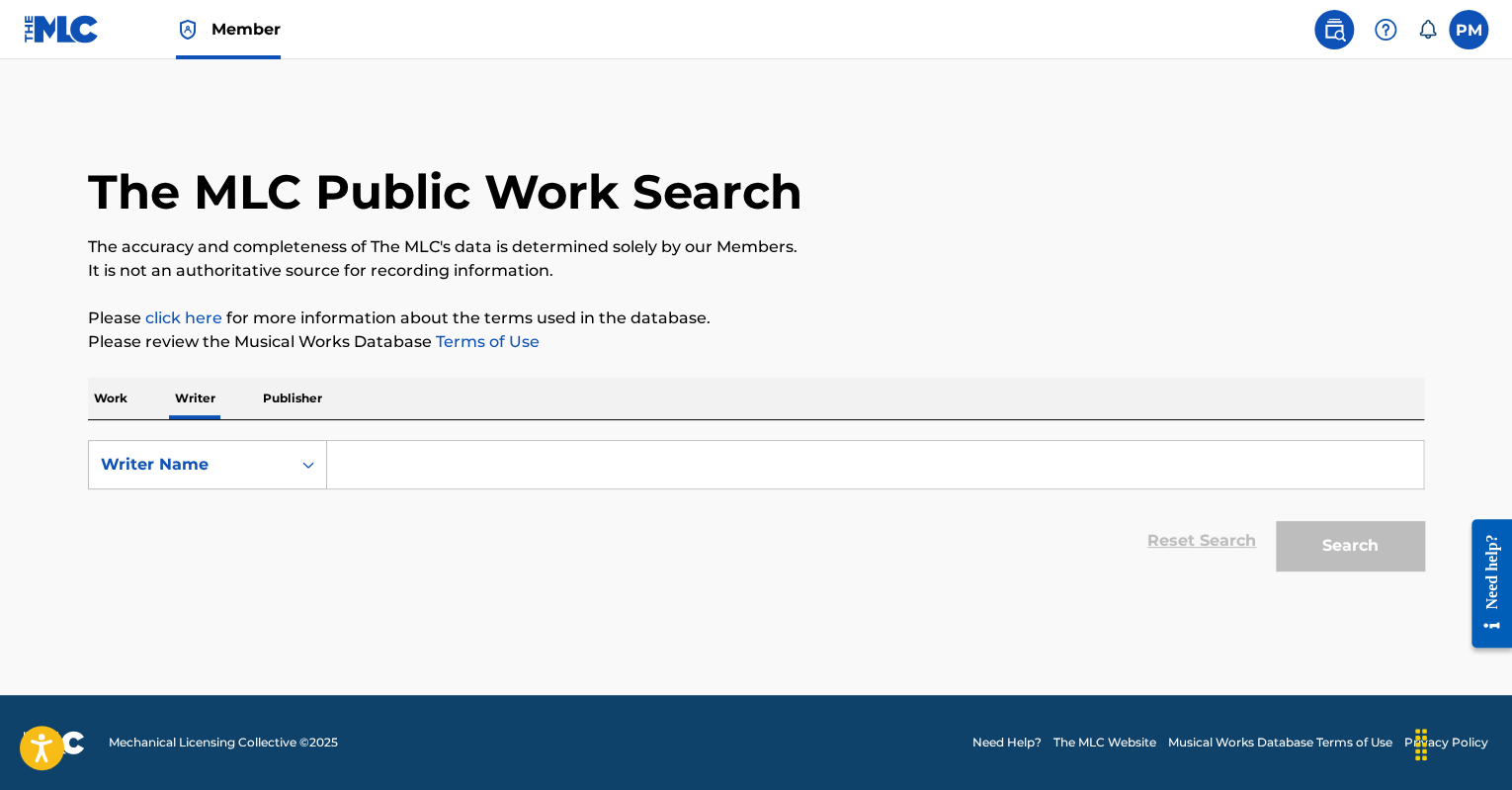 click at bounding box center (875, 465) 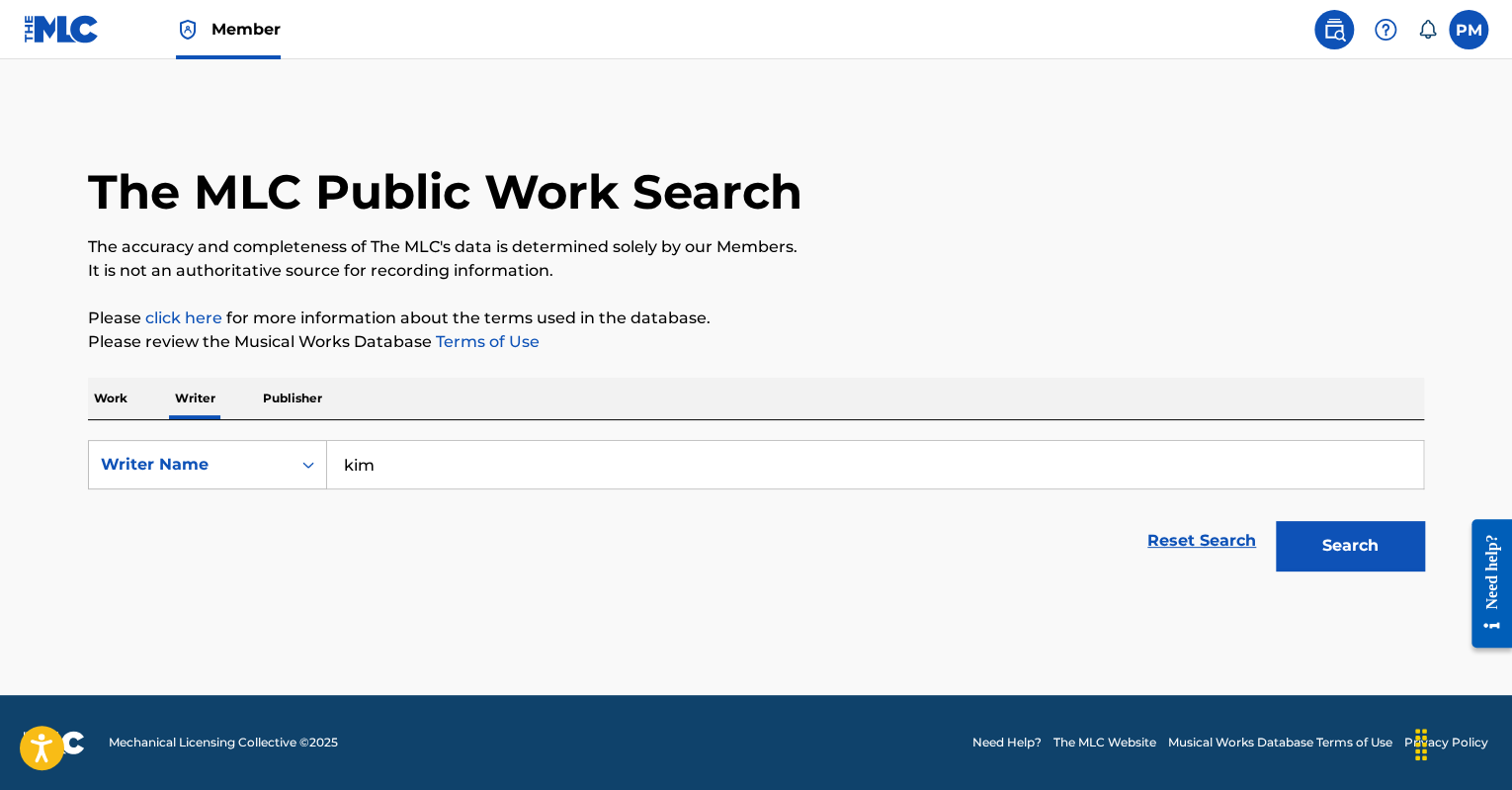 type on "kim" 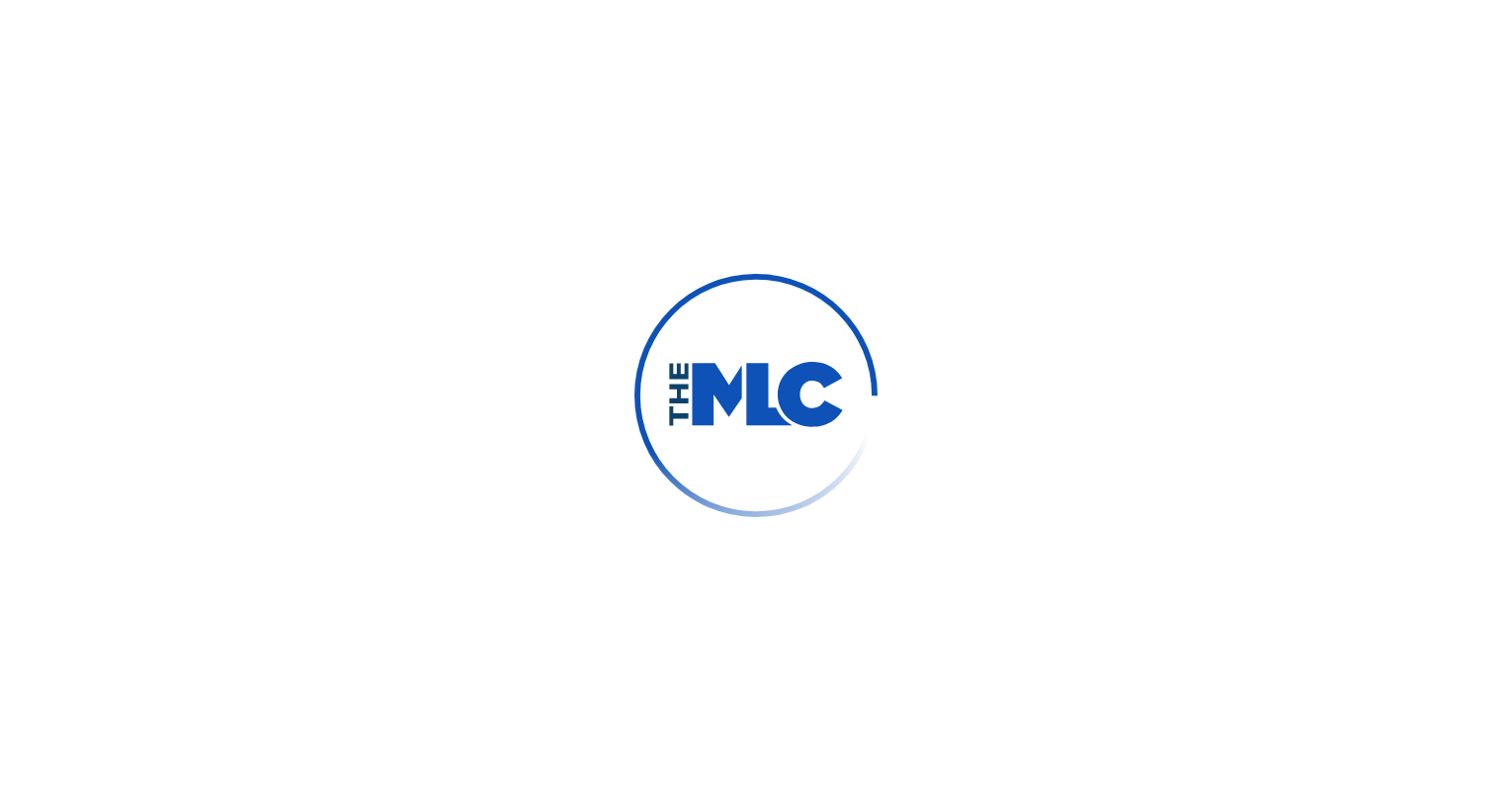 scroll, scrollTop: 0, scrollLeft: 0, axis: both 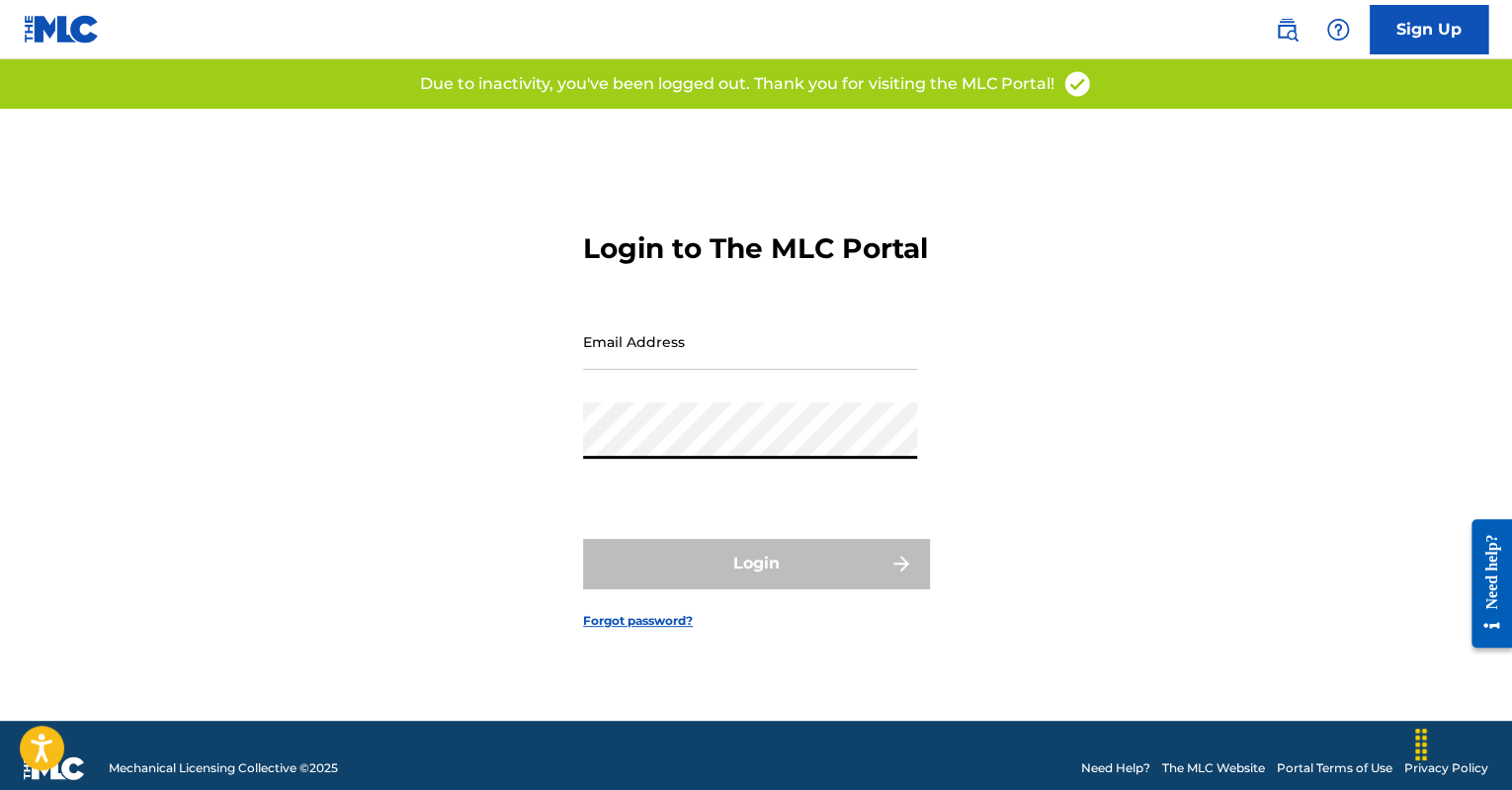 type on "pmarseglia@[EXAMPLE.COM]" 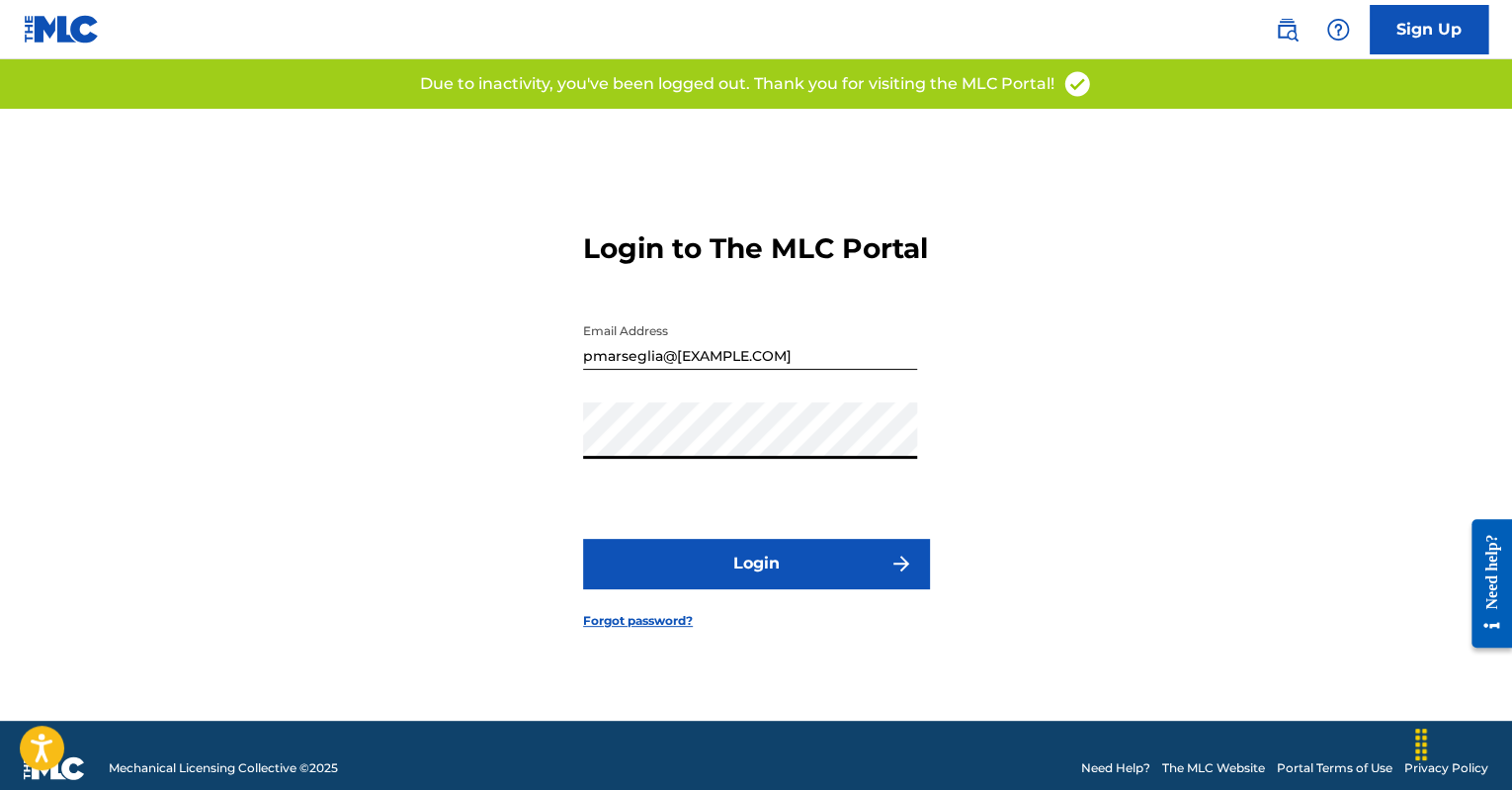 click on "Login" at bounding box center [756, 564] 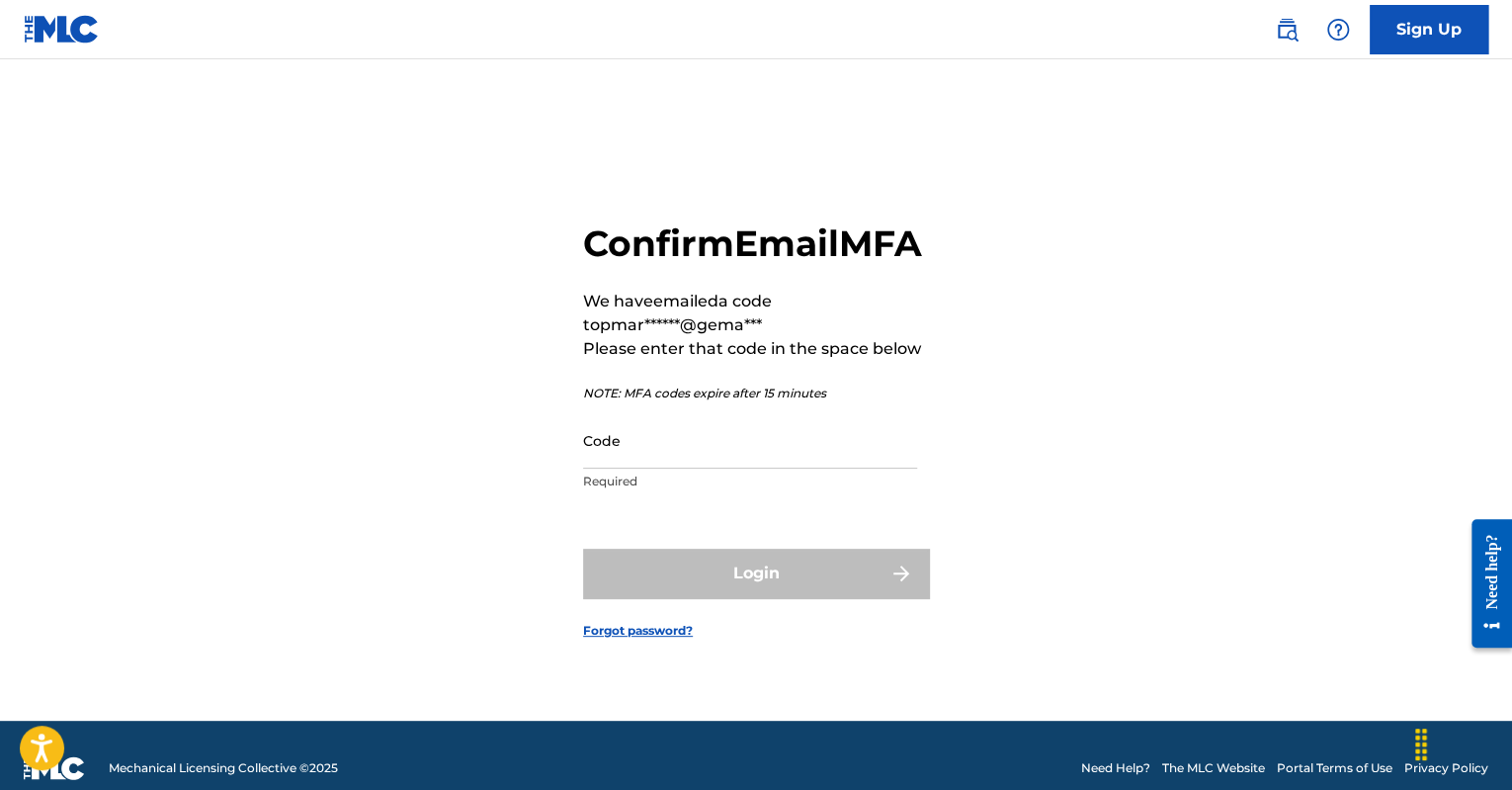 click on "Code" at bounding box center [750, 440] 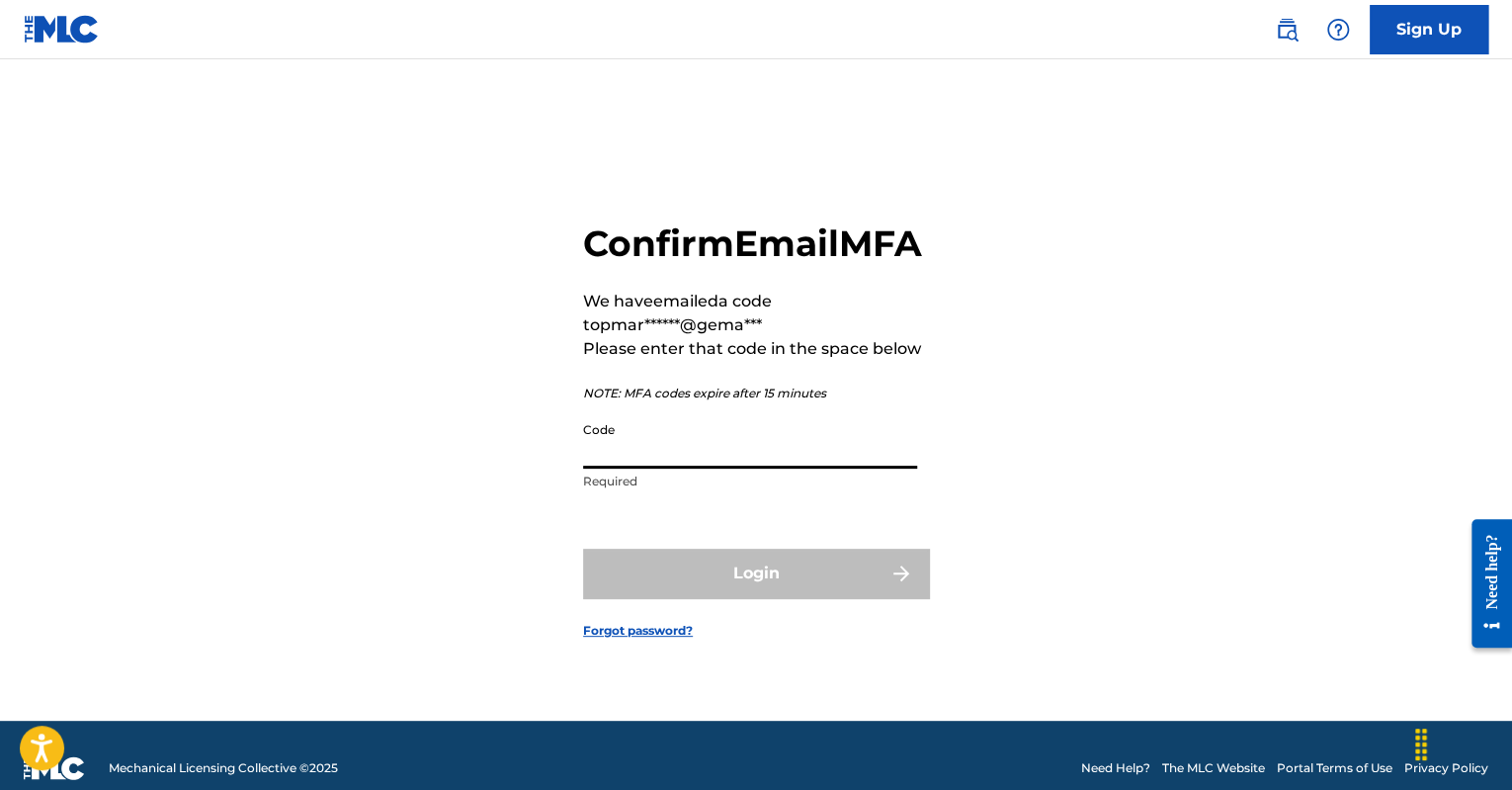 paste on "318750" 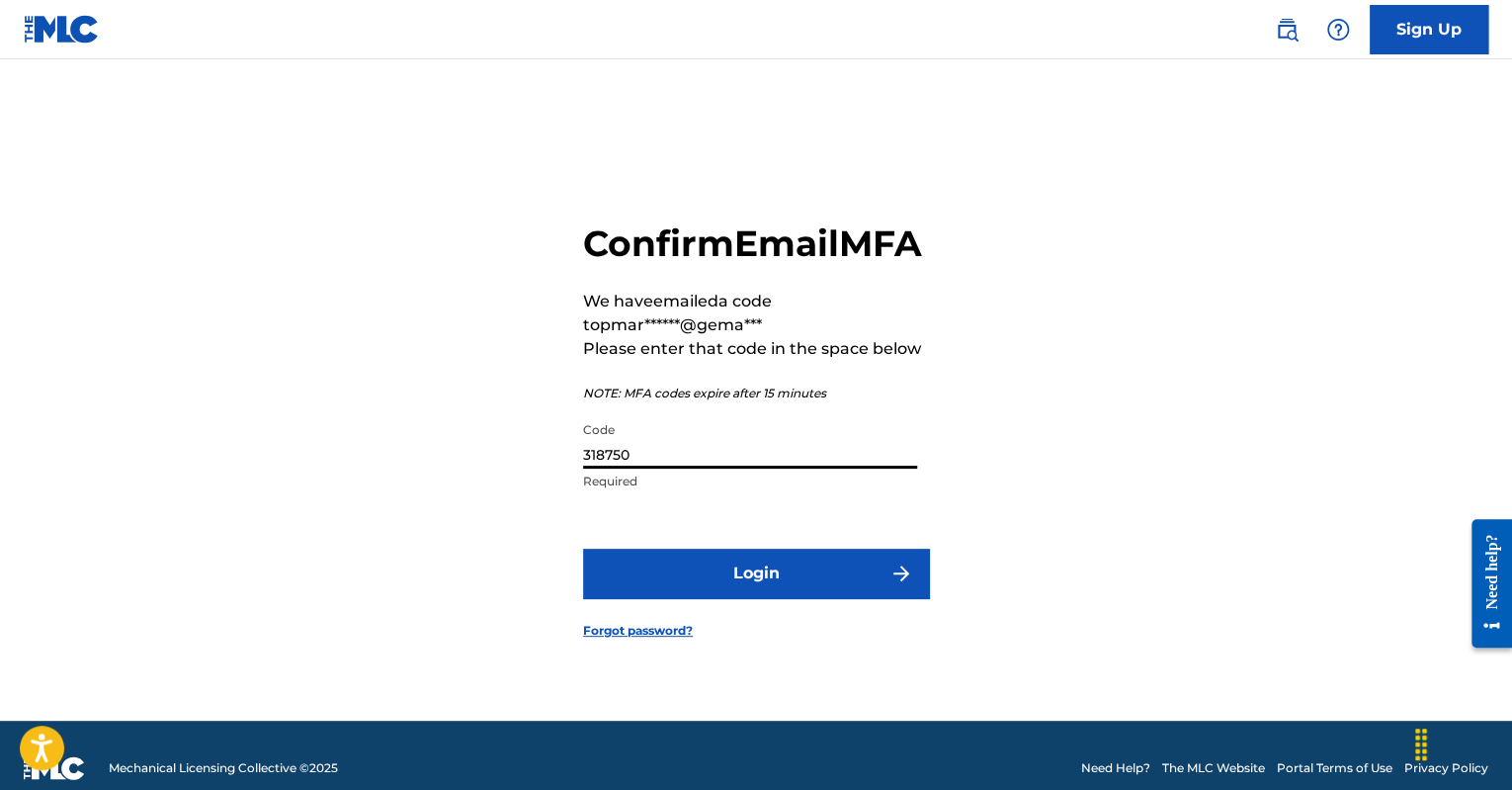 type on "318750" 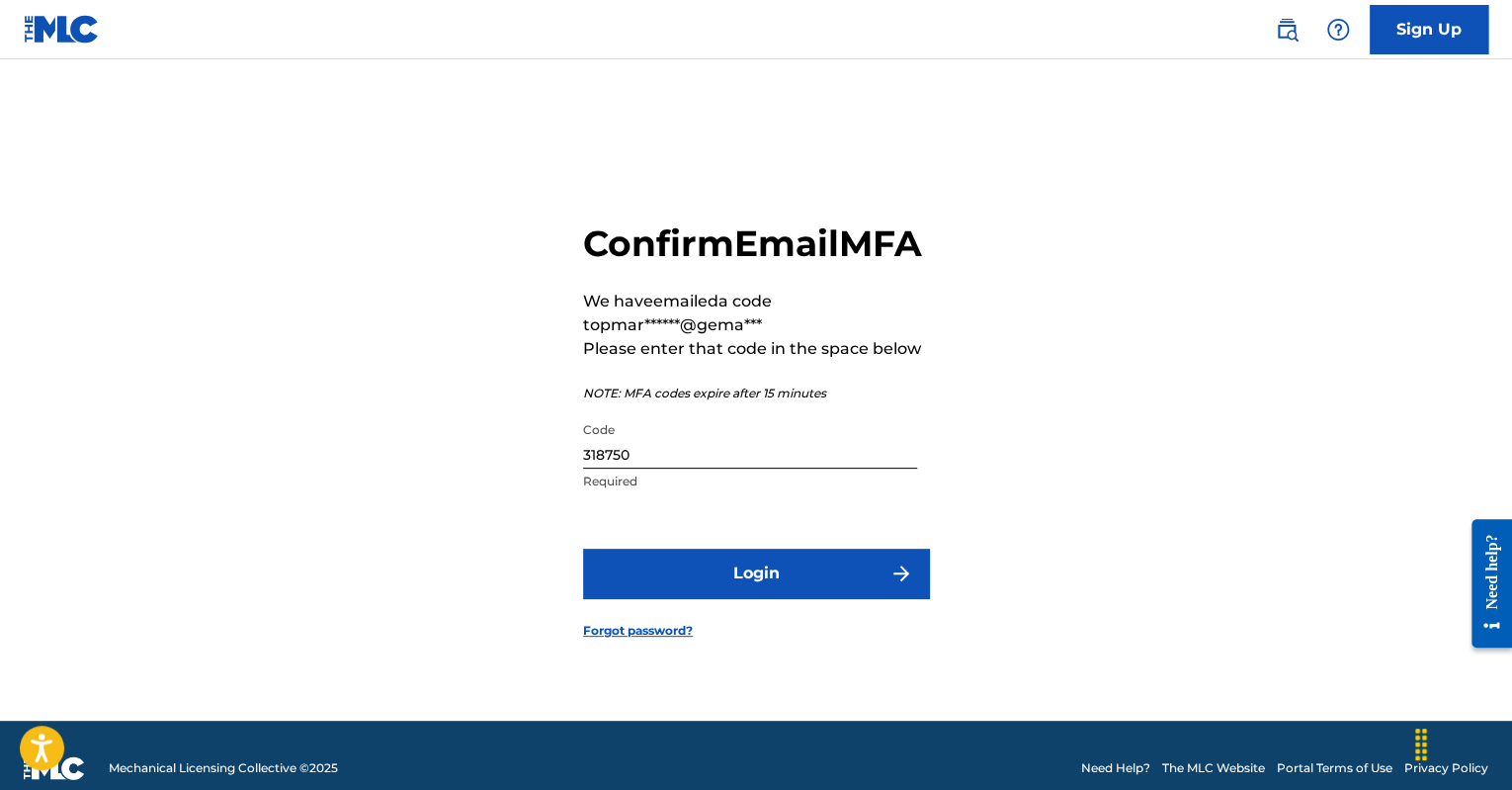 click on "Login" at bounding box center [756, 573] 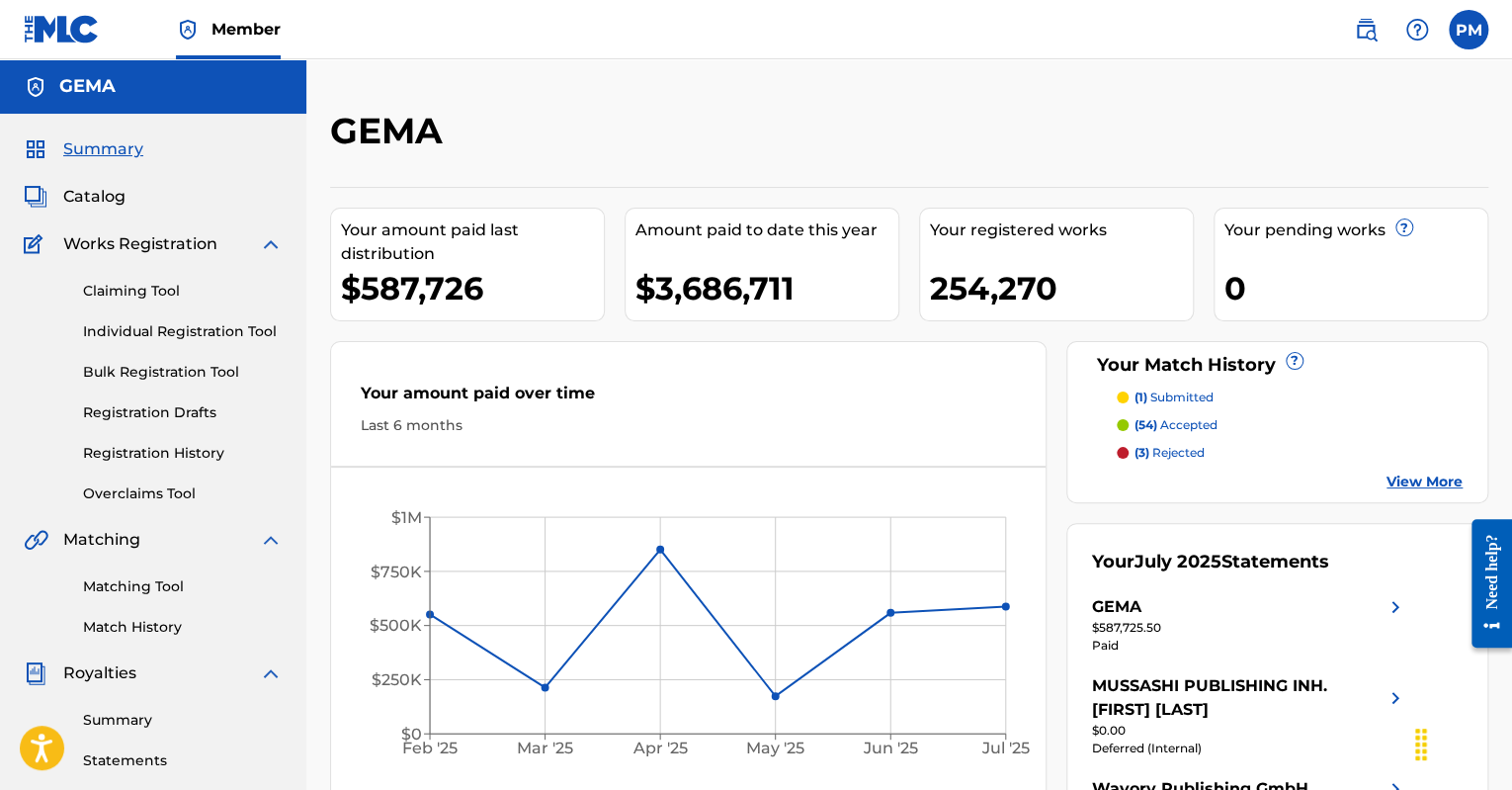 click at bounding box center [1366, 30] 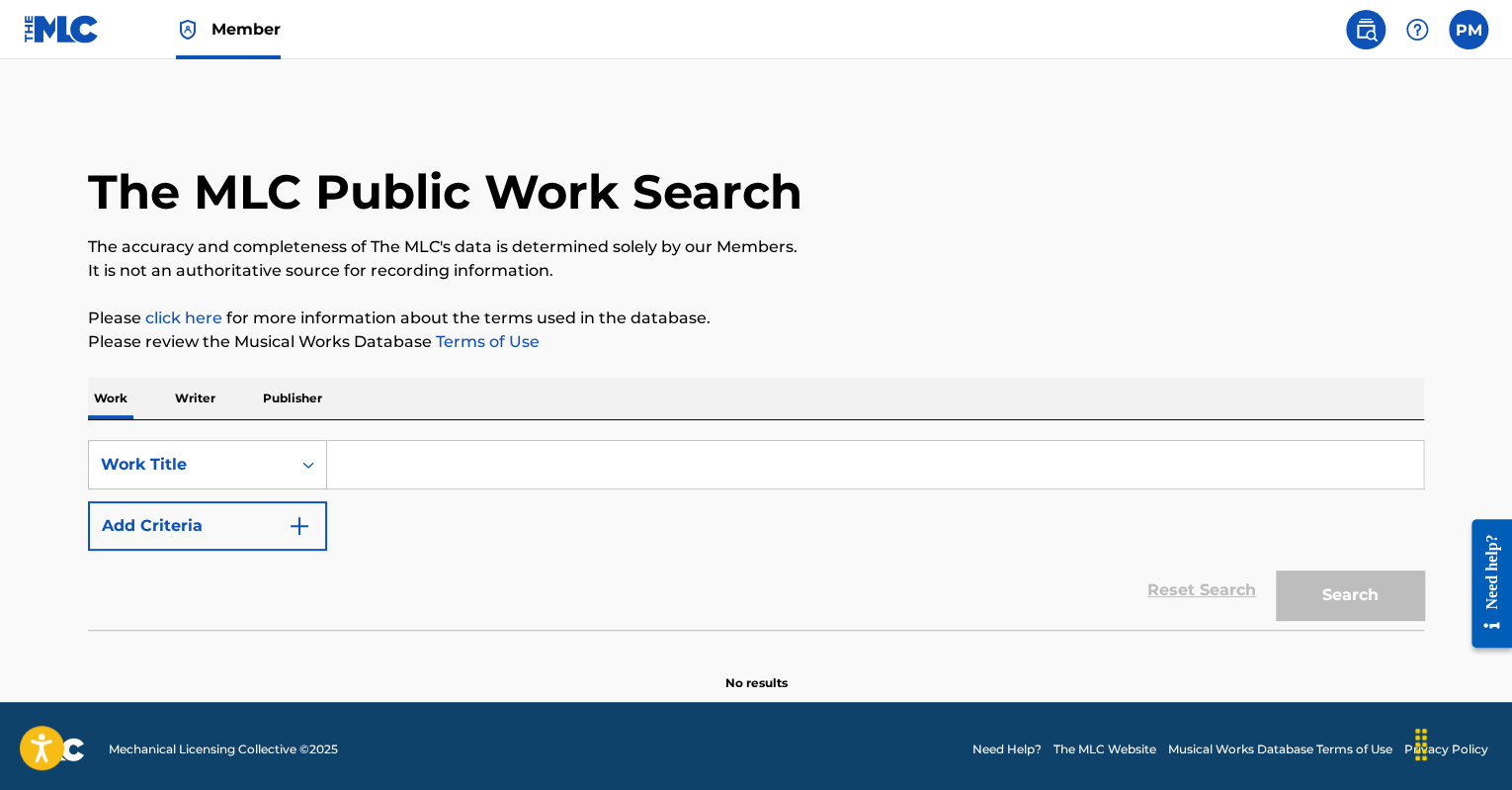 drag, startPoint x: 402, startPoint y: 460, endPoint x: 359, endPoint y: 458, distance: 43.04649 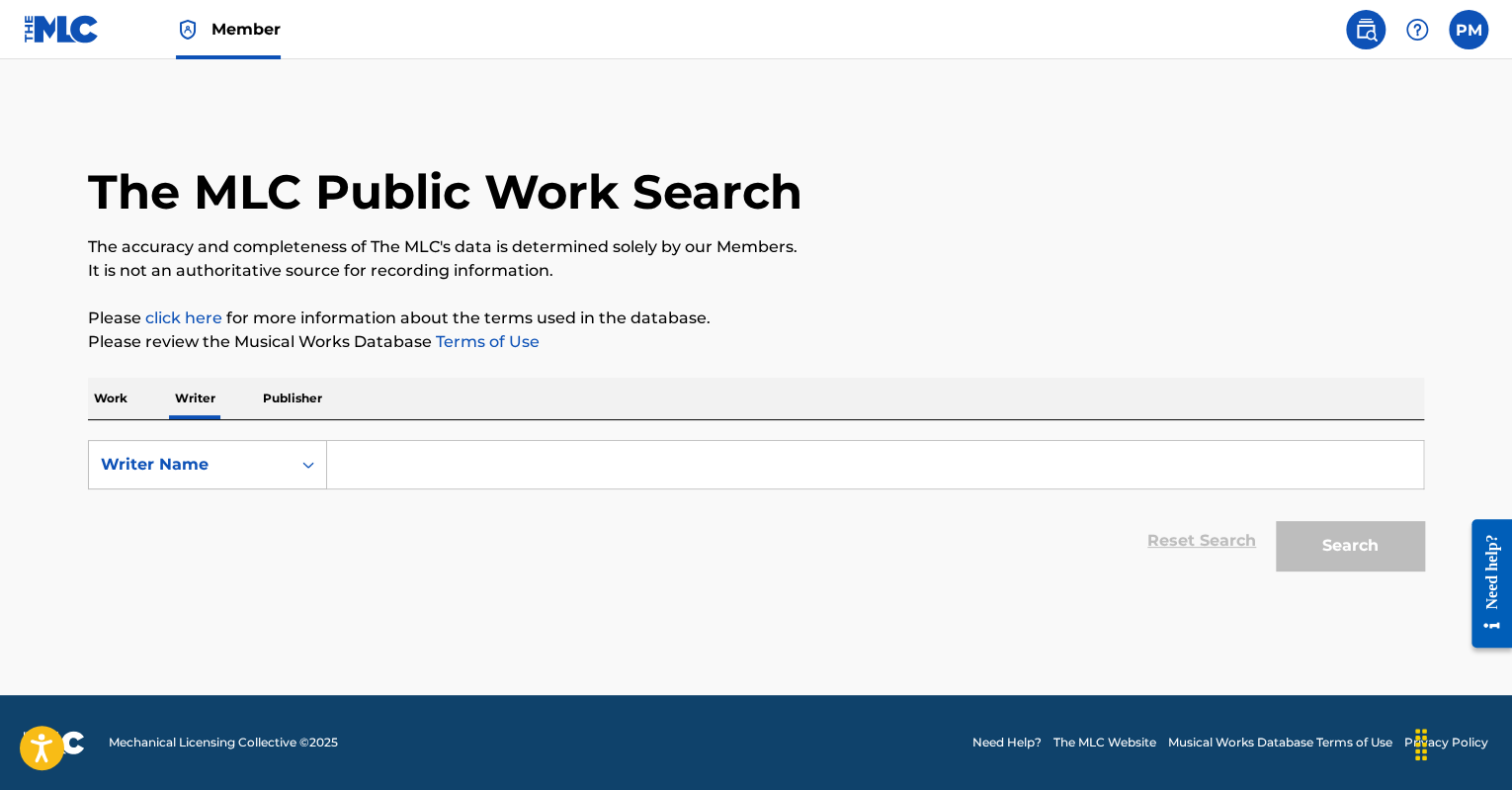 click at bounding box center (875, 465) 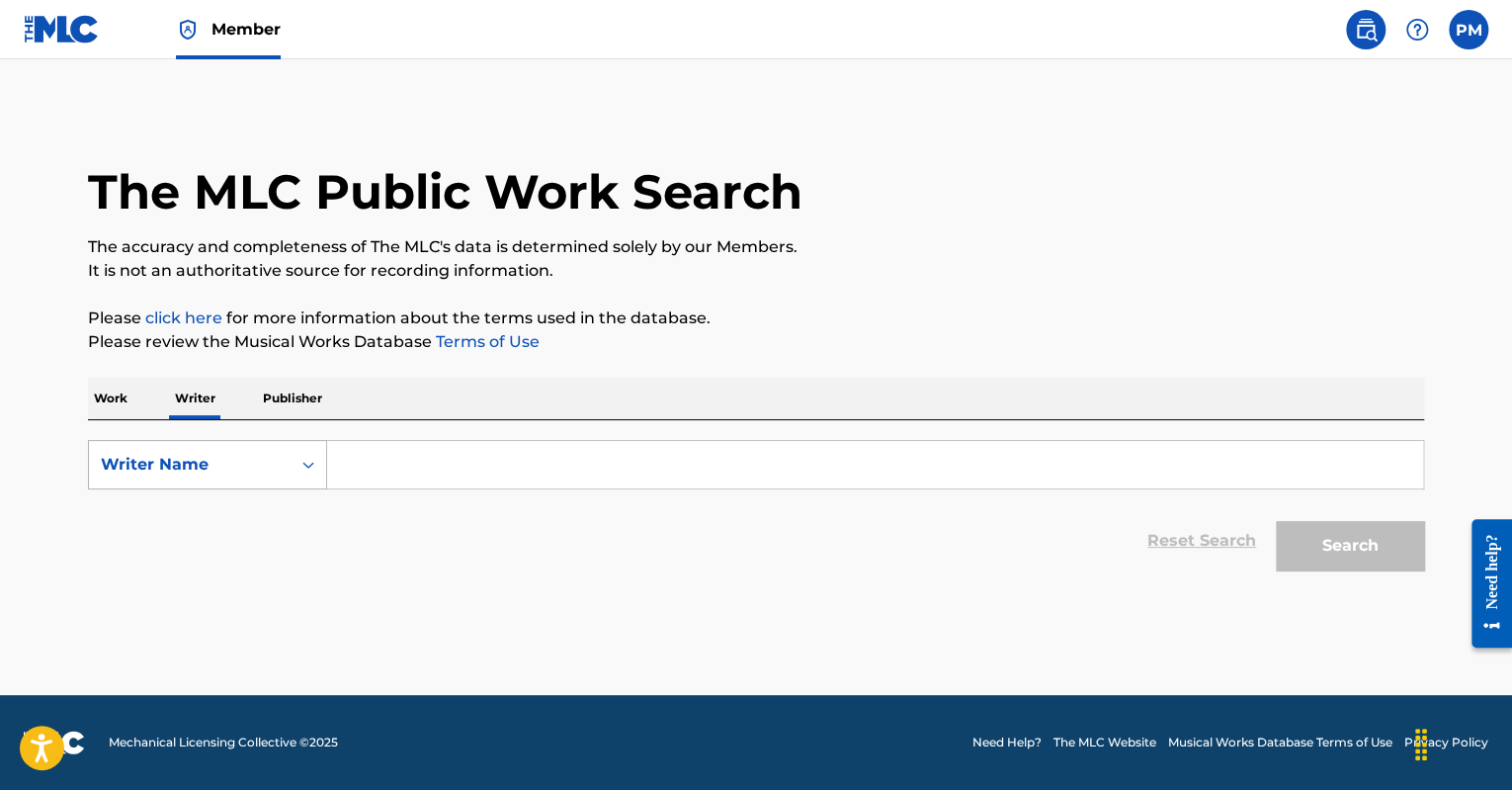 click on "Writer Name" at bounding box center [190, 465] 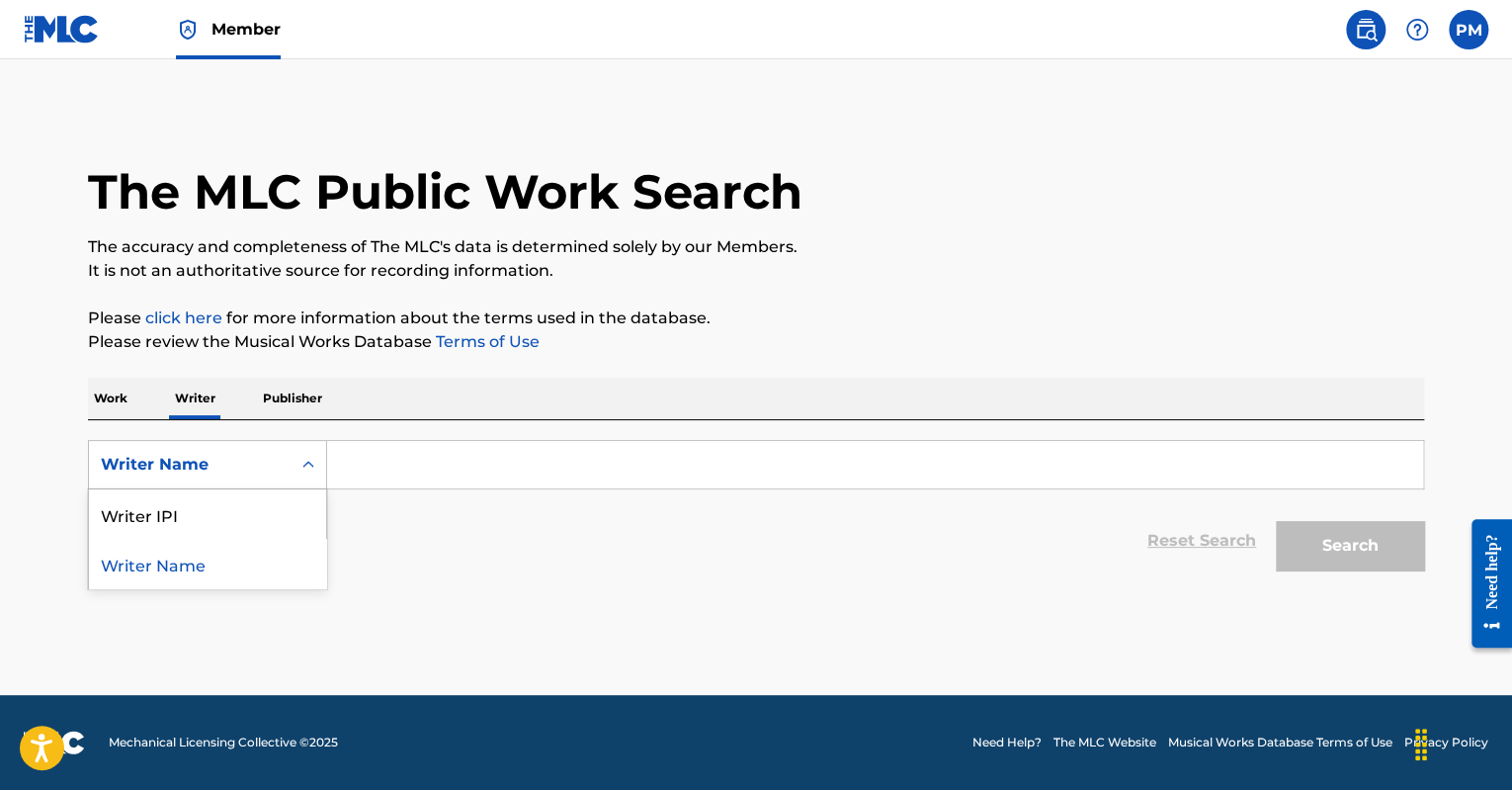 click on "Writer Name" at bounding box center [190, 465] 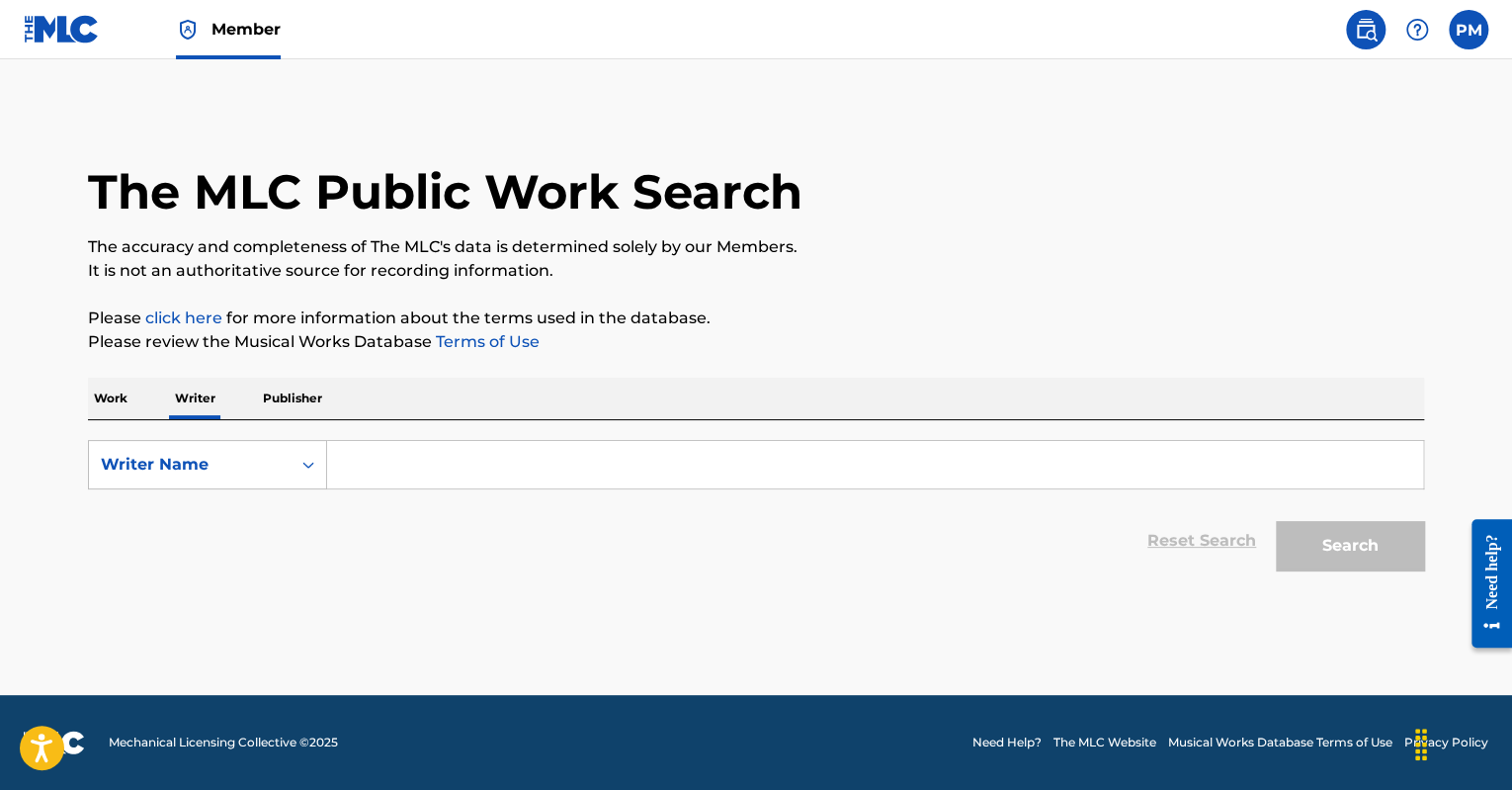 click at bounding box center [875, 465] 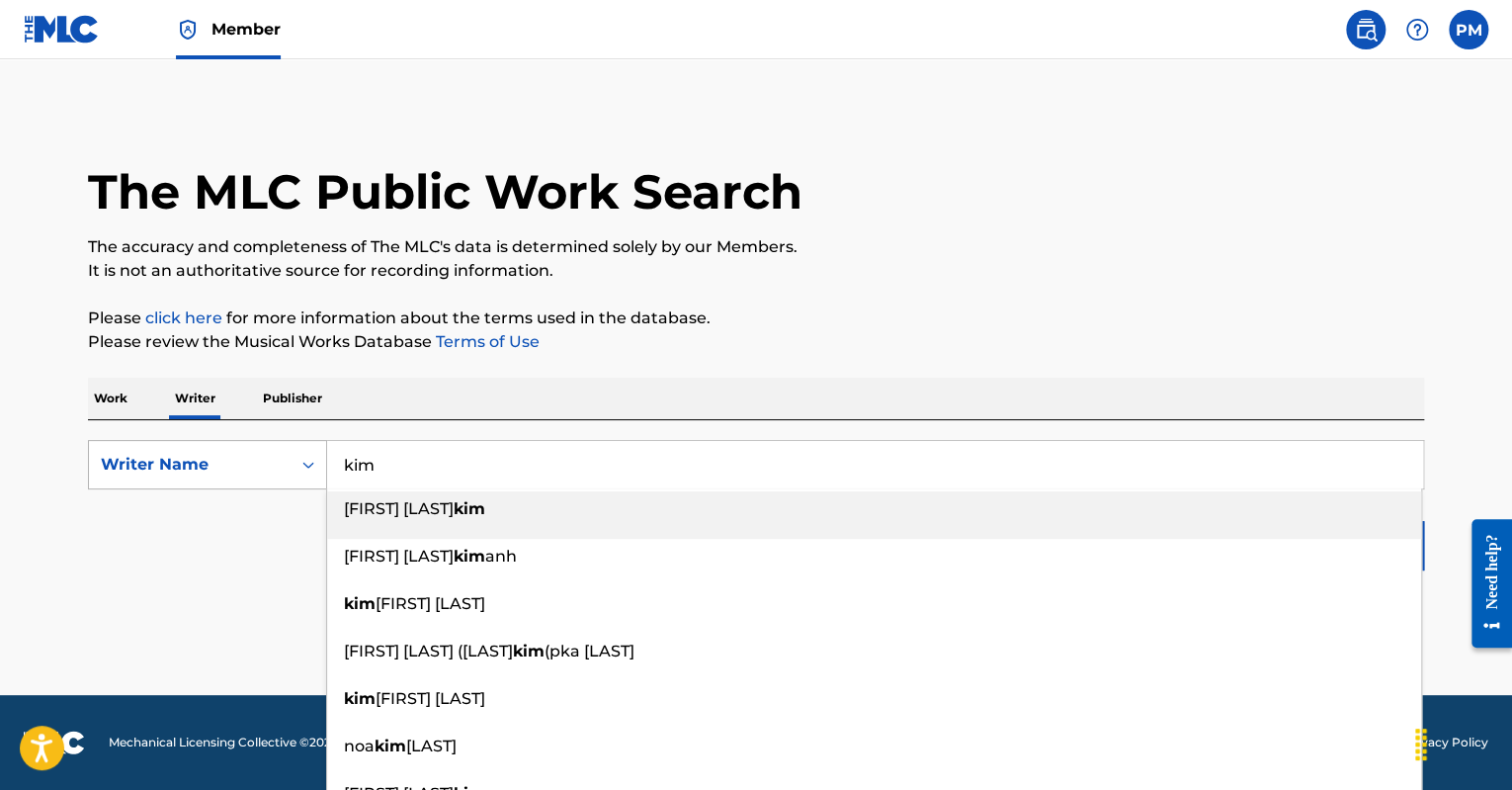 drag, startPoint x: 719, startPoint y: 468, endPoint x: 198, endPoint y: 445, distance: 521.50743 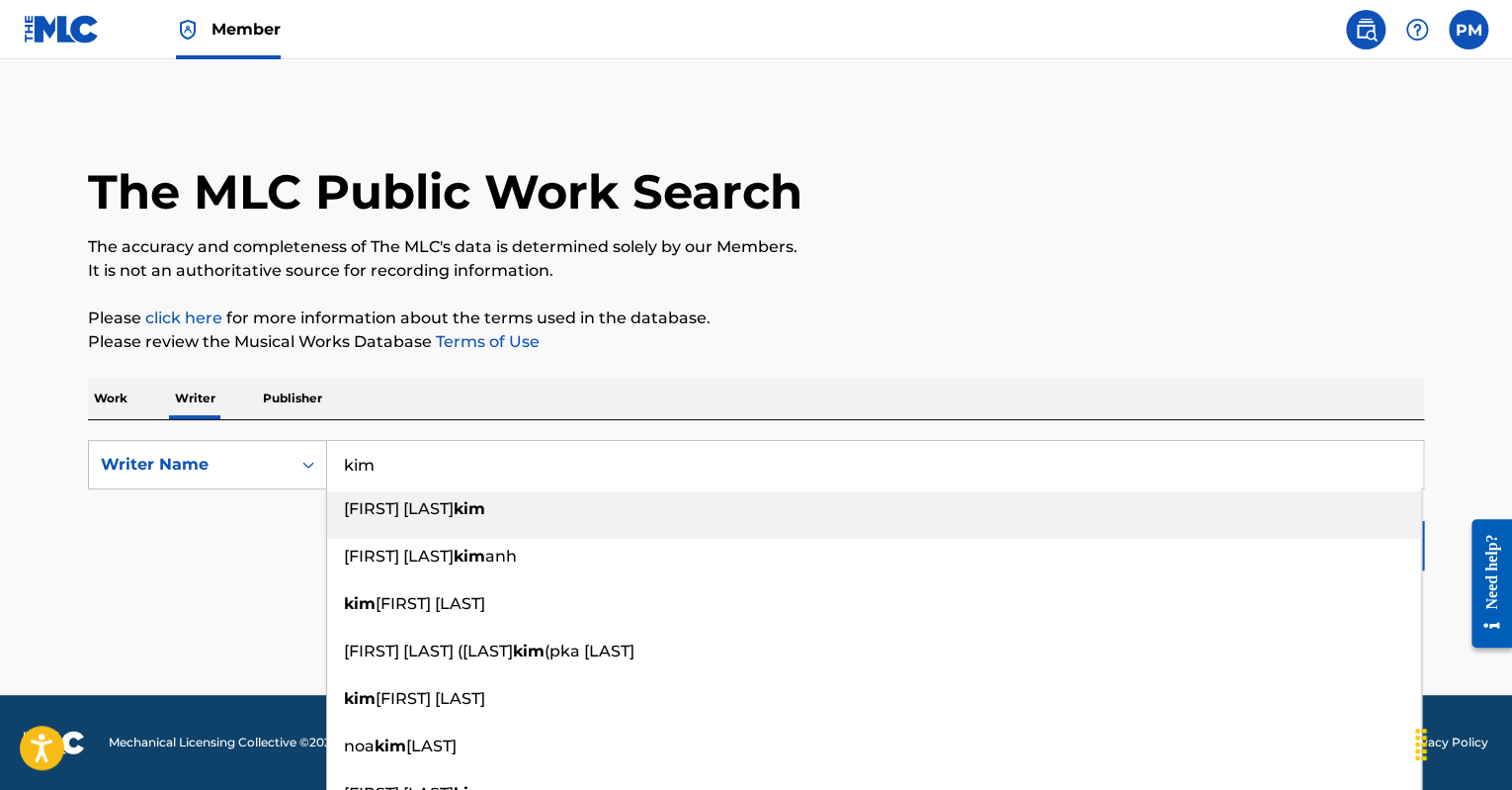 paste on "[FIRST] [LAST]" 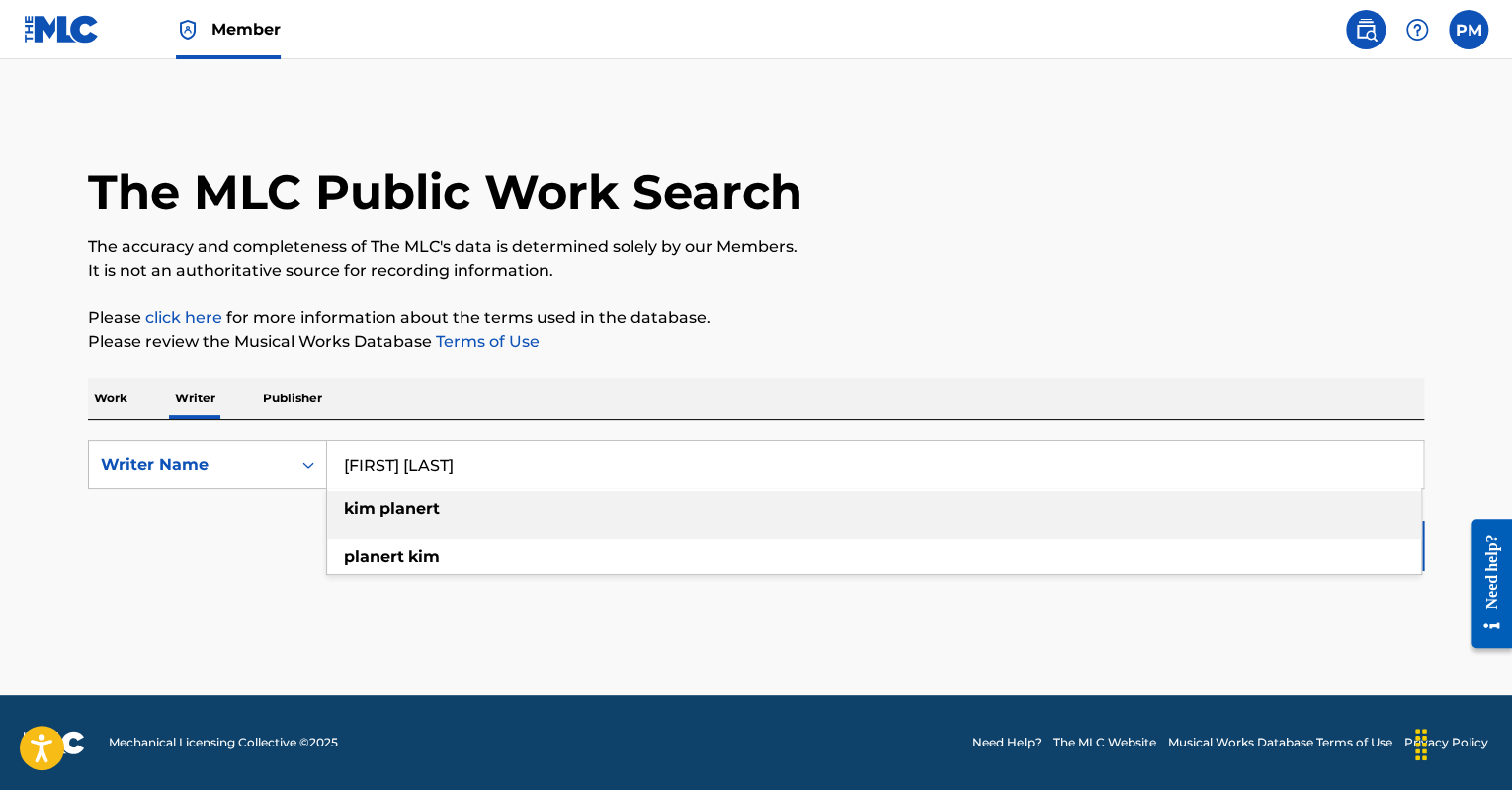 click on "planert" at bounding box center [409, 508] 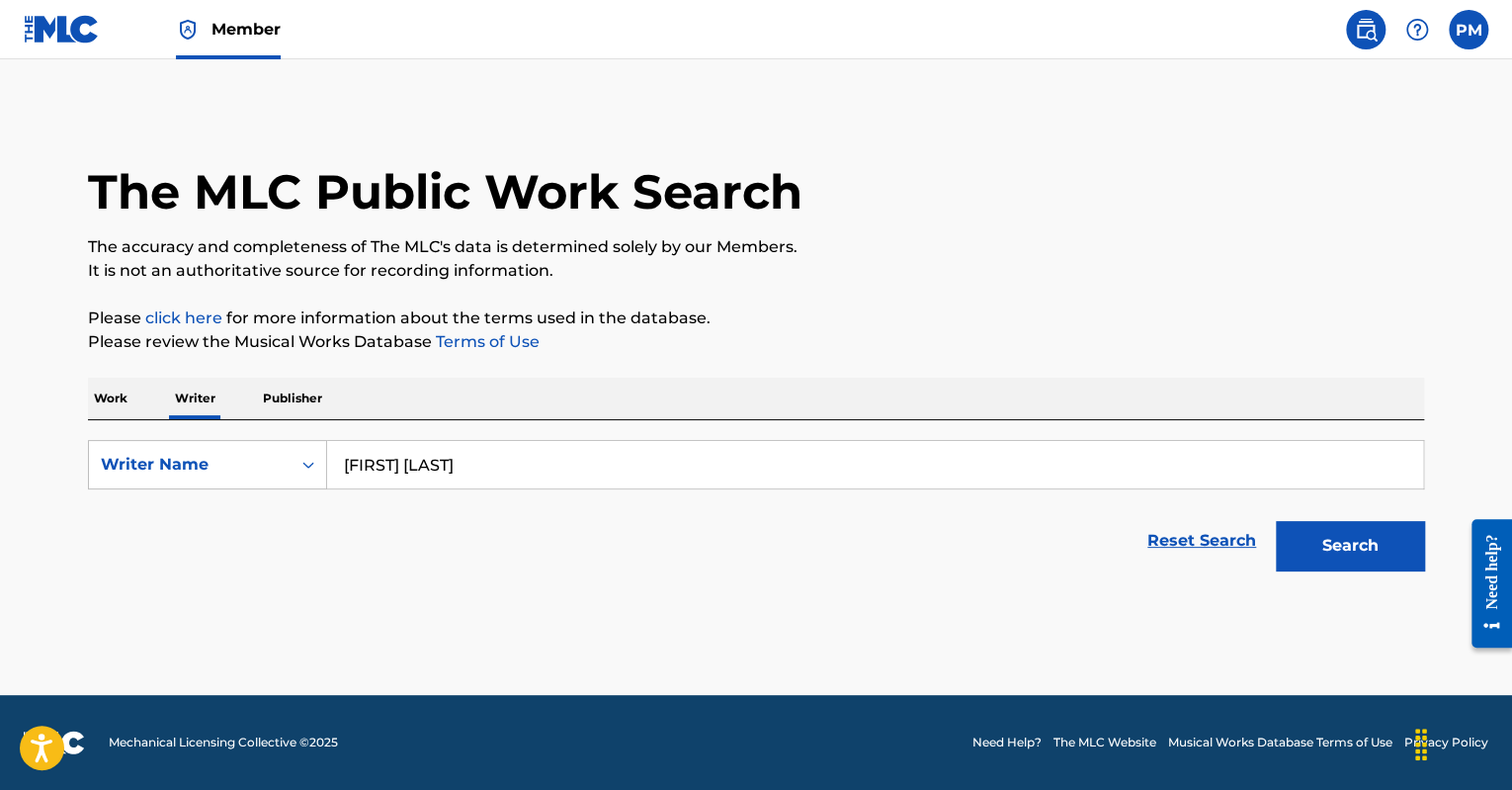 click on "Search" at bounding box center (1350, 546) 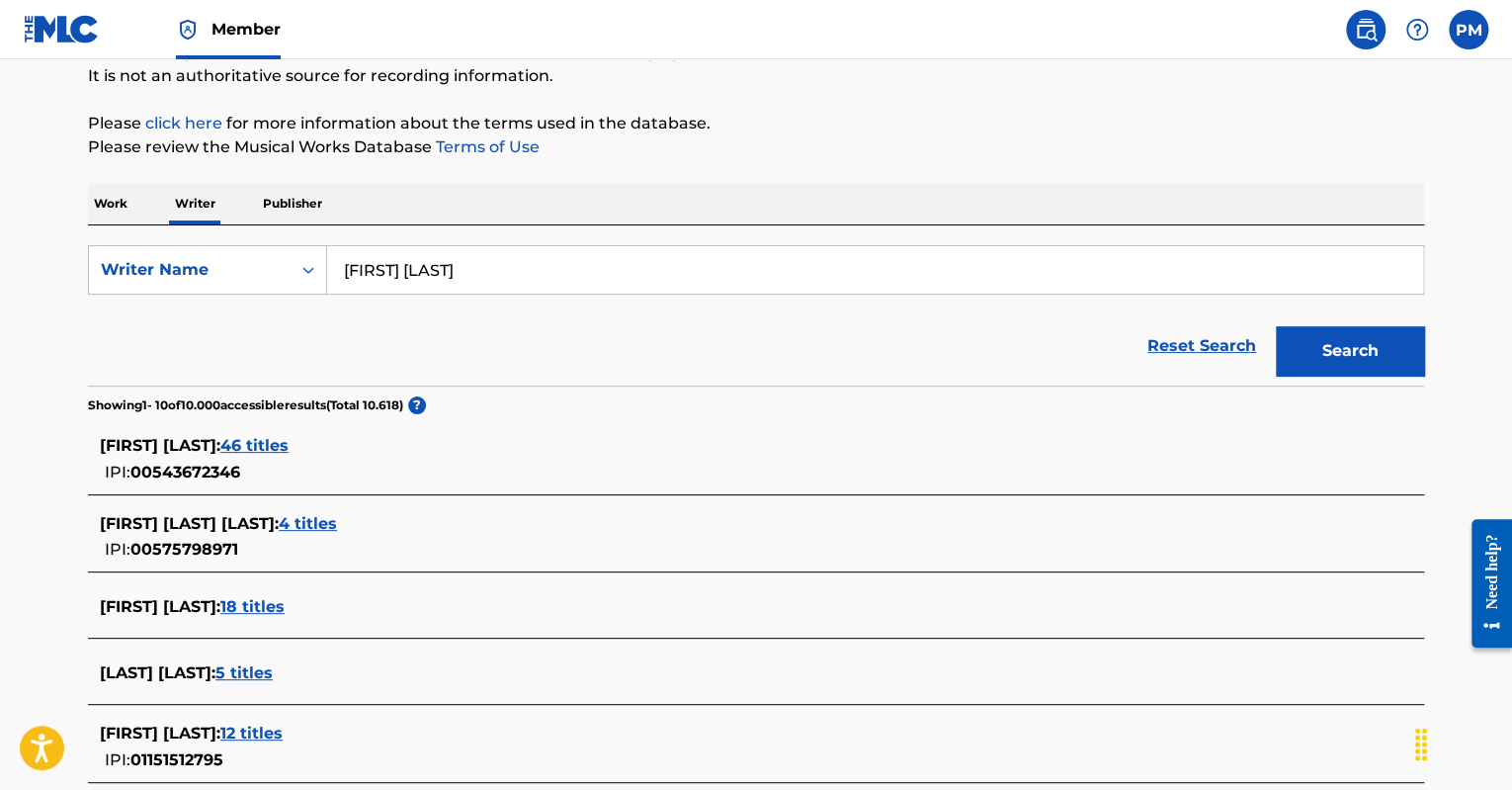 scroll, scrollTop: 198, scrollLeft: 0, axis: vertical 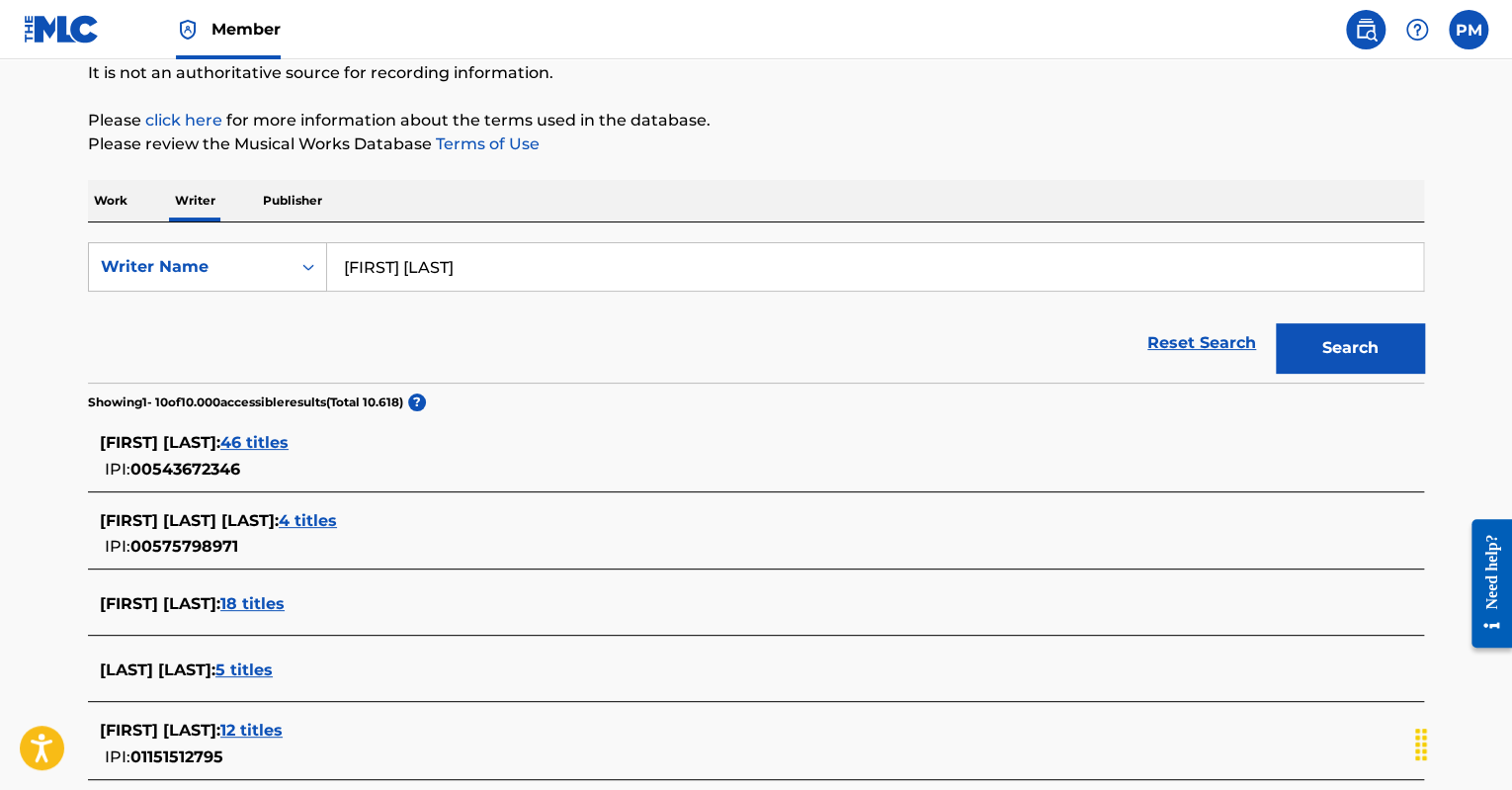 click on "00543672346" at bounding box center [185, 469] 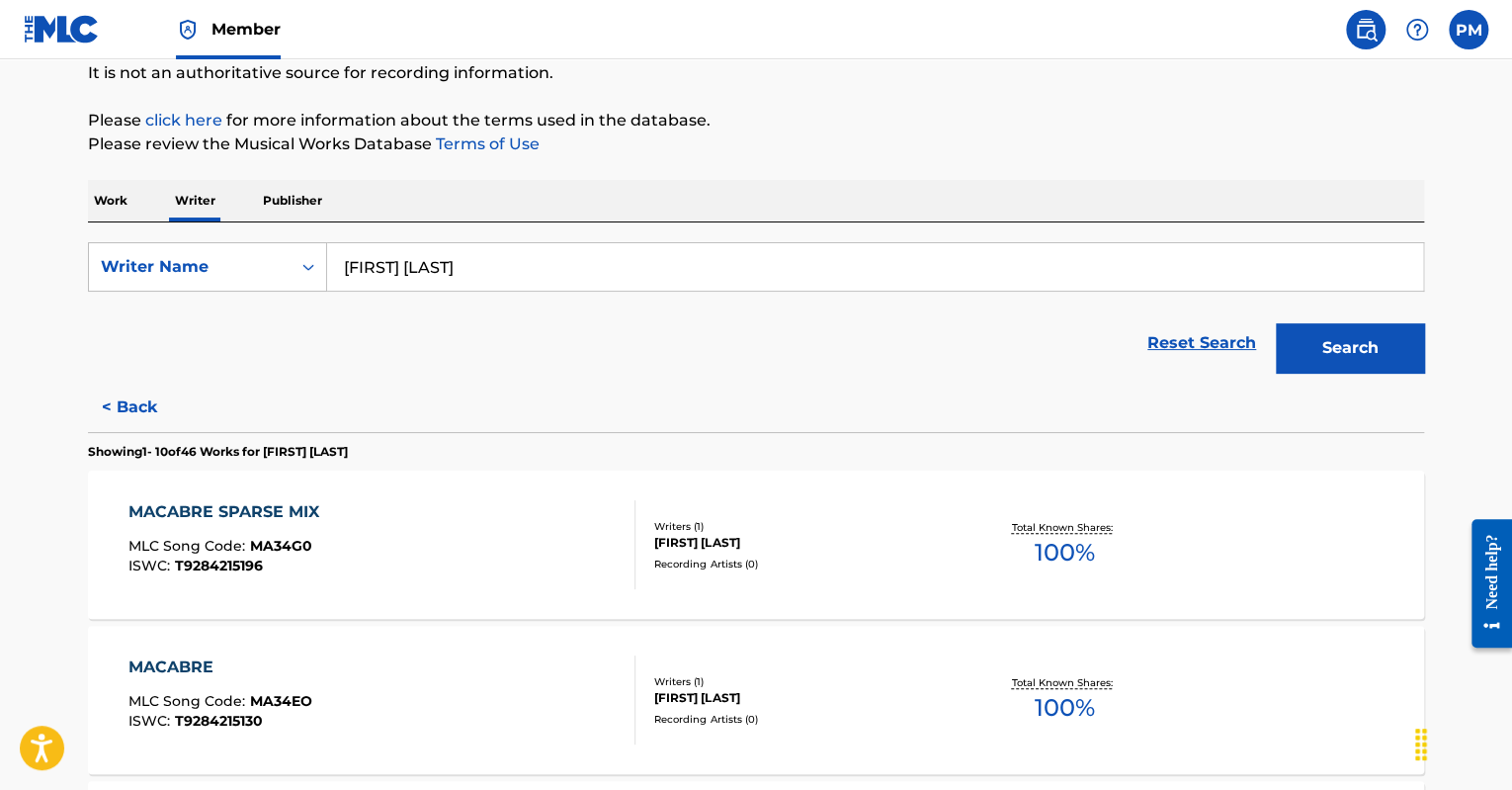 click on "MACABRE SPARSE MIX MLC Song Code : MA34G0 ISWC : T9284215196" at bounding box center [382, 545] 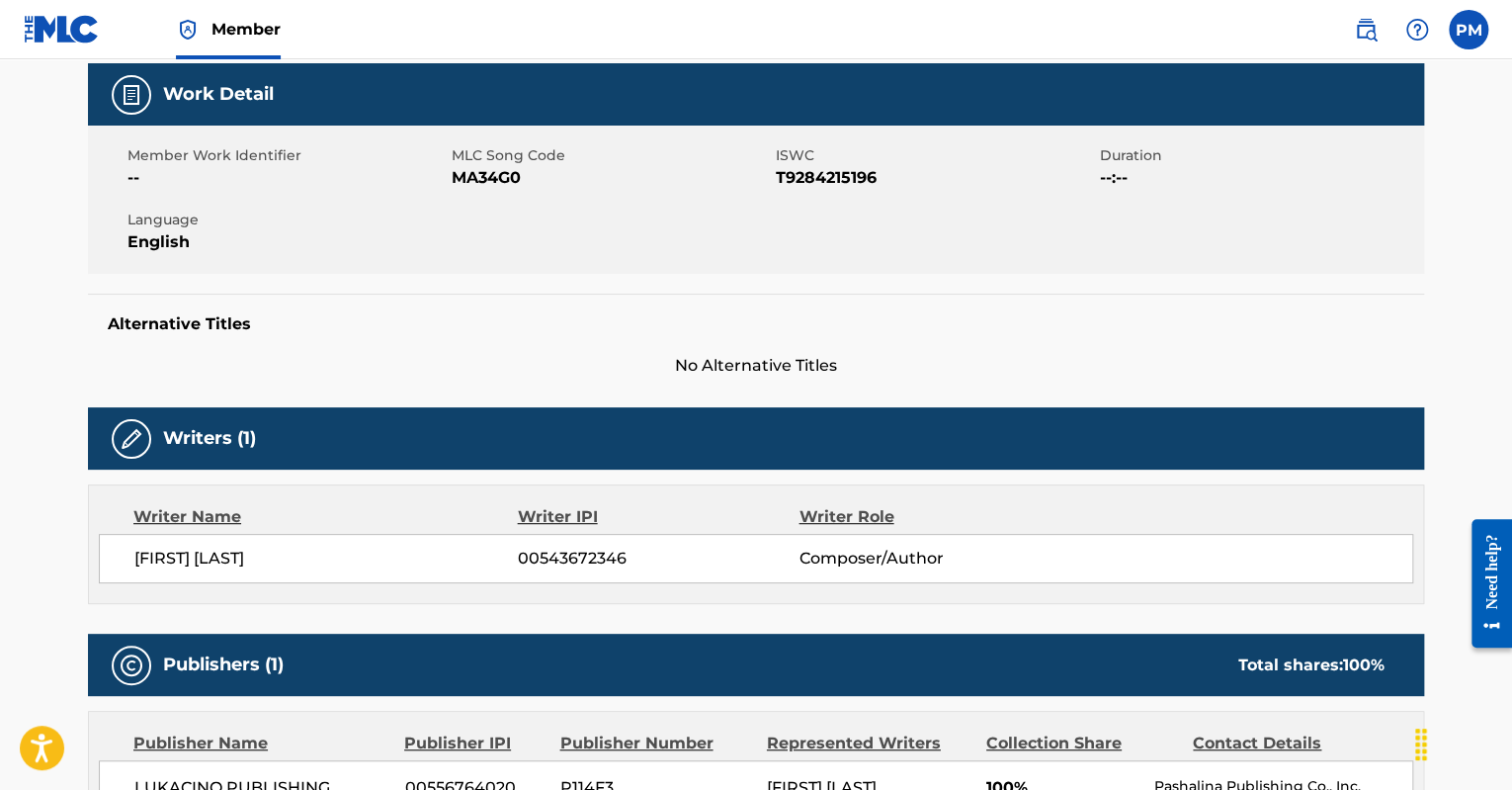 scroll, scrollTop: 297, scrollLeft: 0, axis: vertical 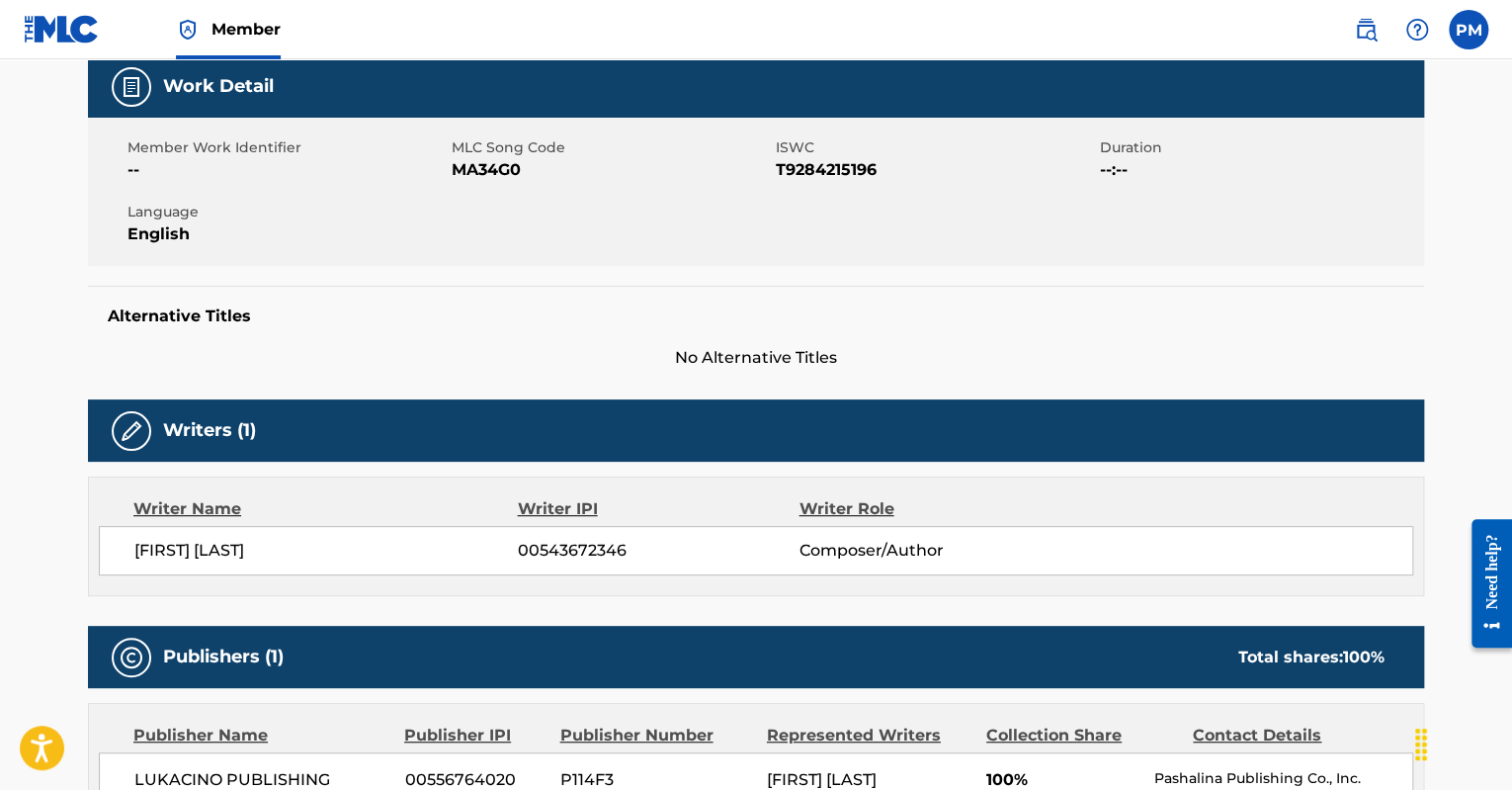 click on "00543672346" at bounding box center [658, 551] 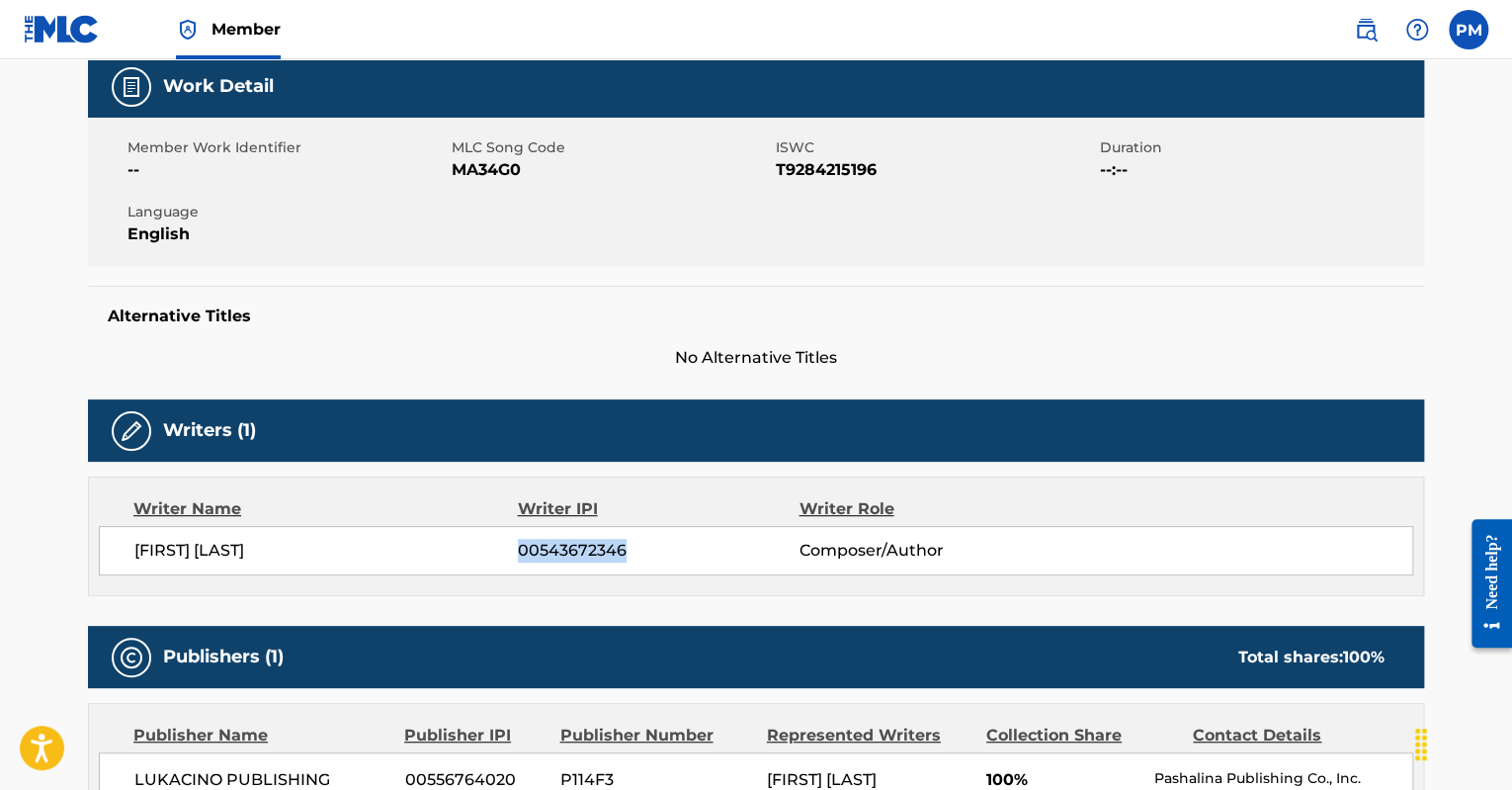 click on "00543672346" at bounding box center [658, 551] 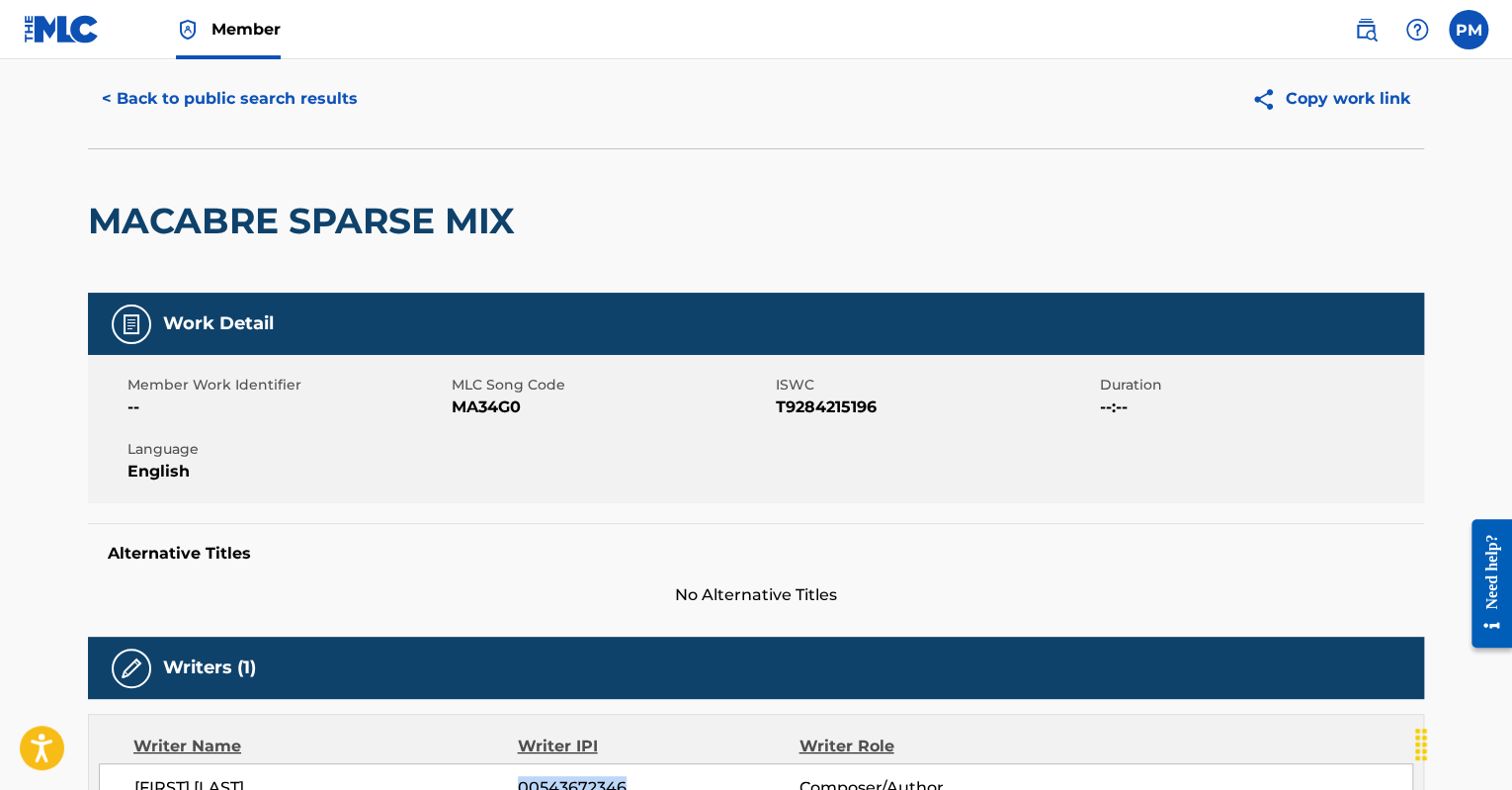 scroll, scrollTop: 0, scrollLeft: 0, axis: both 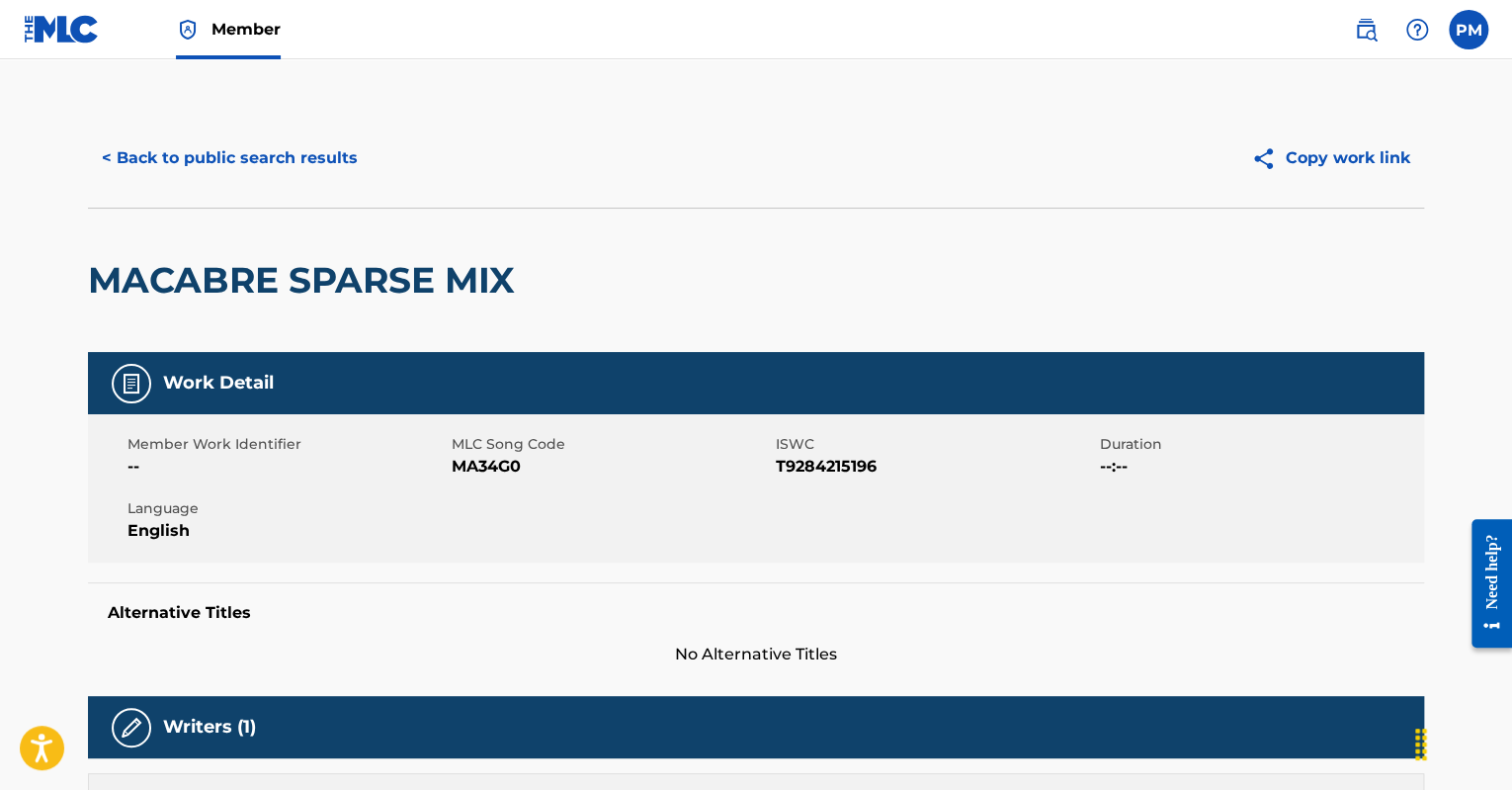 click on "< Back to public search results" at bounding box center (229, 158) 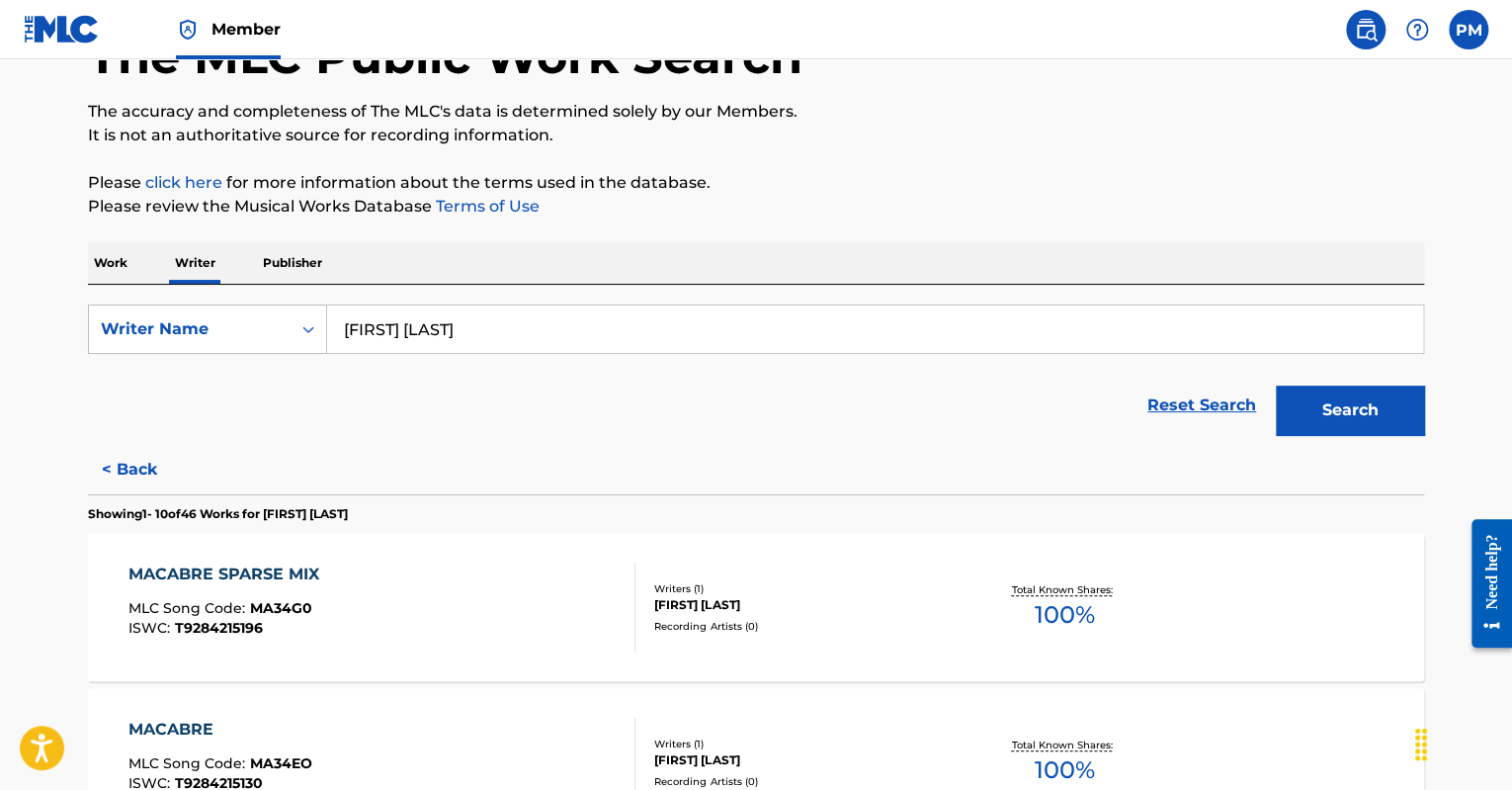 scroll, scrollTop: 0, scrollLeft: 0, axis: both 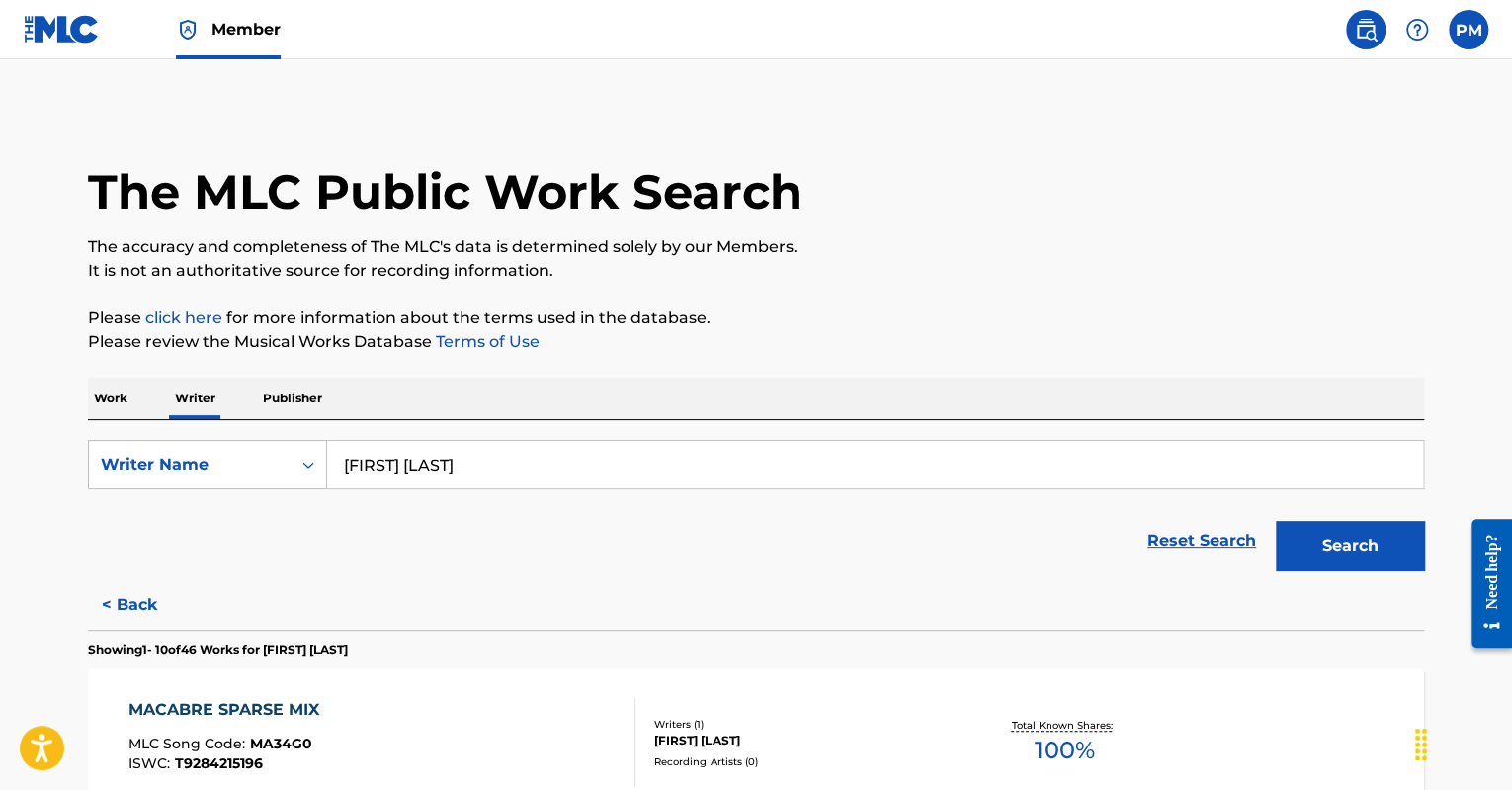 click on "Search" at bounding box center [1350, 546] 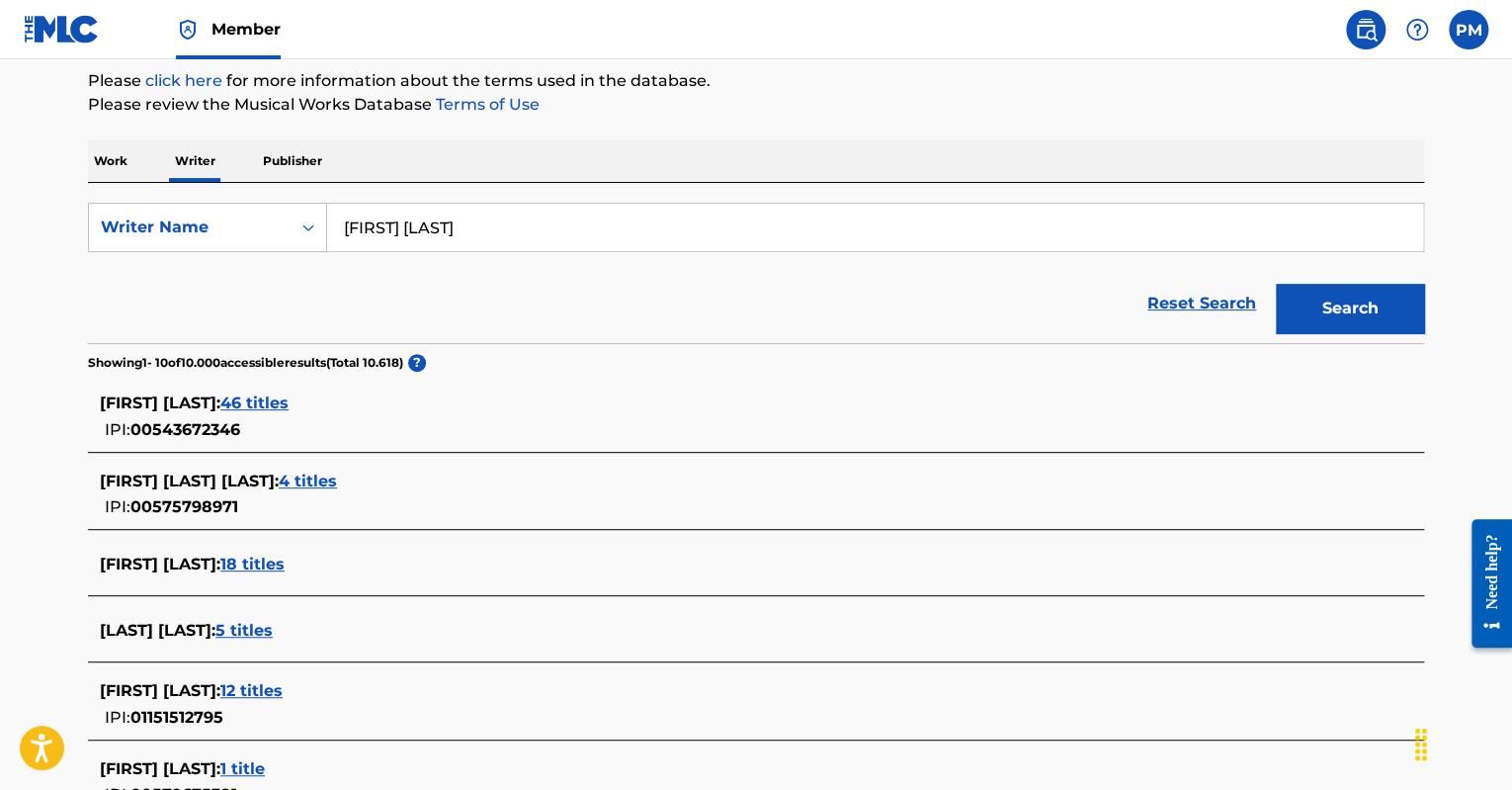 scroll, scrollTop: 297, scrollLeft: 0, axis: vertical 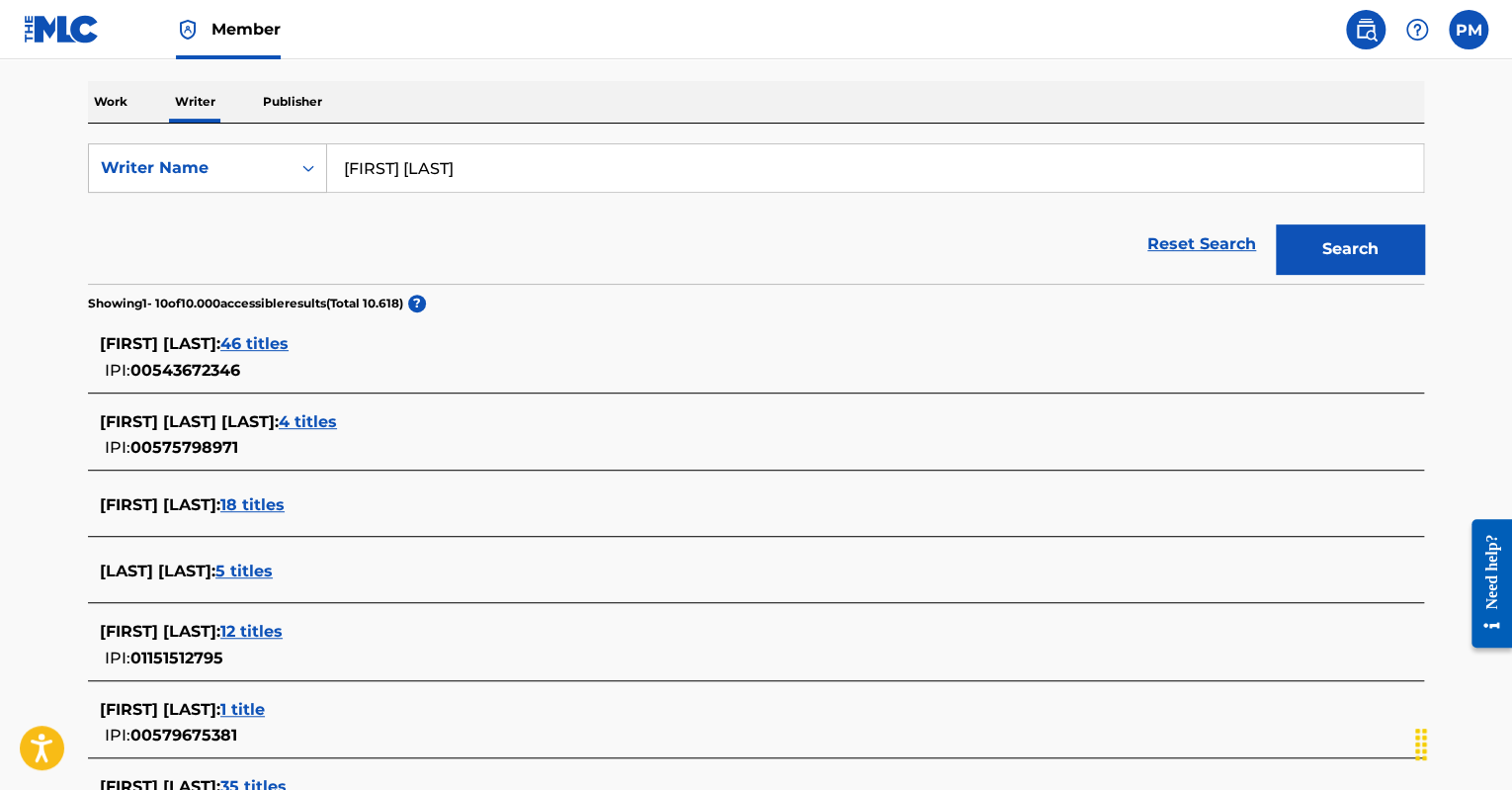 click on "18 titles" at bounding box center (252, 504) 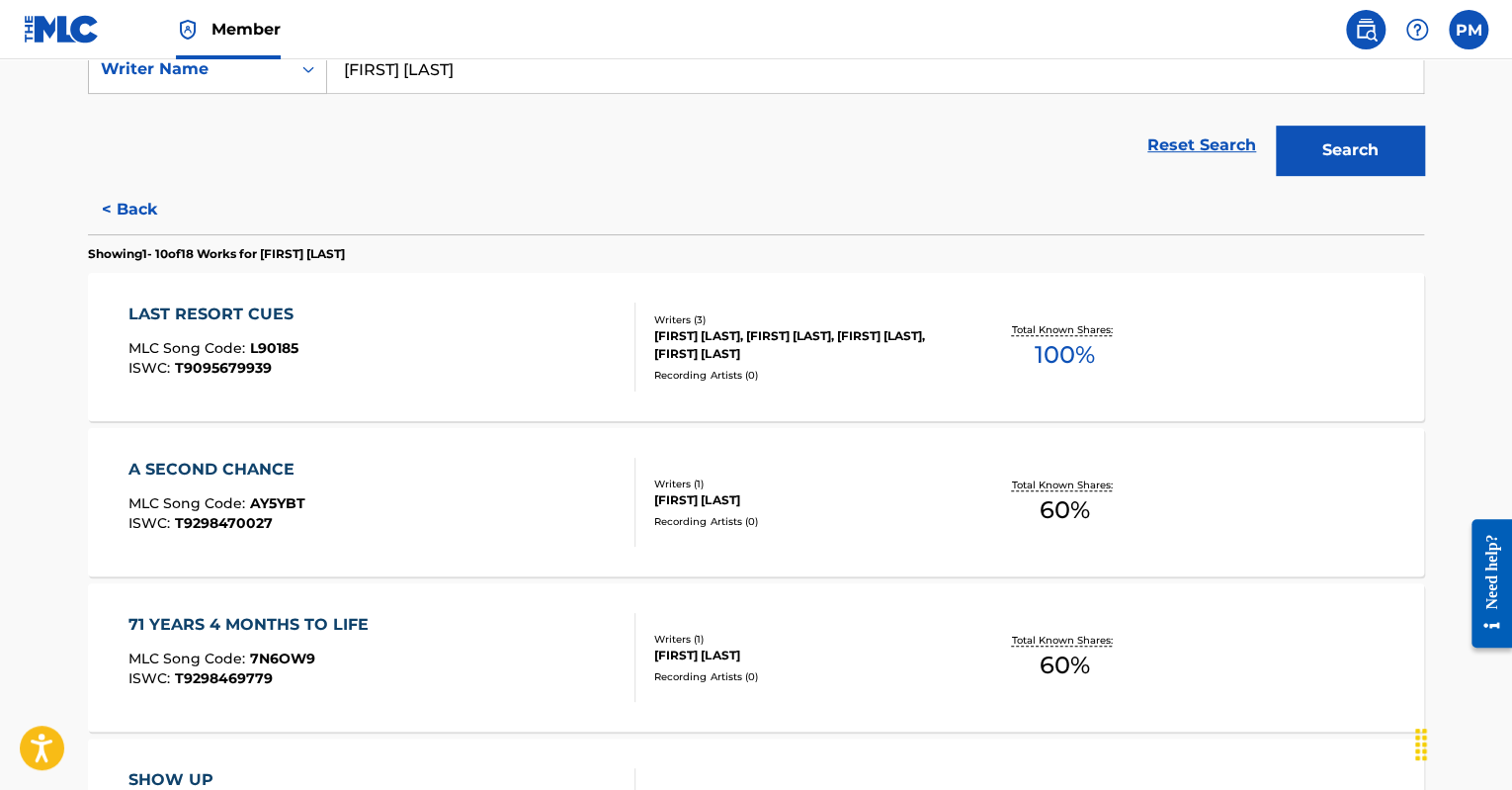 scroll, scrollTop: 494, scrollLeft: 0, axis: vertical 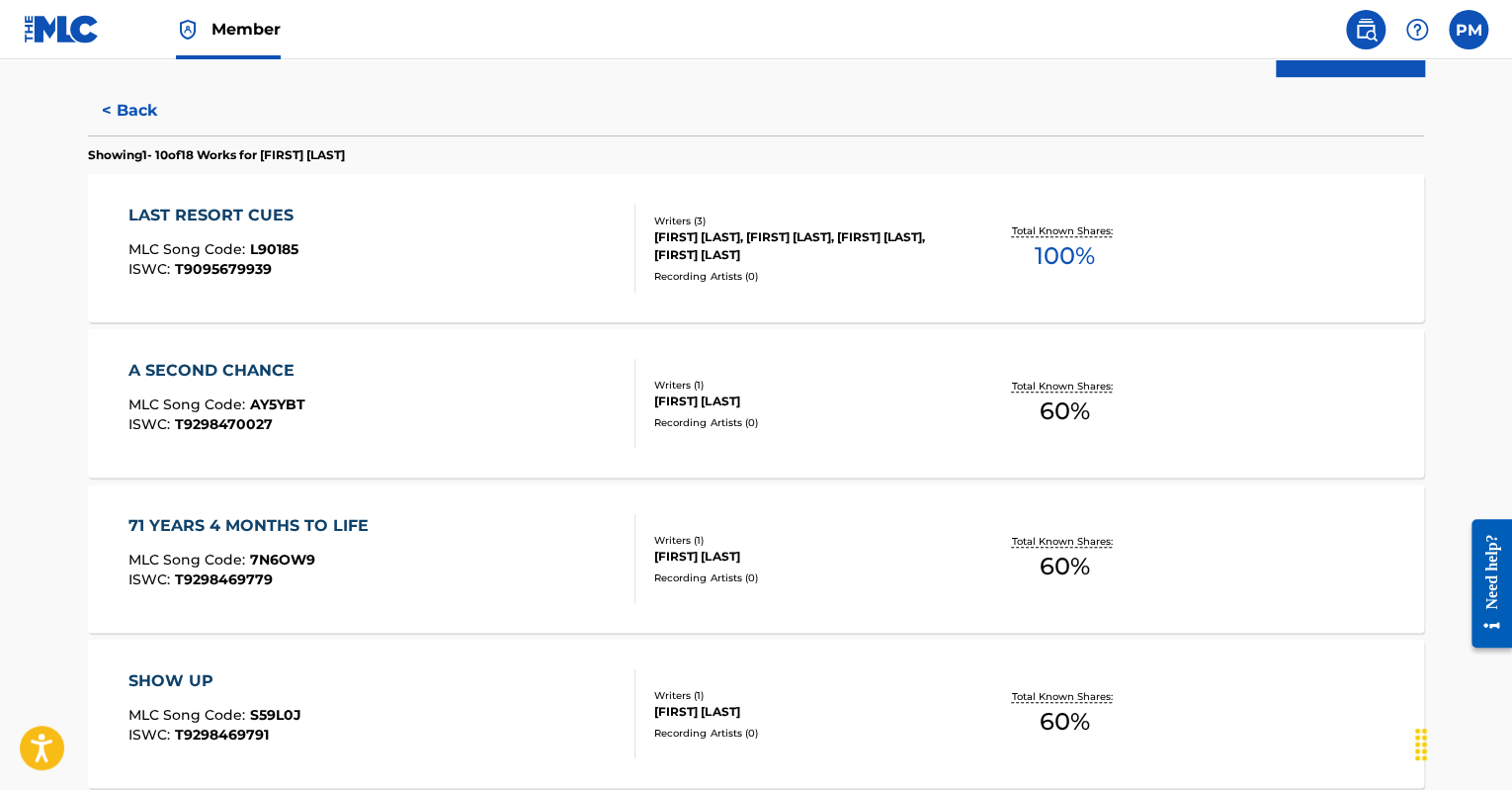 click on "LAST RESORT CUES MLC Song Code : L90185 ISWC : T9095679939" at bounding box center (382, 248) 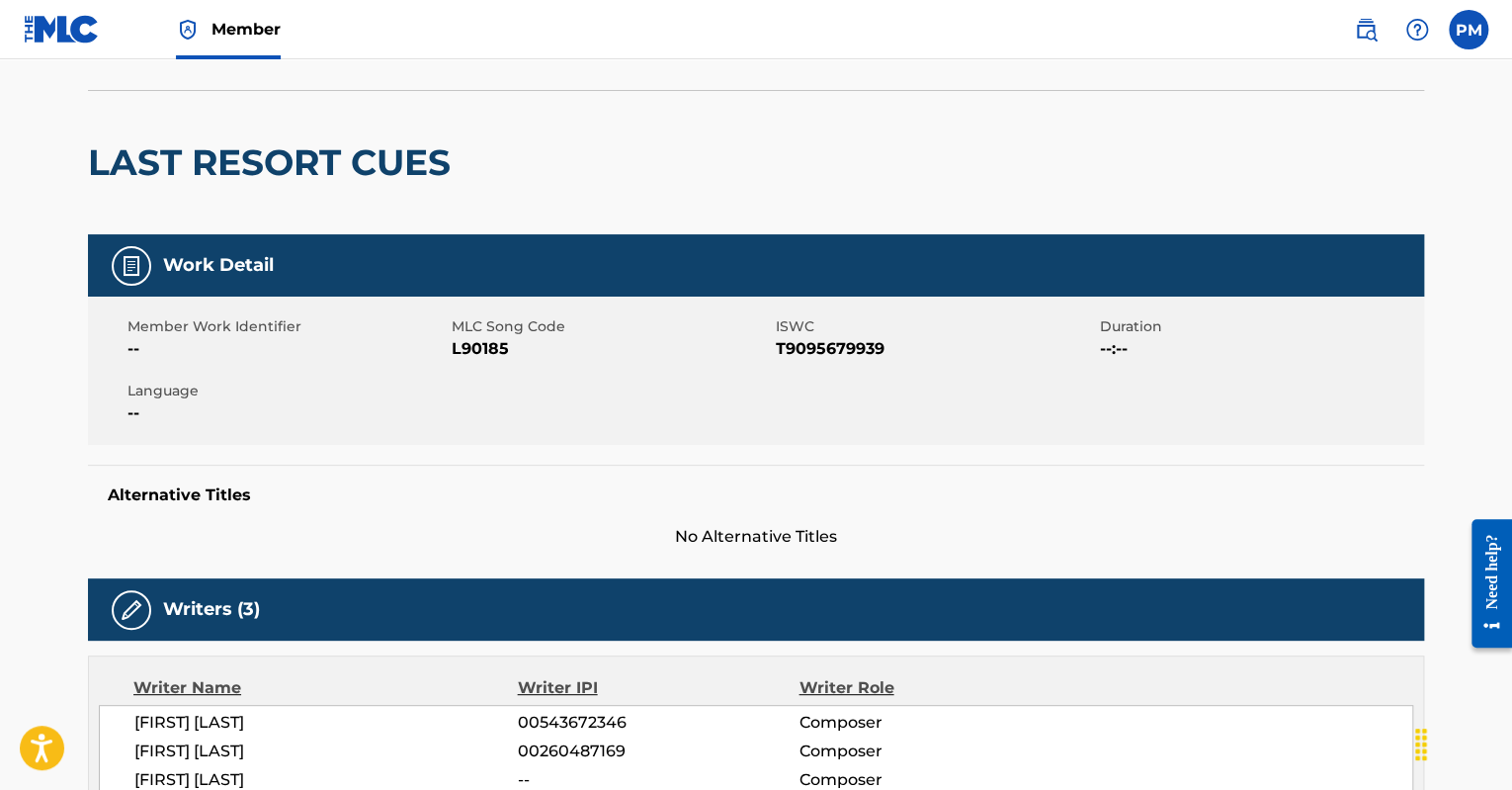 scroll, scrollTop: 0, scrollLeft: 0, axis: both 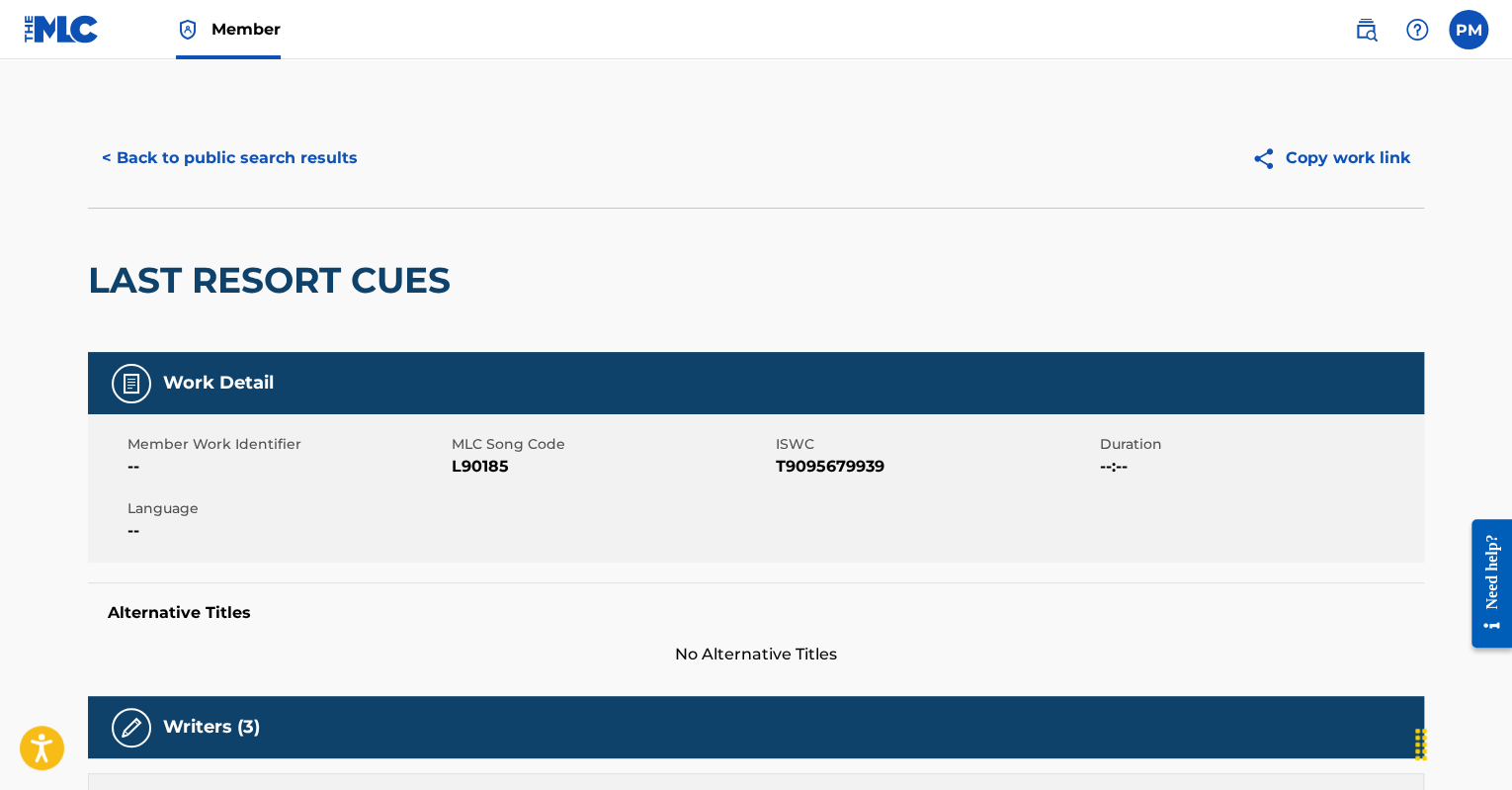 click on "< Back to public search results" at bounding box center [229, 158] 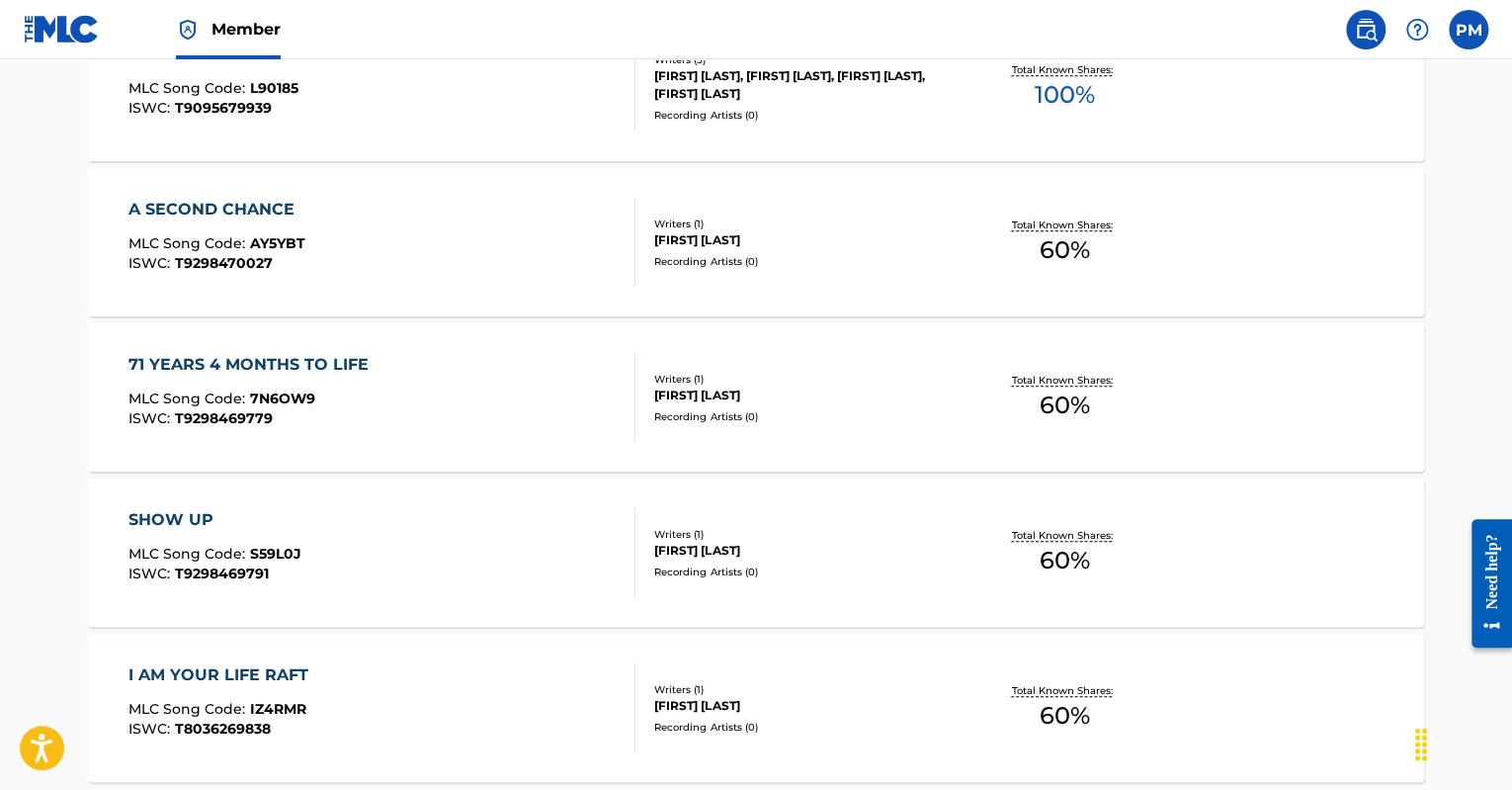scroll, scrollTop: 99, scrollLeft: 0, axis: vertical 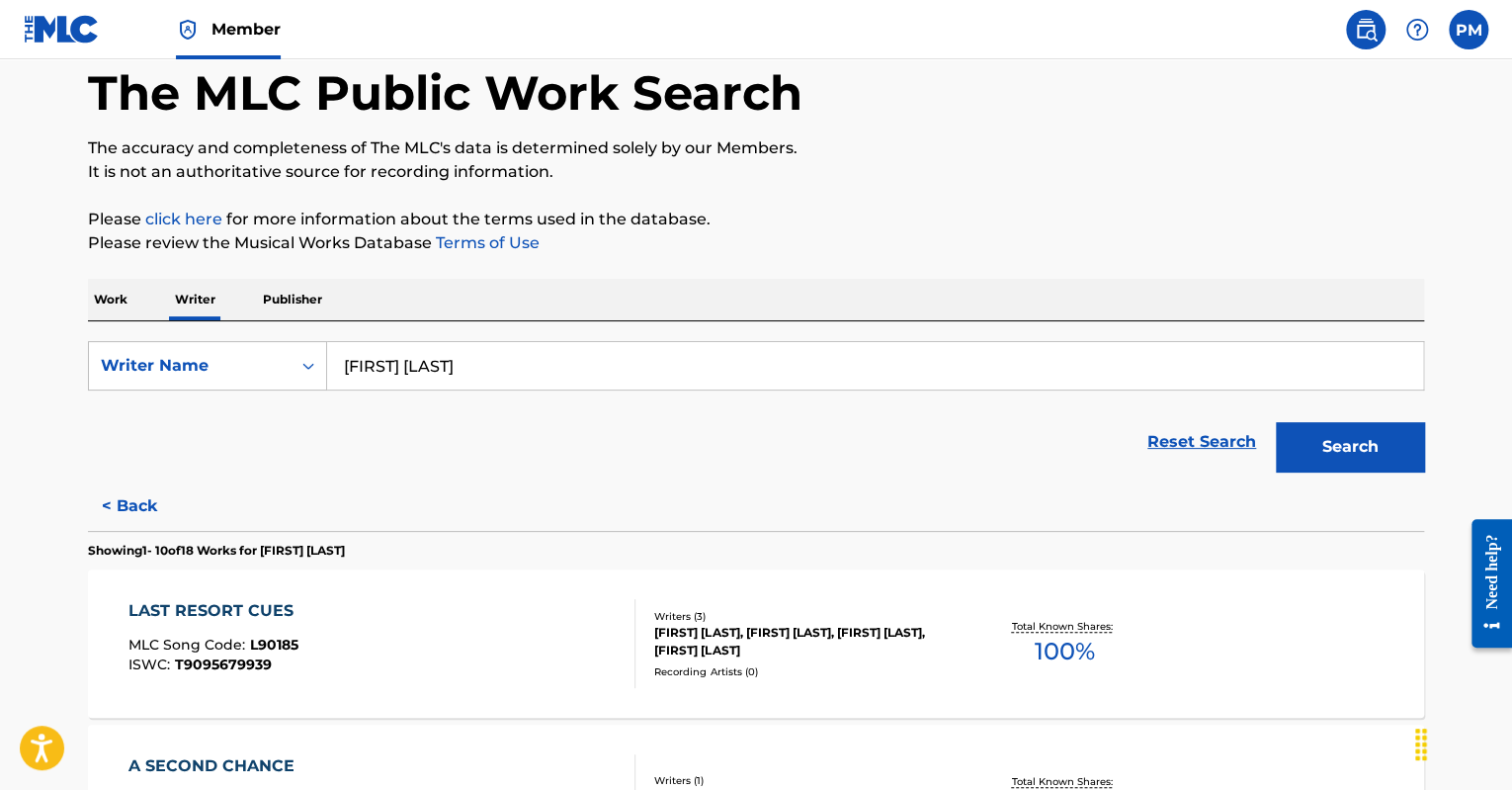 click on "< Back" at bounding box center (147, 506) 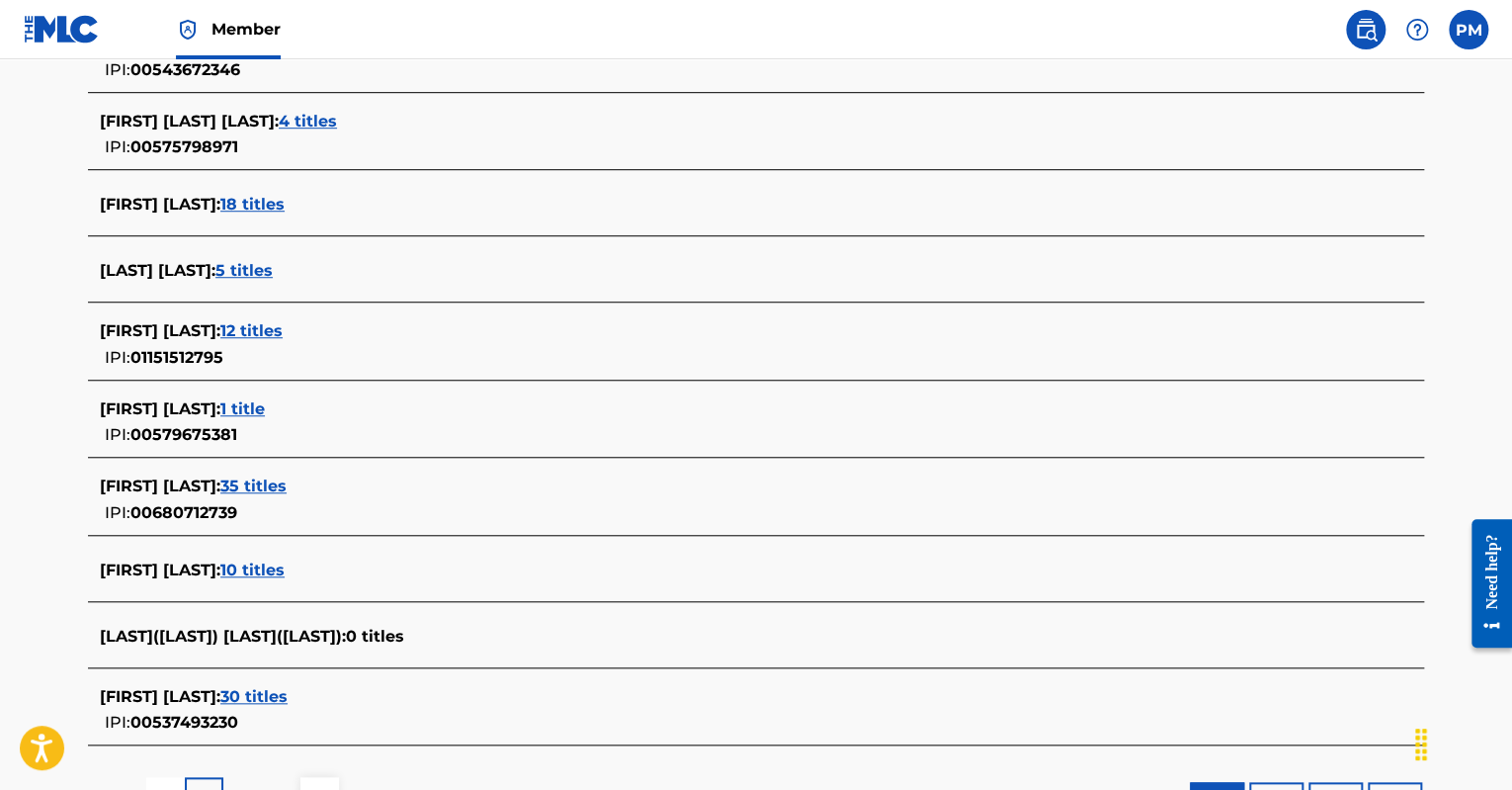 scroll, scrollTop: 692, scrollLeft: 0, axis: vertical 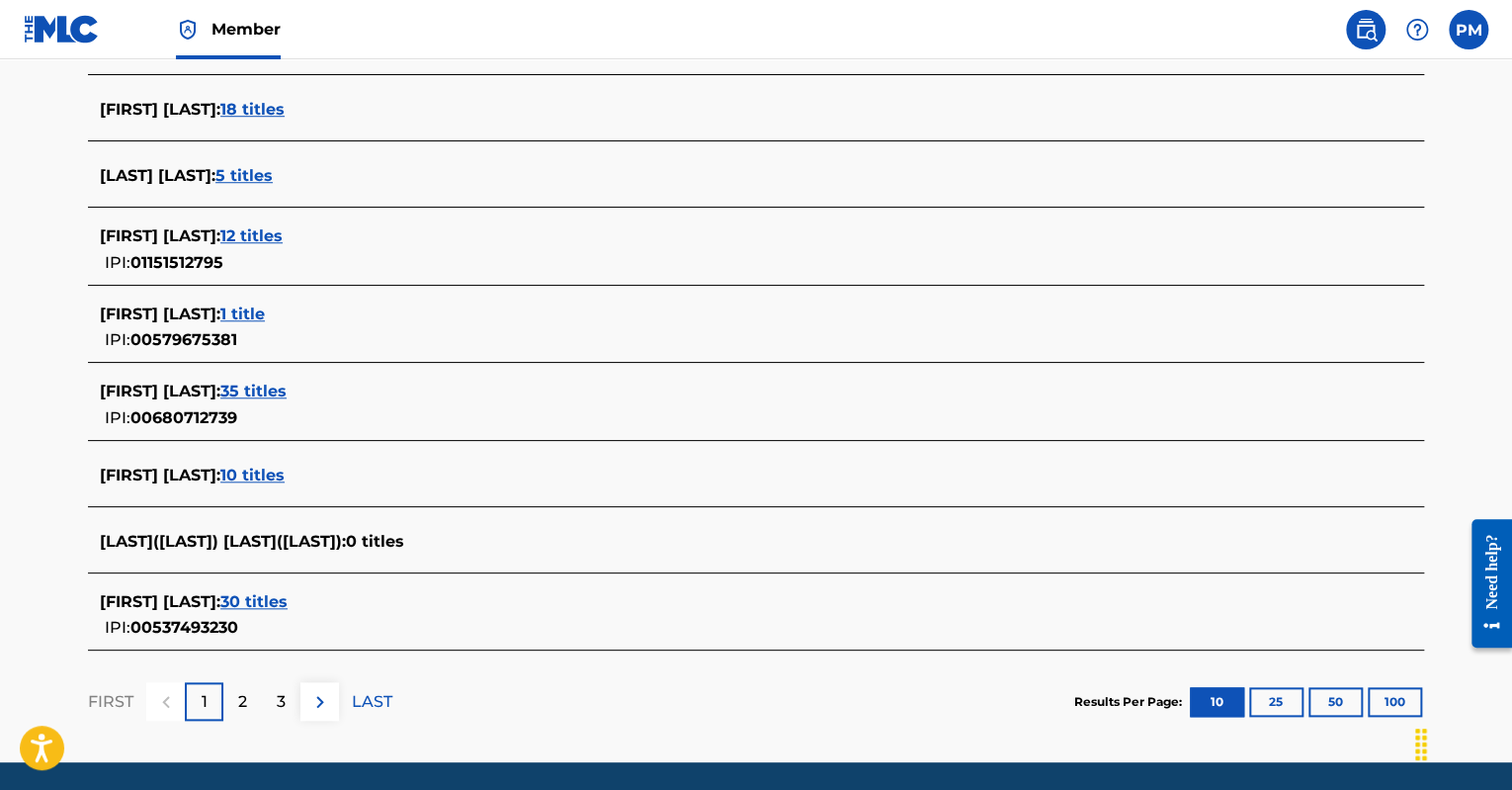 click on "100" at bounding box center [1394, 702] 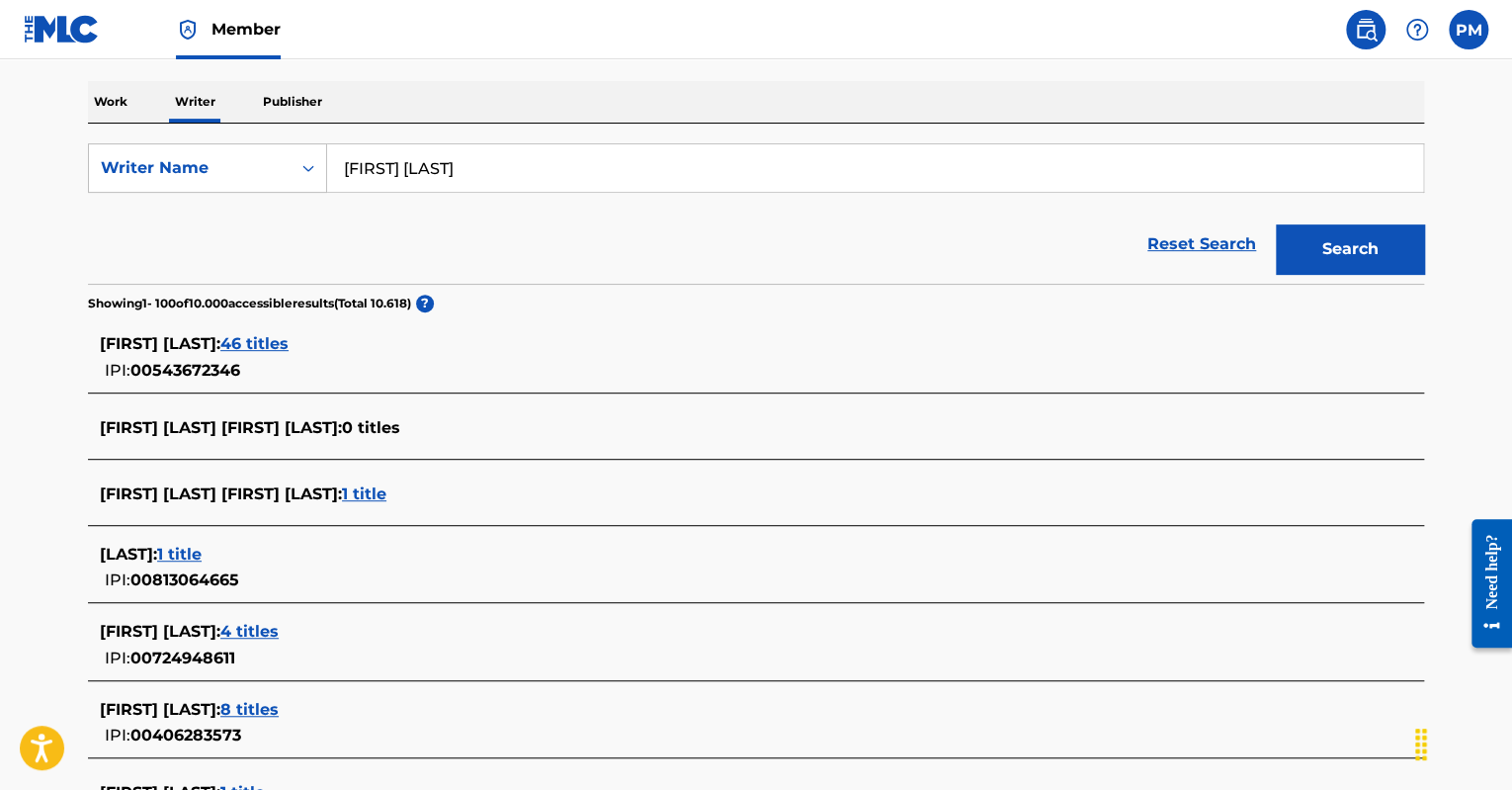 scroll, scrollTop: 0, scrollLeft: 0, axis: both 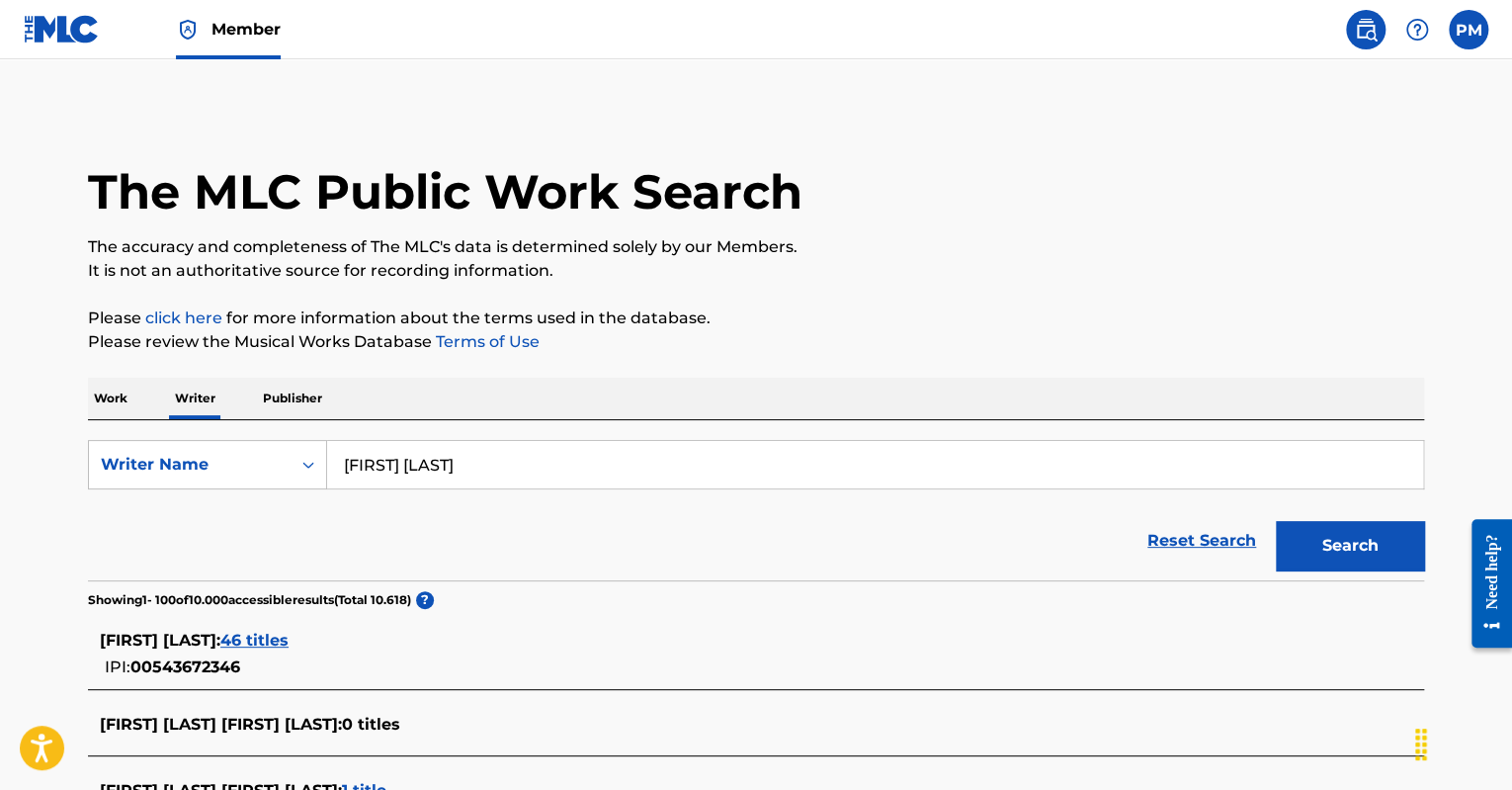 click on "[FIRST] [LAST]" at bounding box center (875, 465) 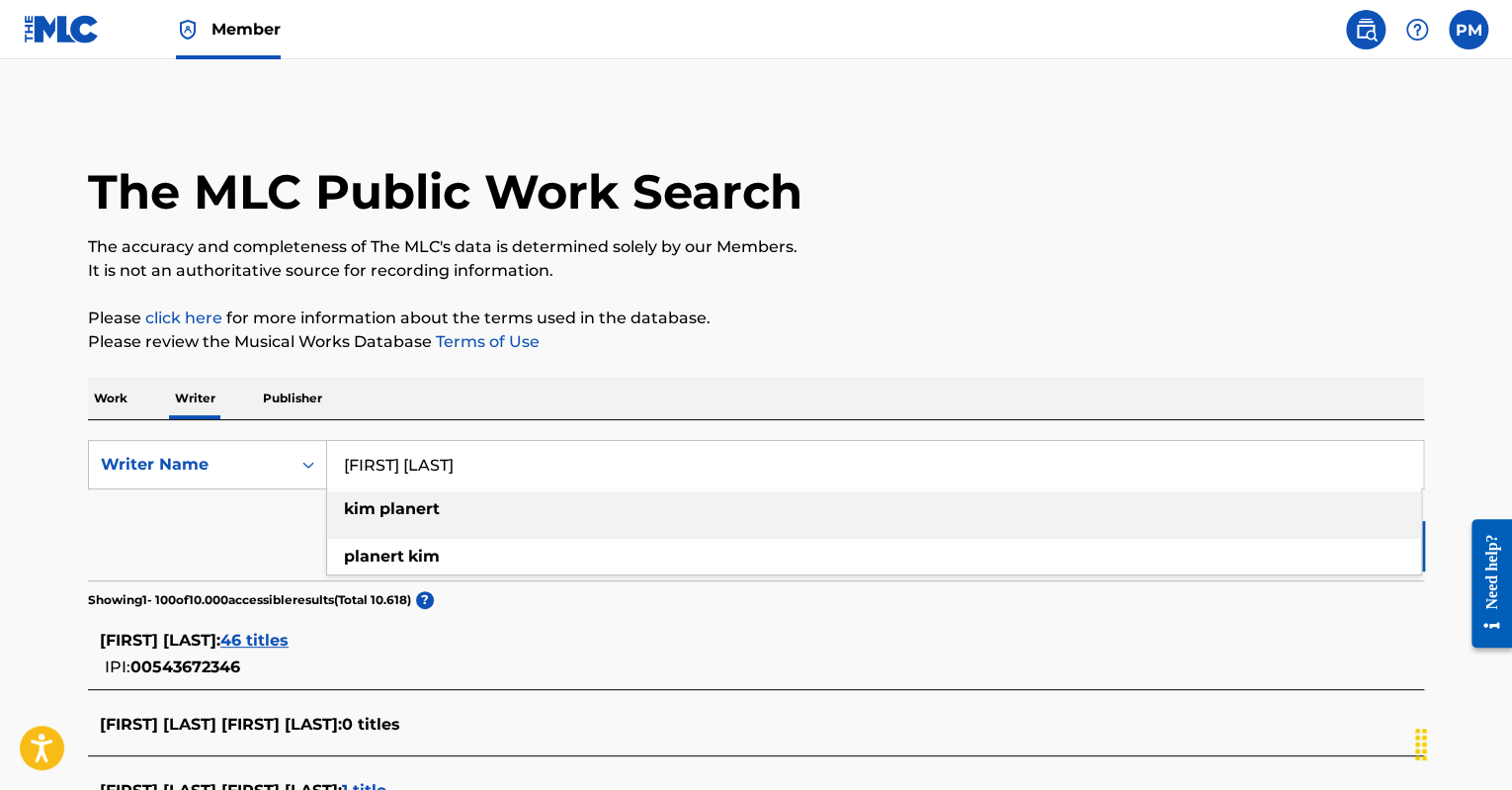 click on "[FIRST] [LAST]" at bounding box center [874, 509] 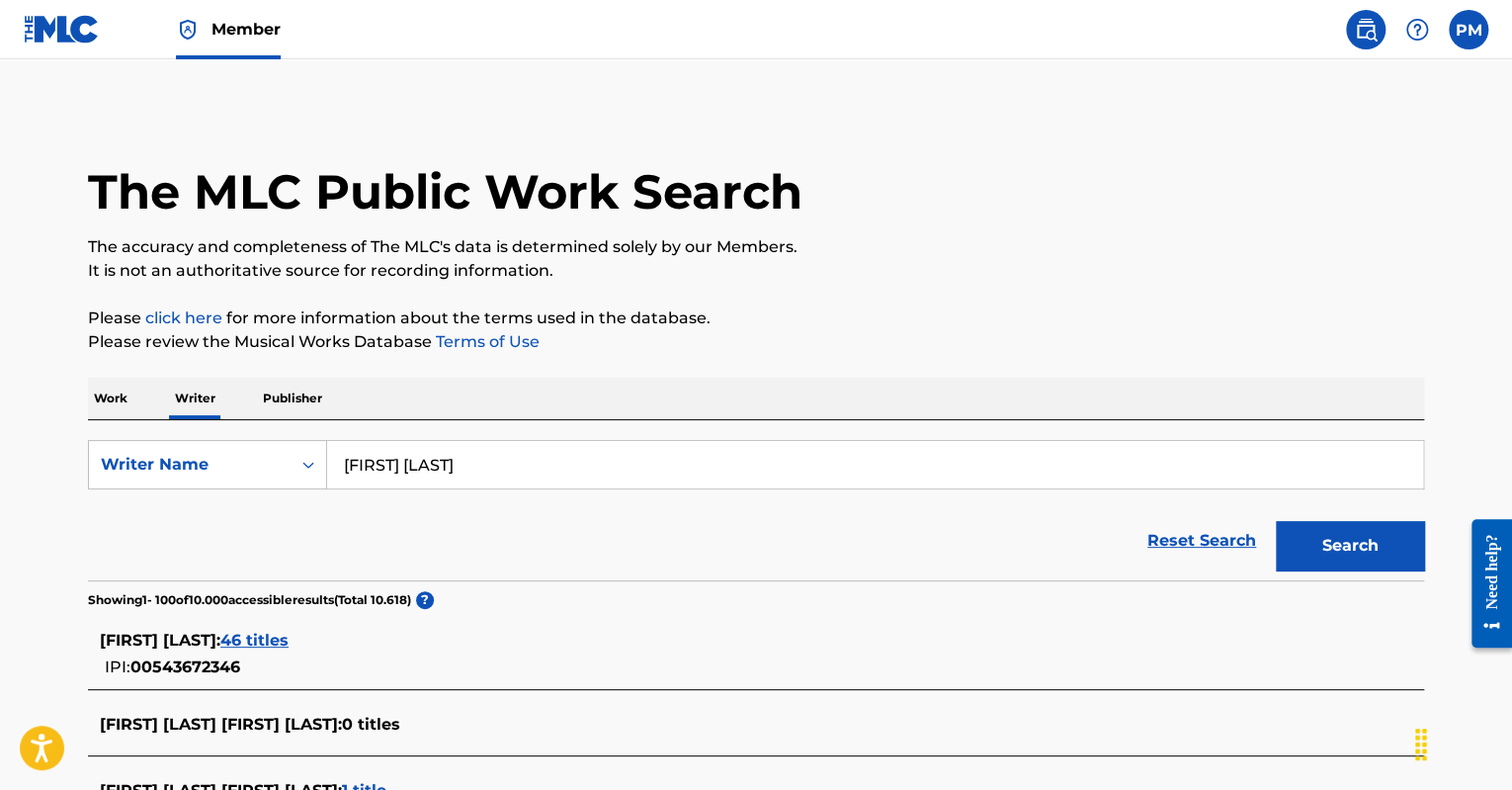 click on "Search" at bounding box center [1350, 546] 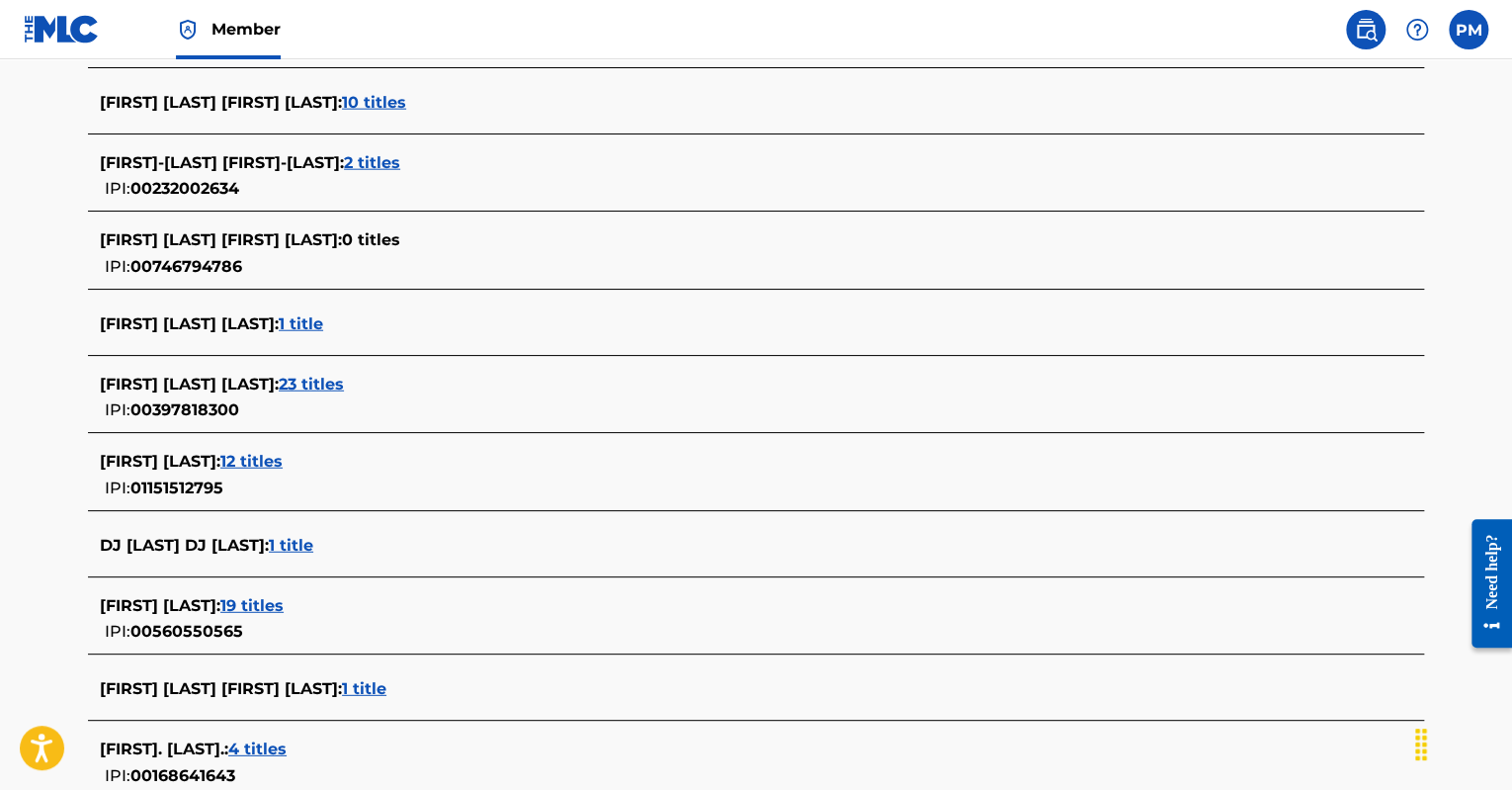 scroll, scrollTop: 6921, scrollLeft: 0, axis: vertical 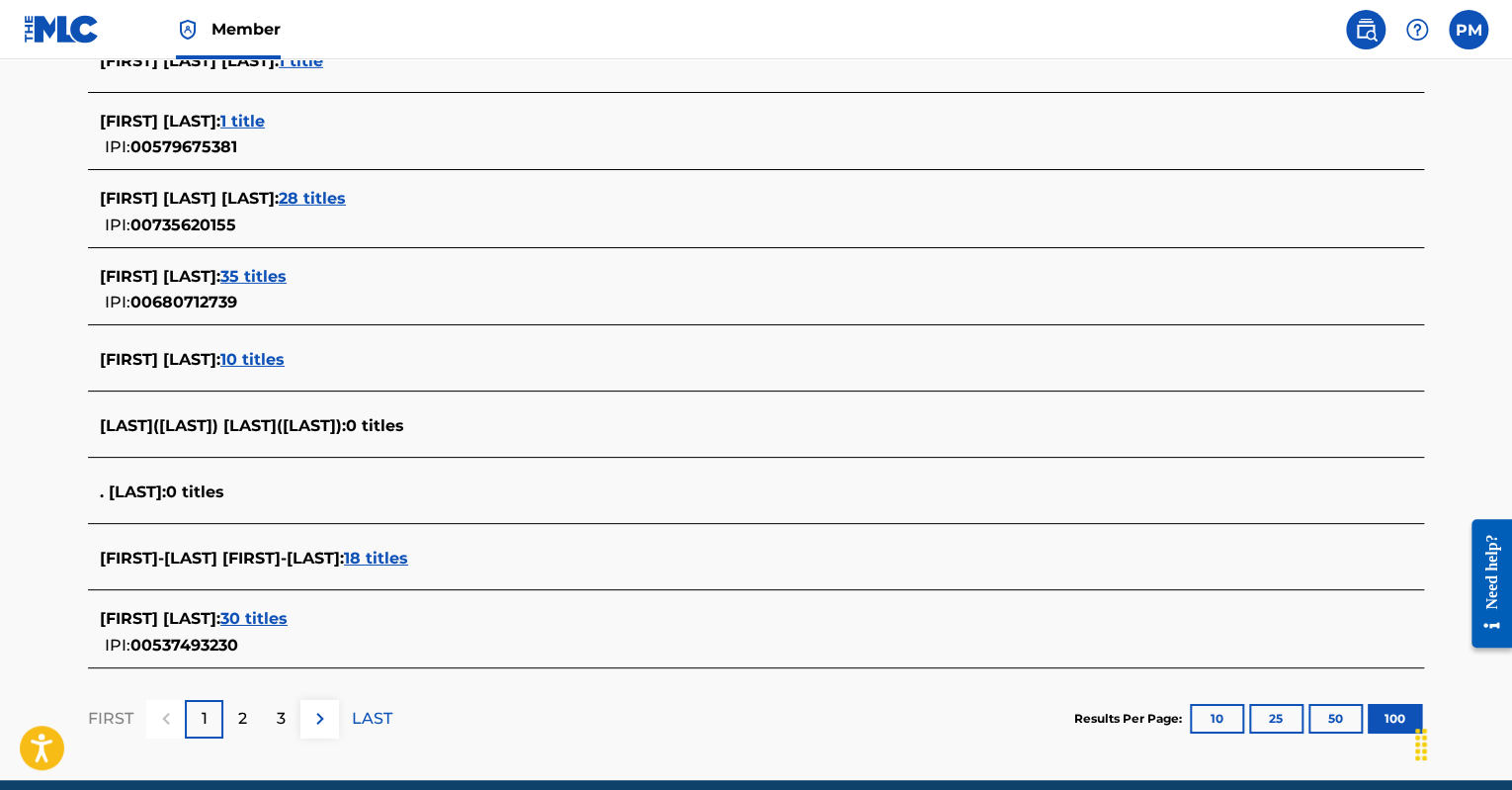 click on "10" at bounding box center [1217, 719] 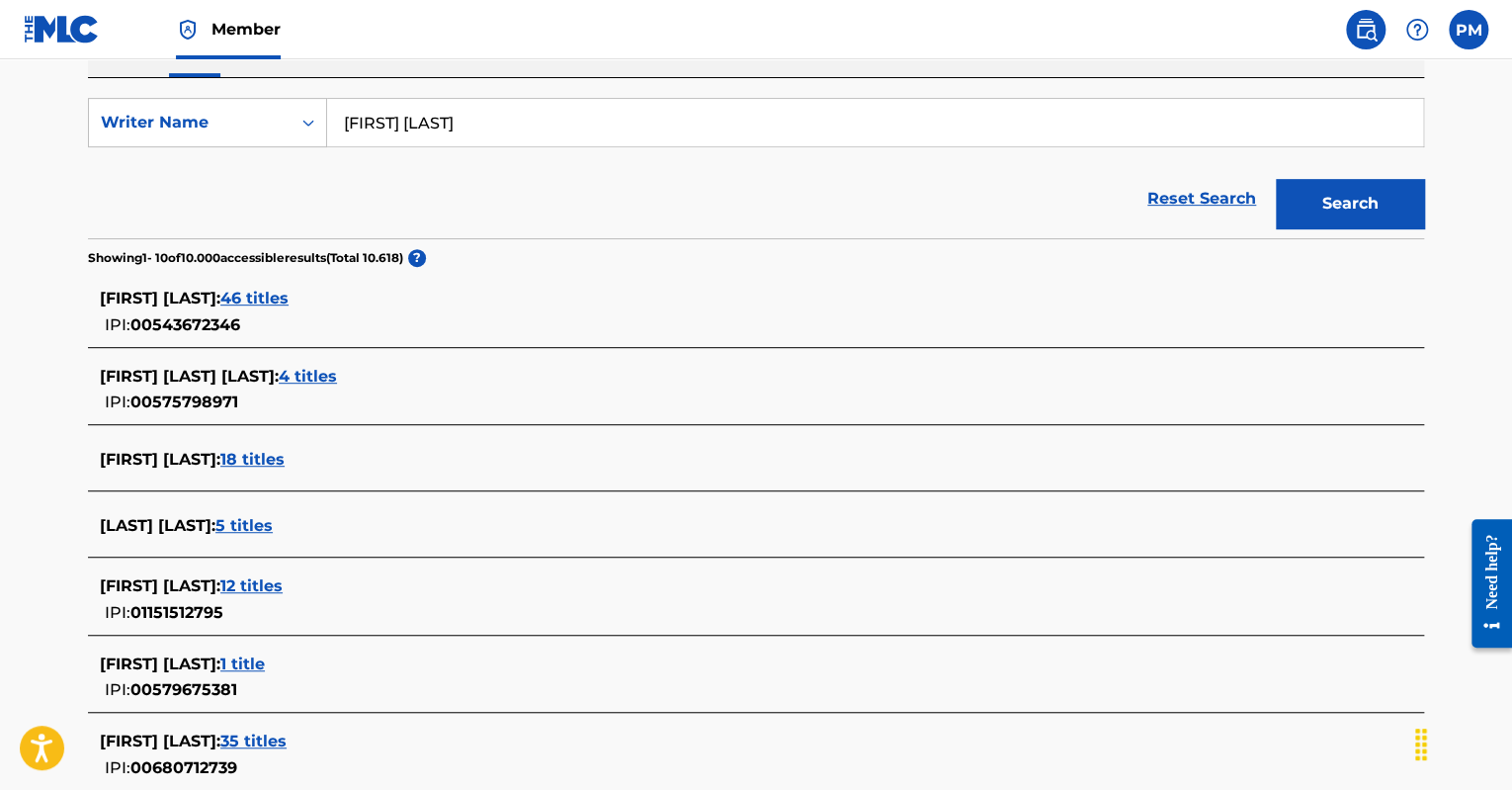 scroll, scrollTop: 263, scrollLeft: 0, axis: vertical 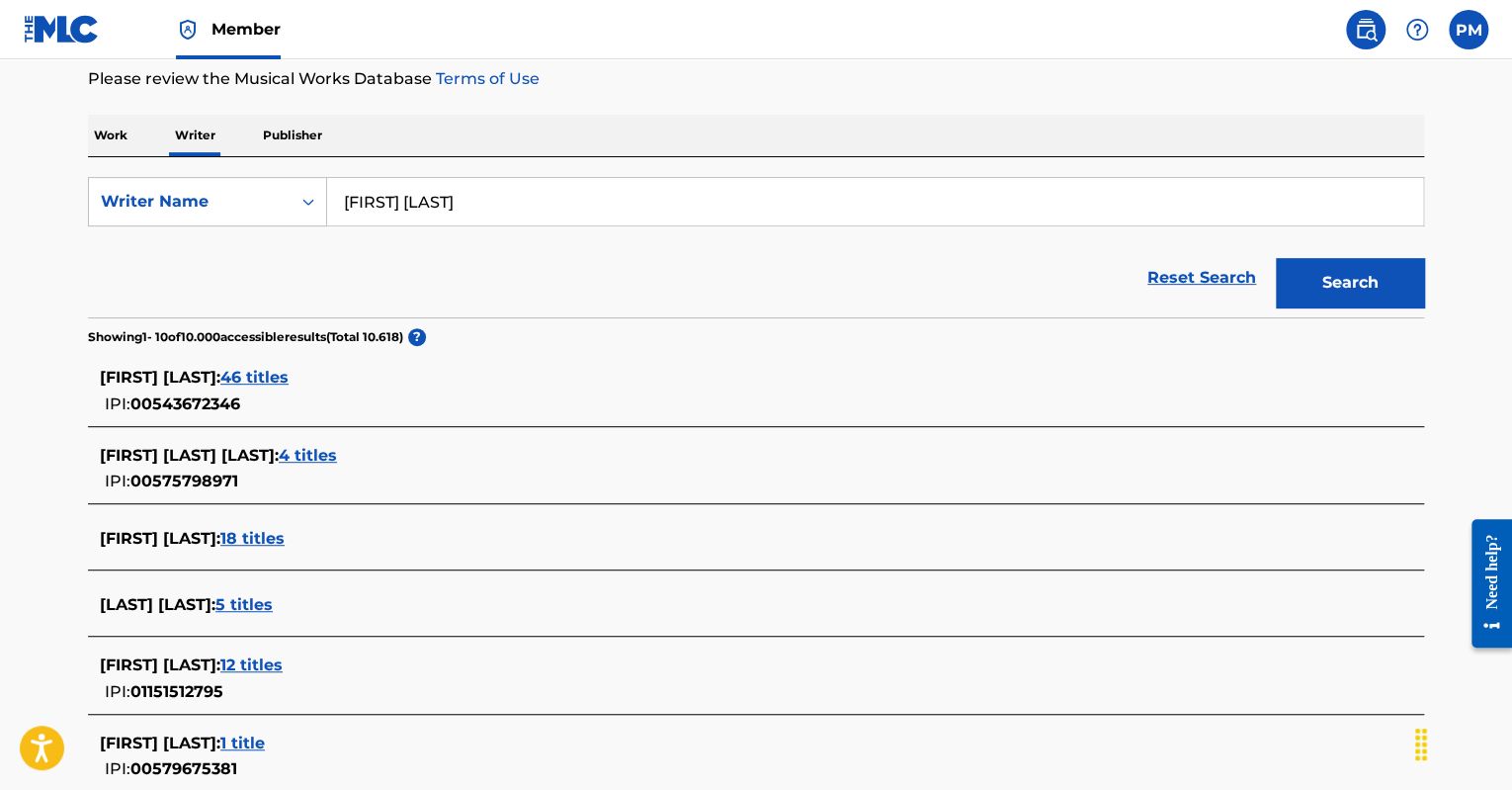 drag, startPoint x: 249, startPoint y: 537, endPoint x: 241, endPoint y: 604, distance: 67.47592 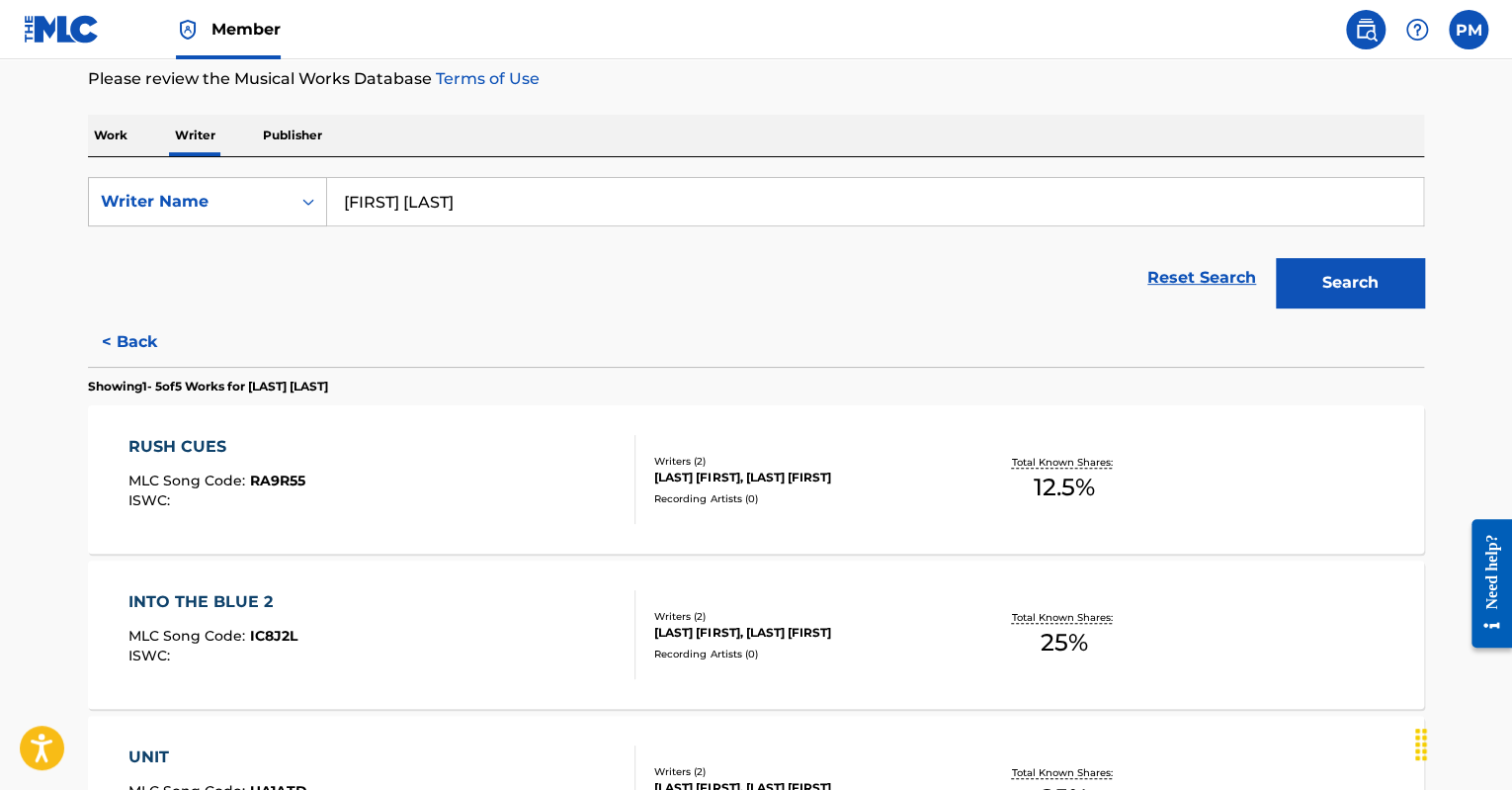 click on "RUSH CUES MLC Song Code : RA9R55 ISWC :" at bounding box center [382, 480] 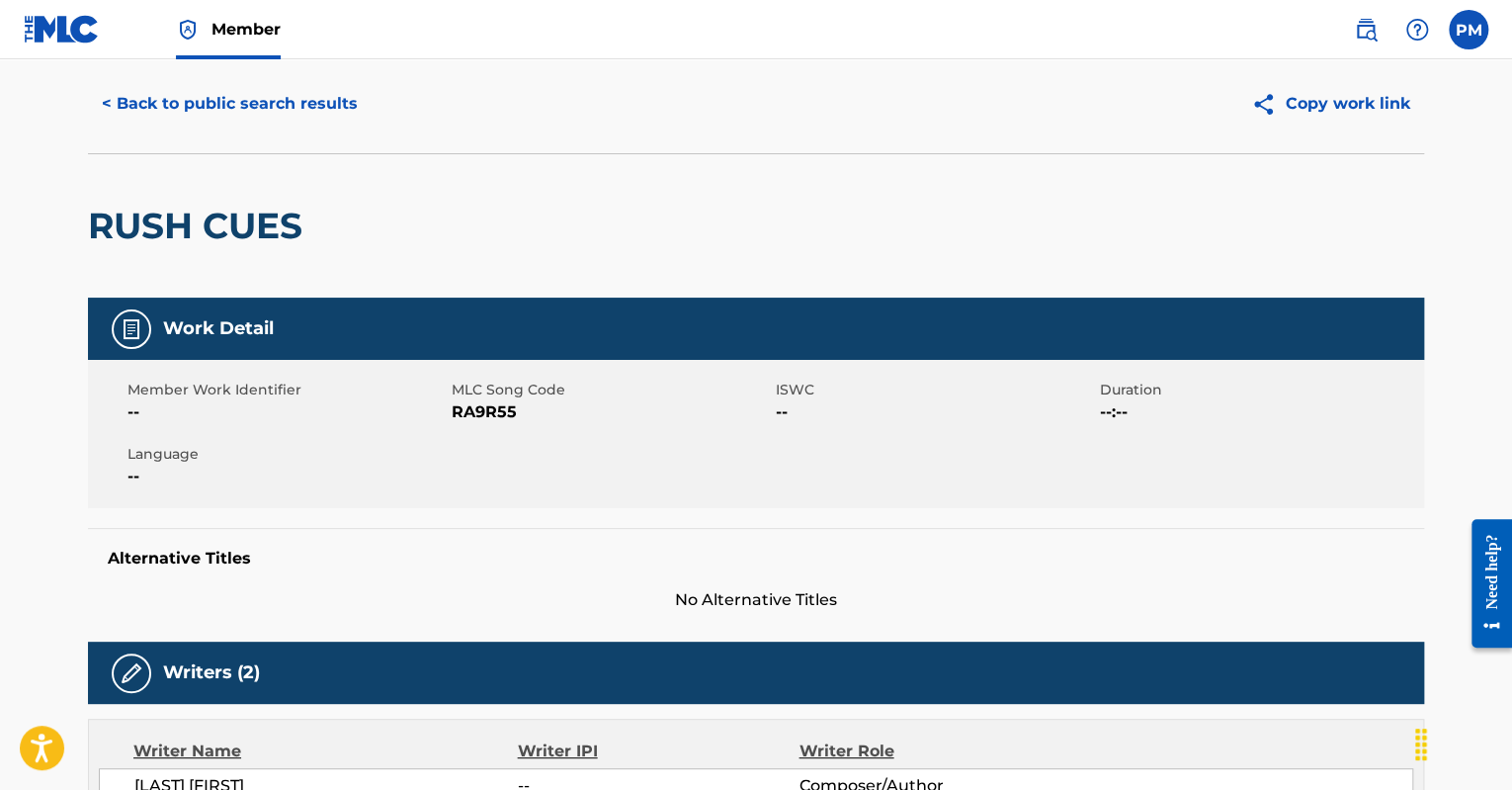scroll, scrollTop: 0, scrollLeft: 0, axis: both 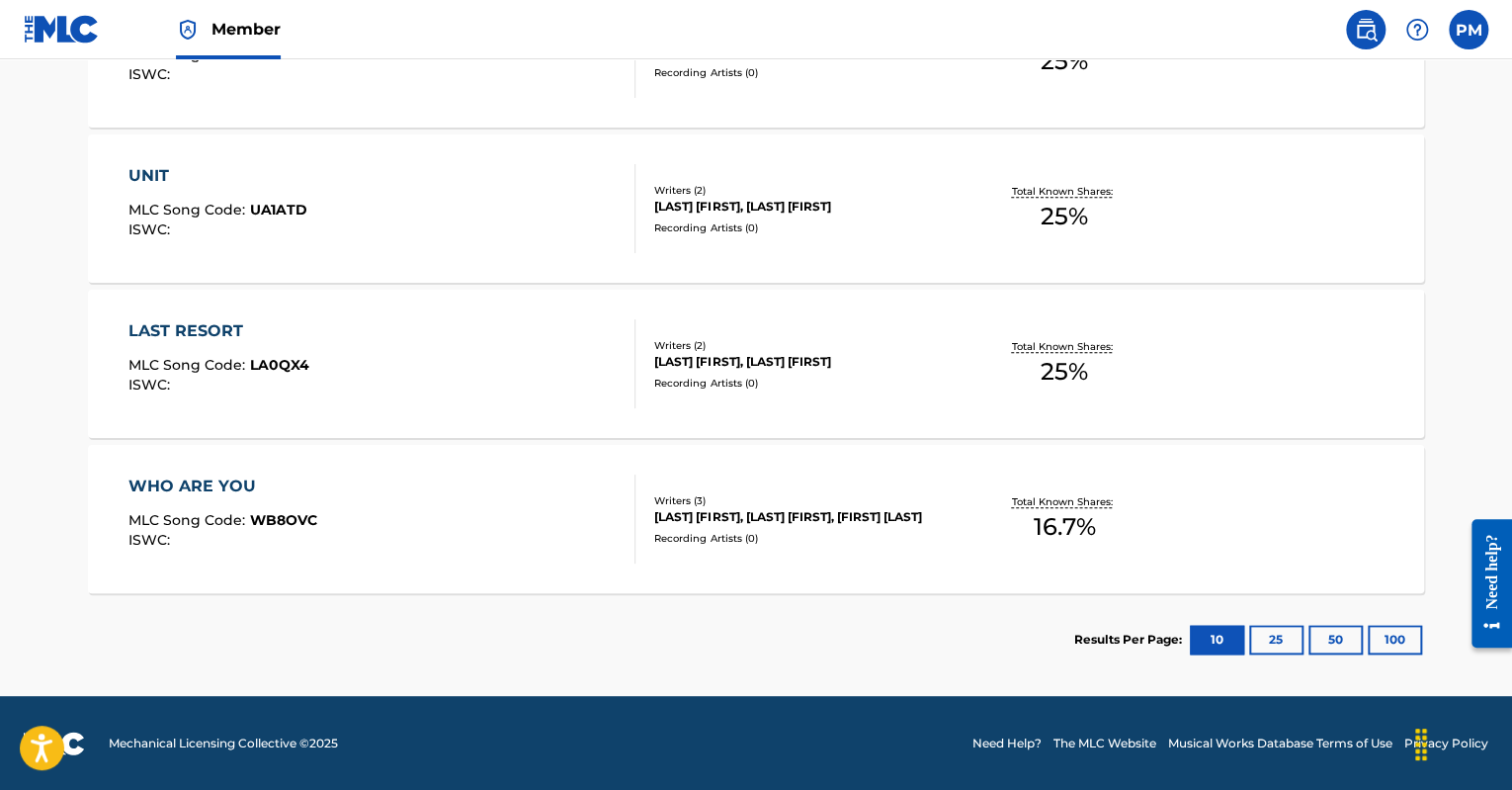 click on "50" at bounding box center [1335, 640] 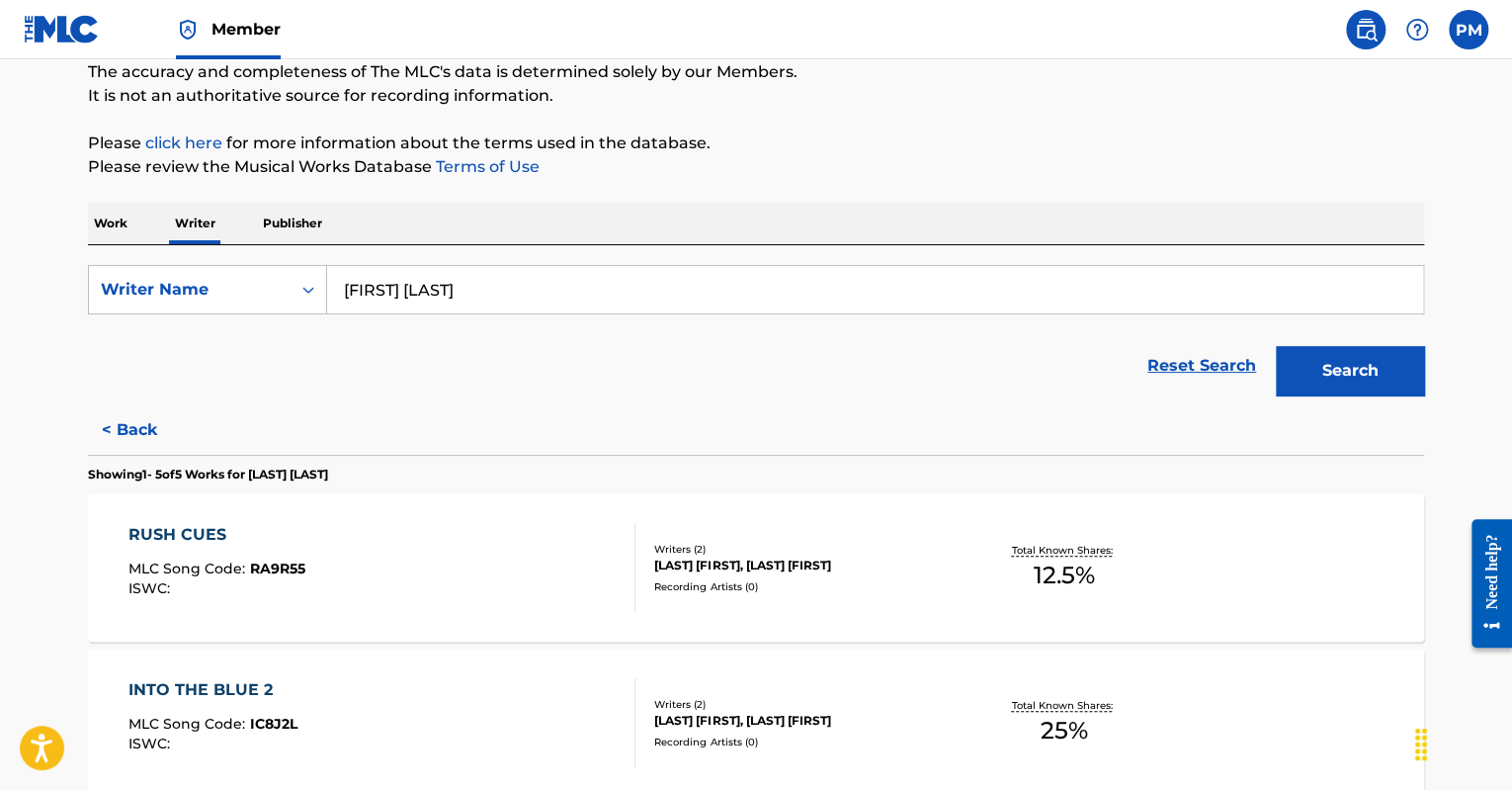 scroll, scrollTop: 152, scrollLeft: 0, axis: vertical 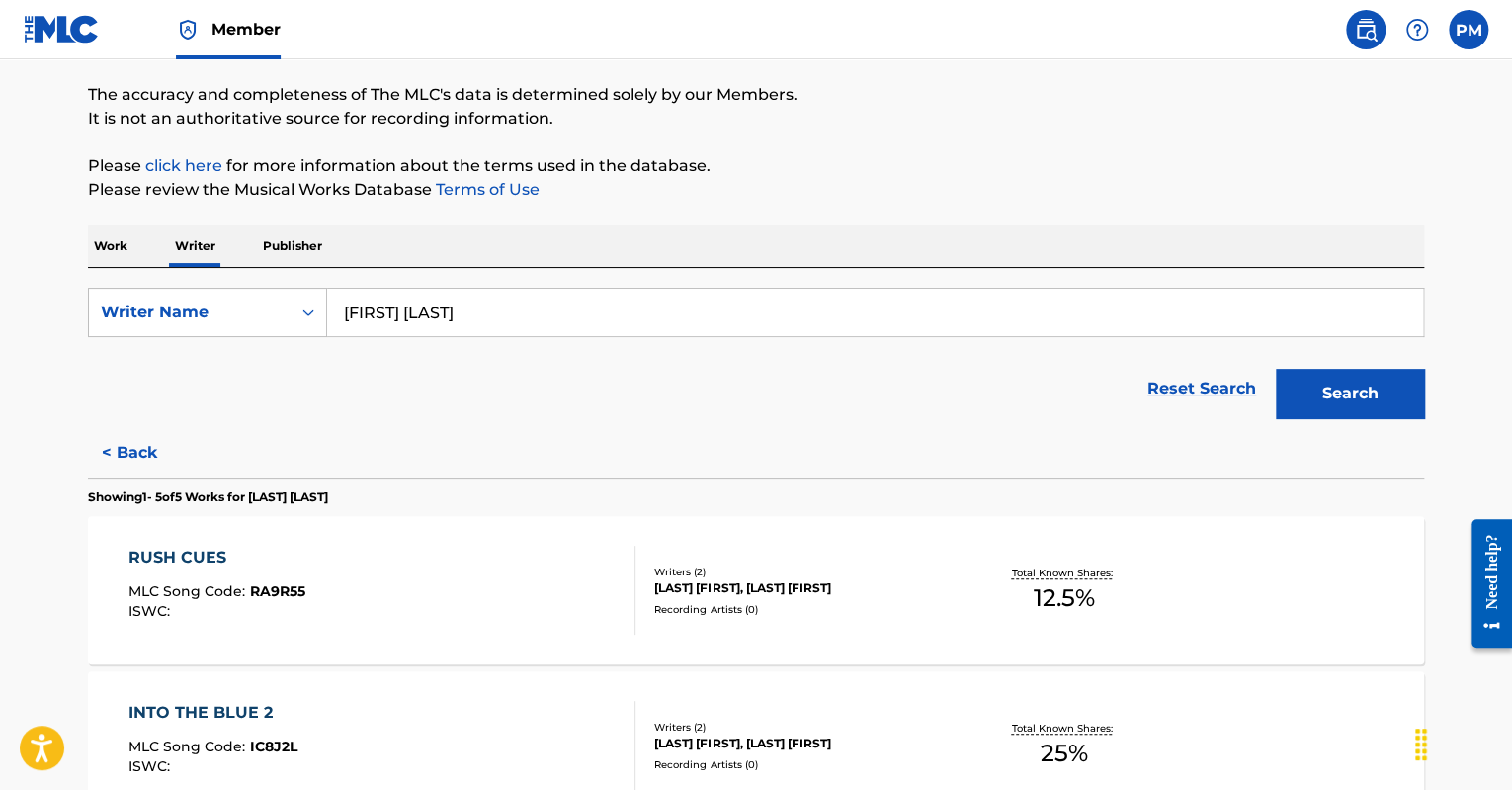 click on "< Back" at bounding box center (147, 453) 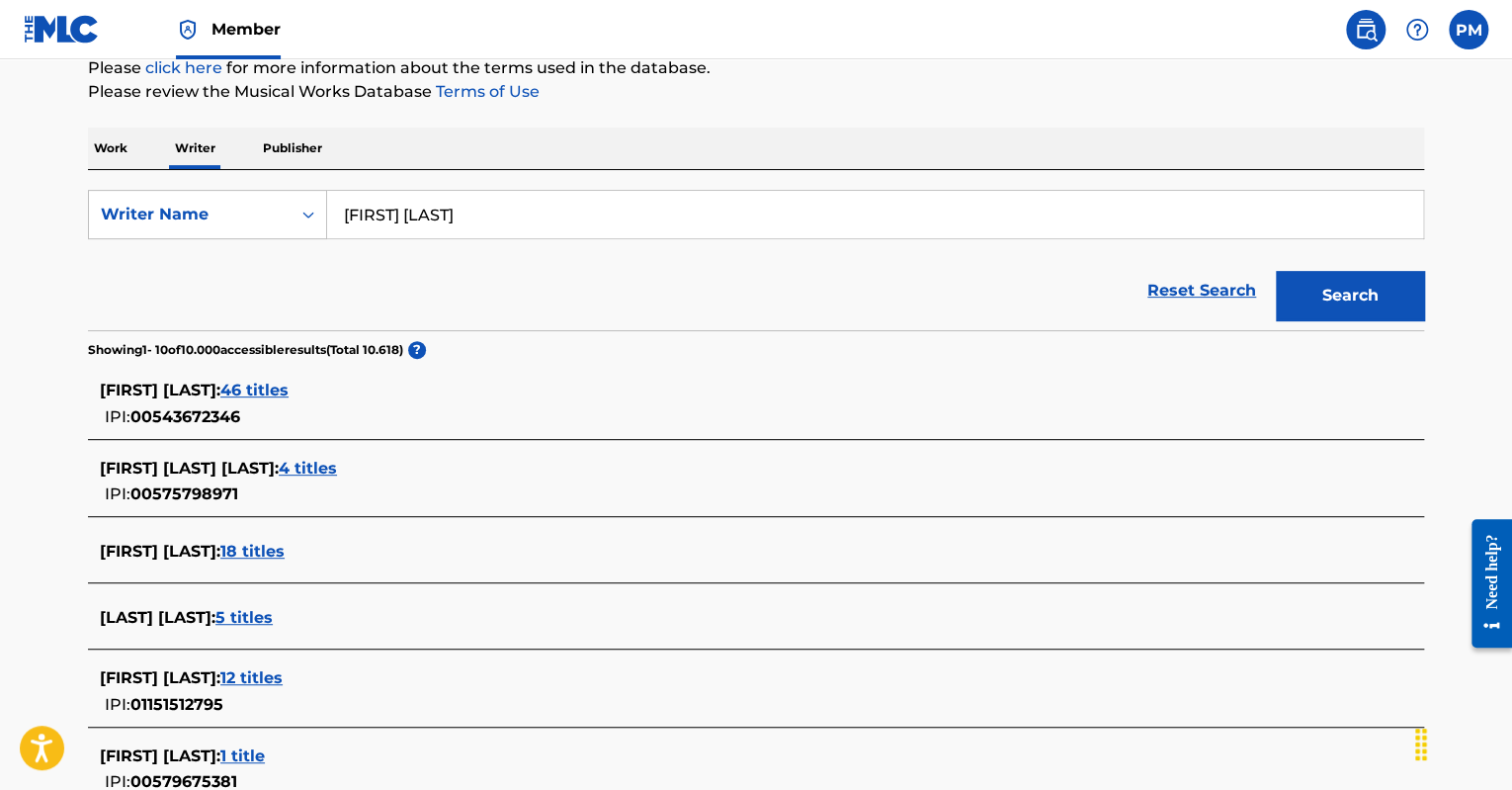 scroll, scrollTop: 251, scrollLeft: 0, axis: vertical 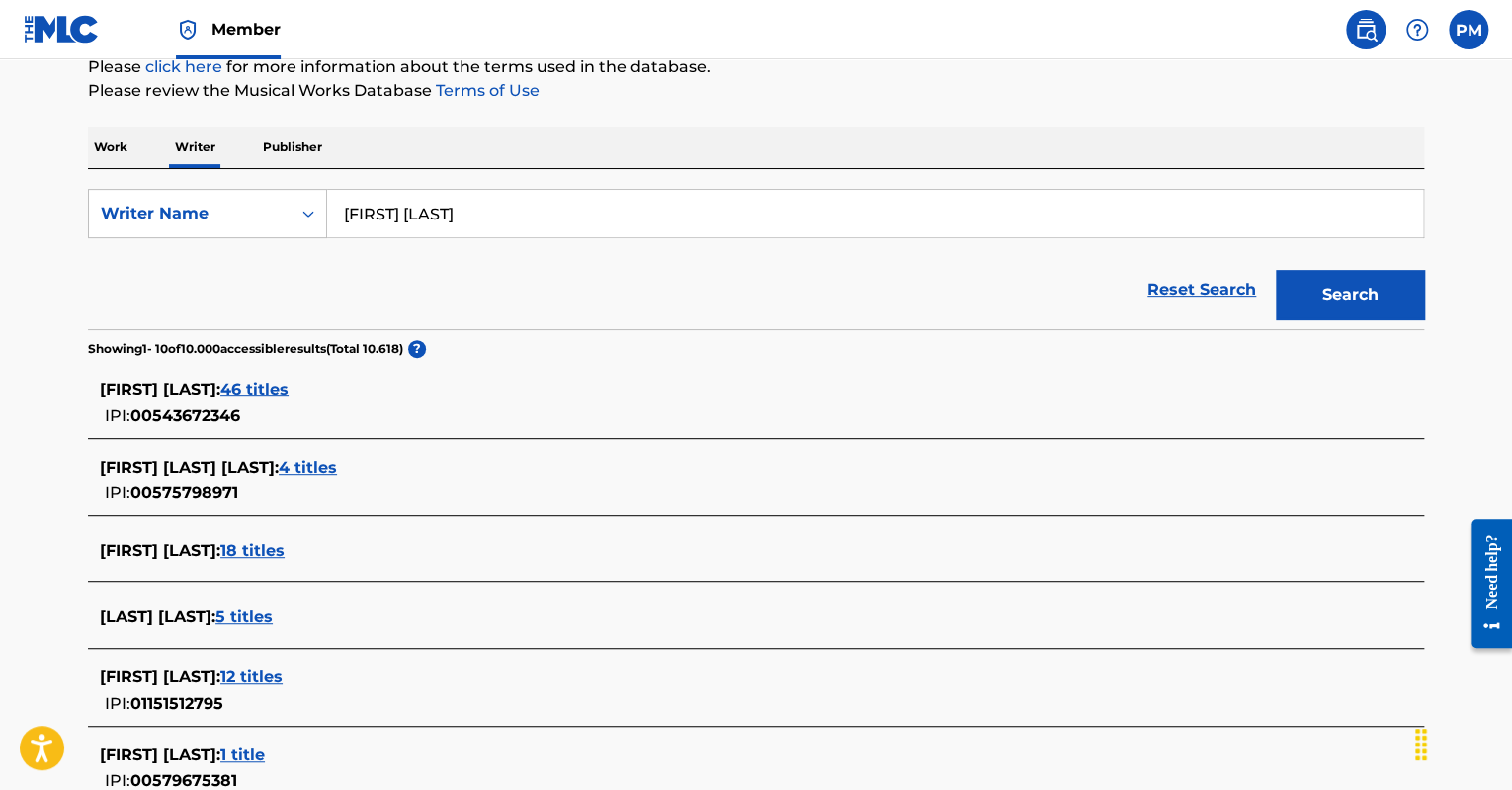 click on "18 titles" at bounding box center [252, 550] 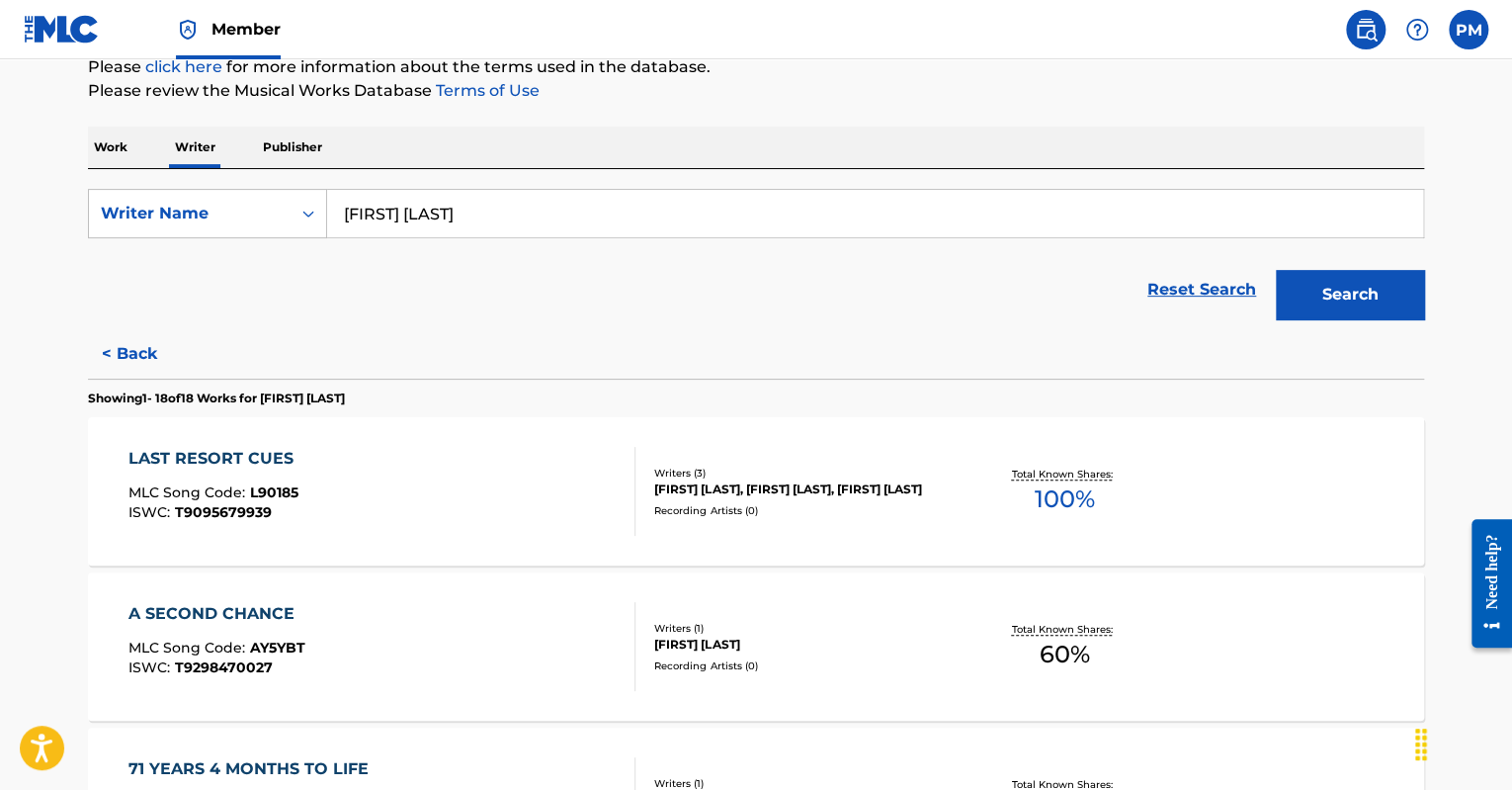 click on "LAST RESORT CUES MLC Song Code : L90185 ISWC : T9095679939" at bounding box center (382, 491) 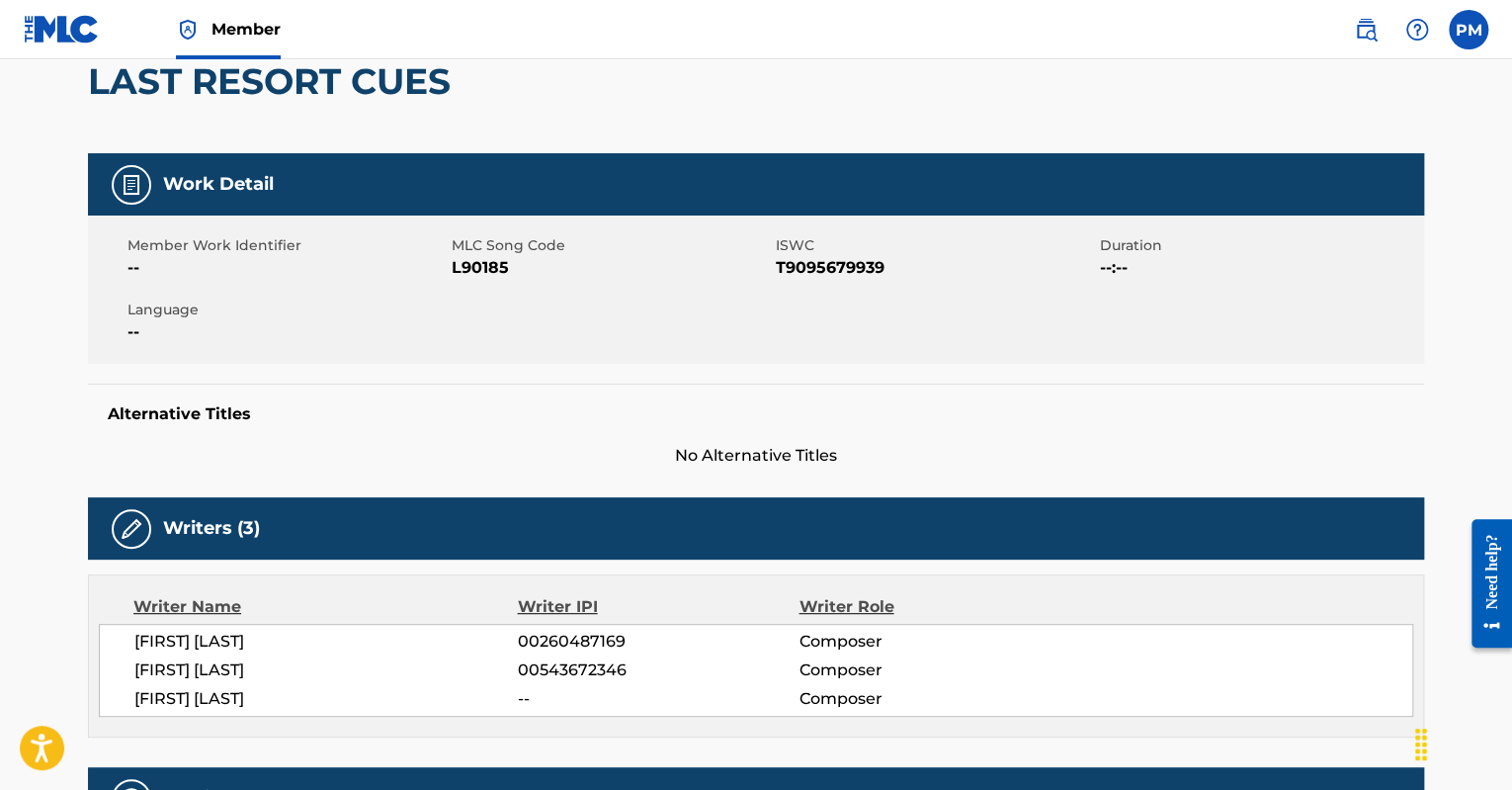 scroll, scrollTop: 0, scrollLeft: 0, axis: both 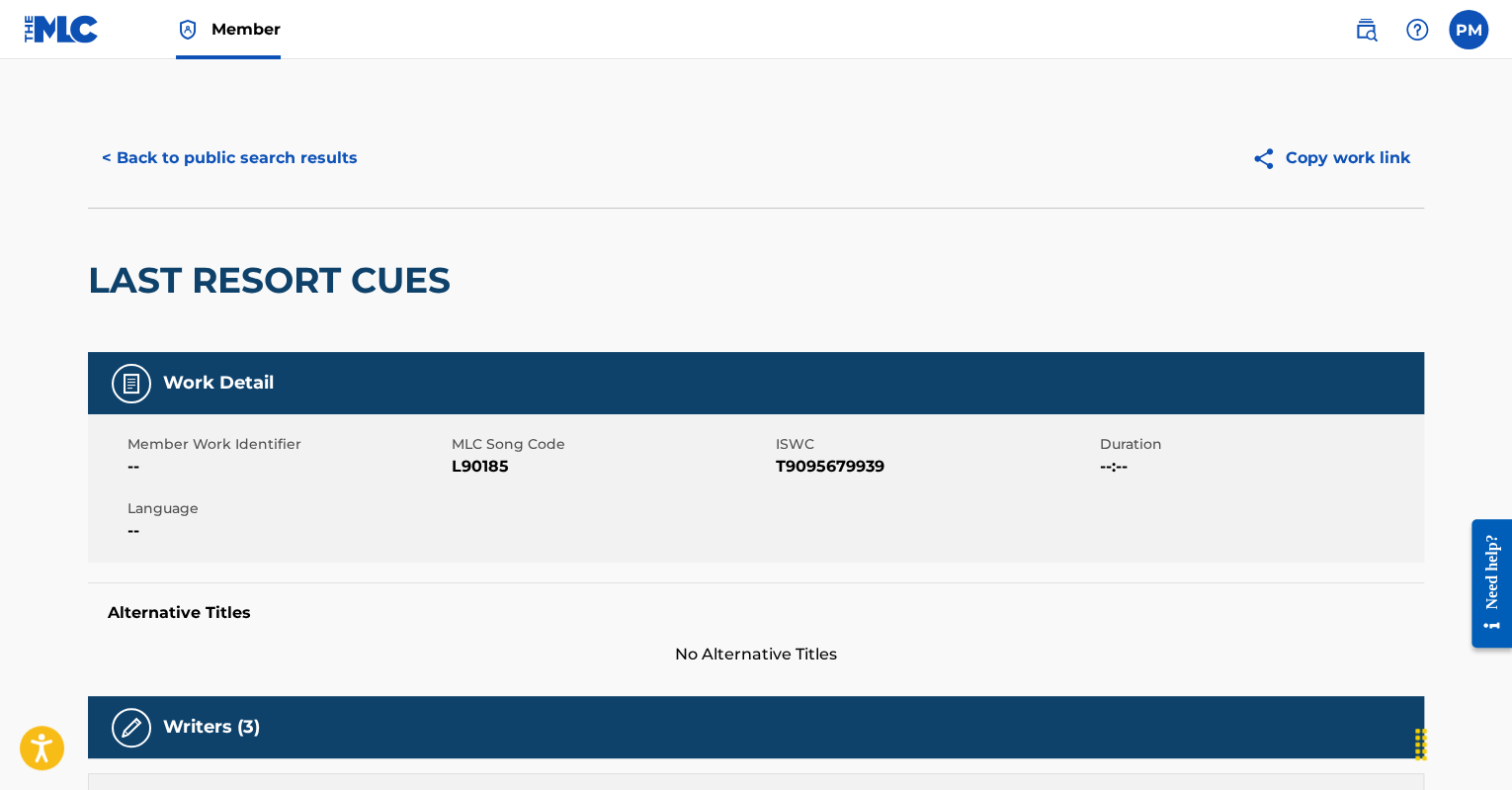 click on "< Back to public search results" at bounding box center [229, 158] 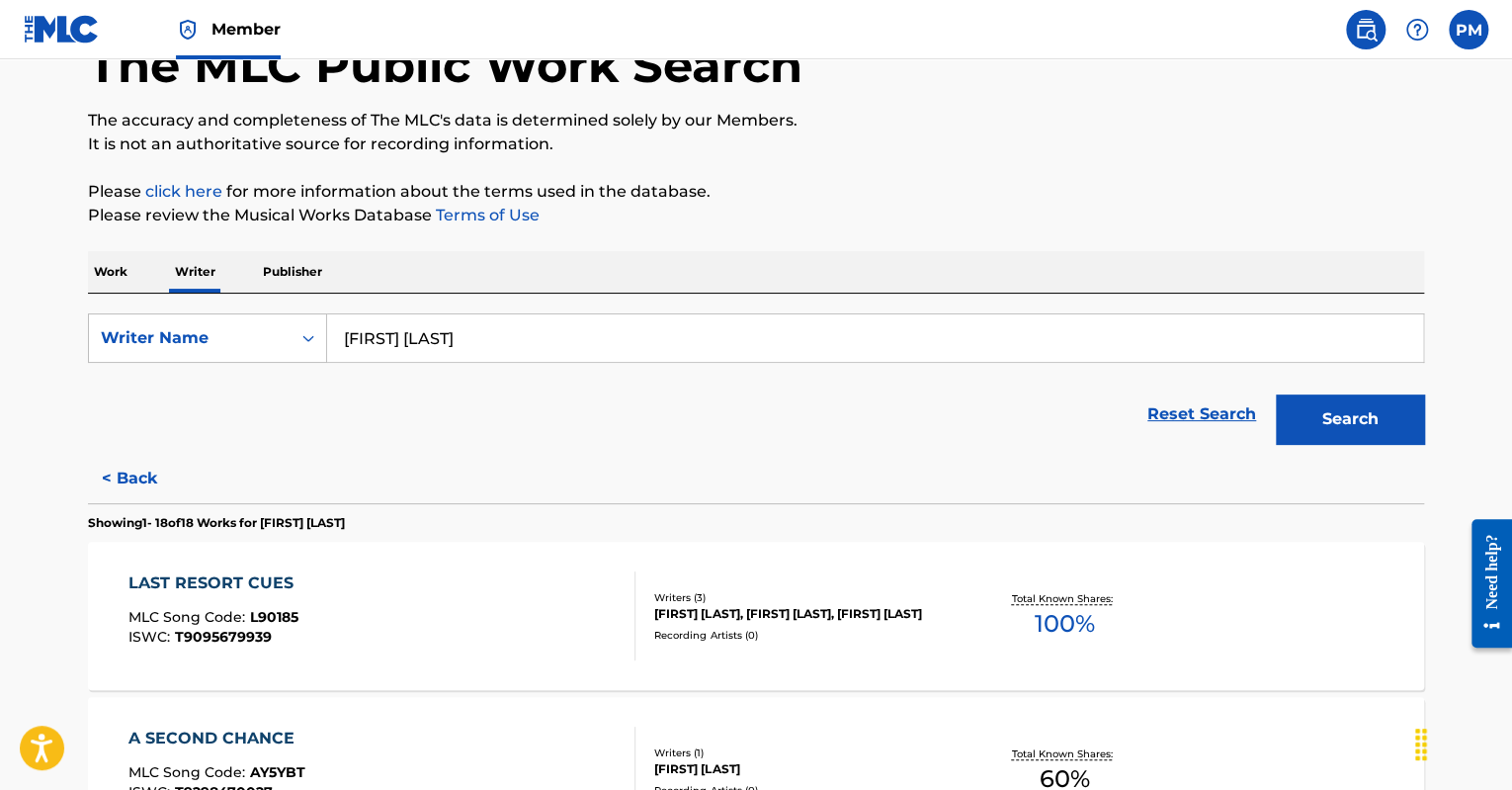 scroll, scrollTop: 494, scrollLeft: 0, axis: vertical 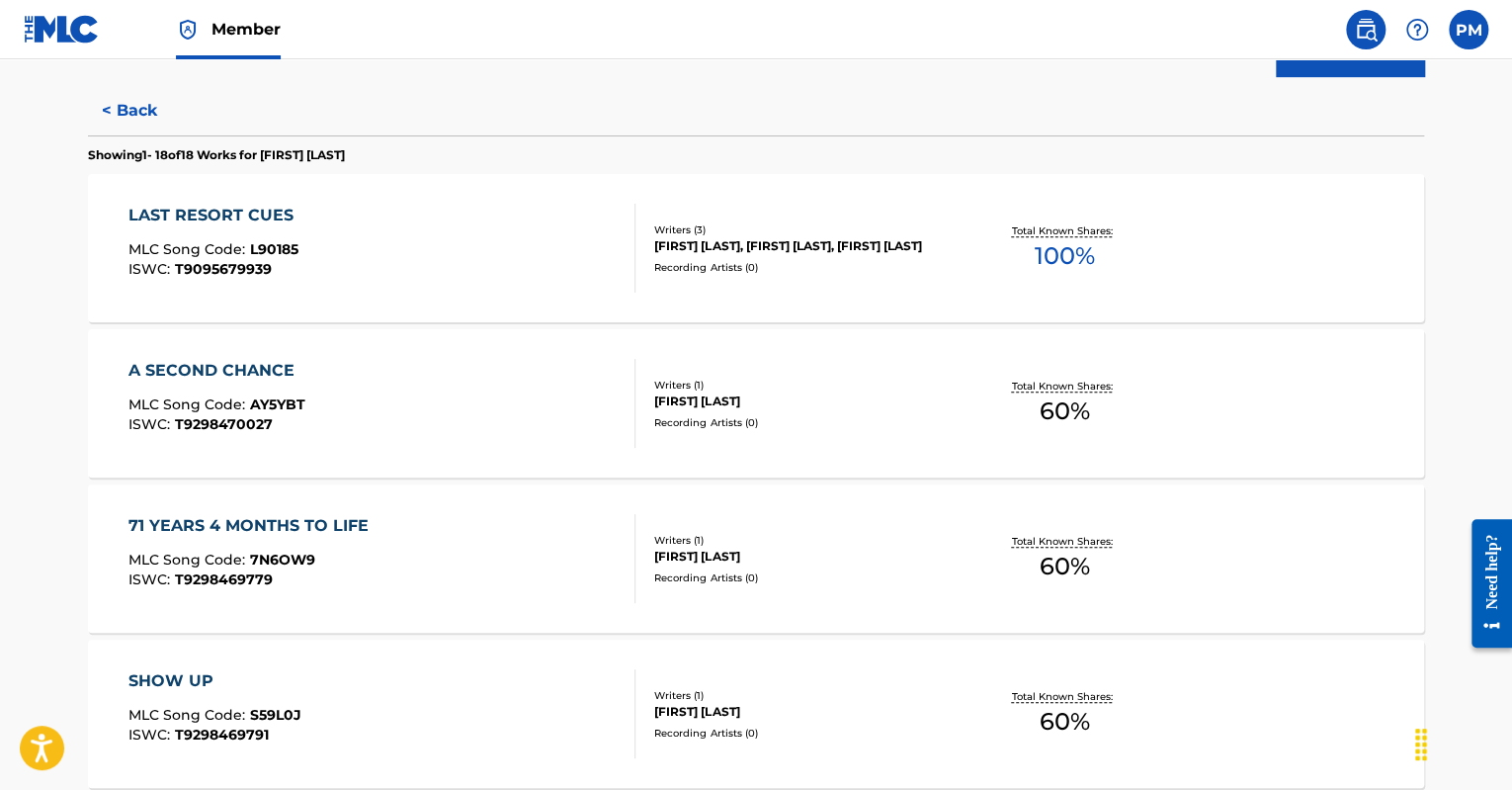 click on "A SECOND CHANCE MLC Song Code : AY5YBT ISWC : T9298470027" at bounding box center [382, 403] 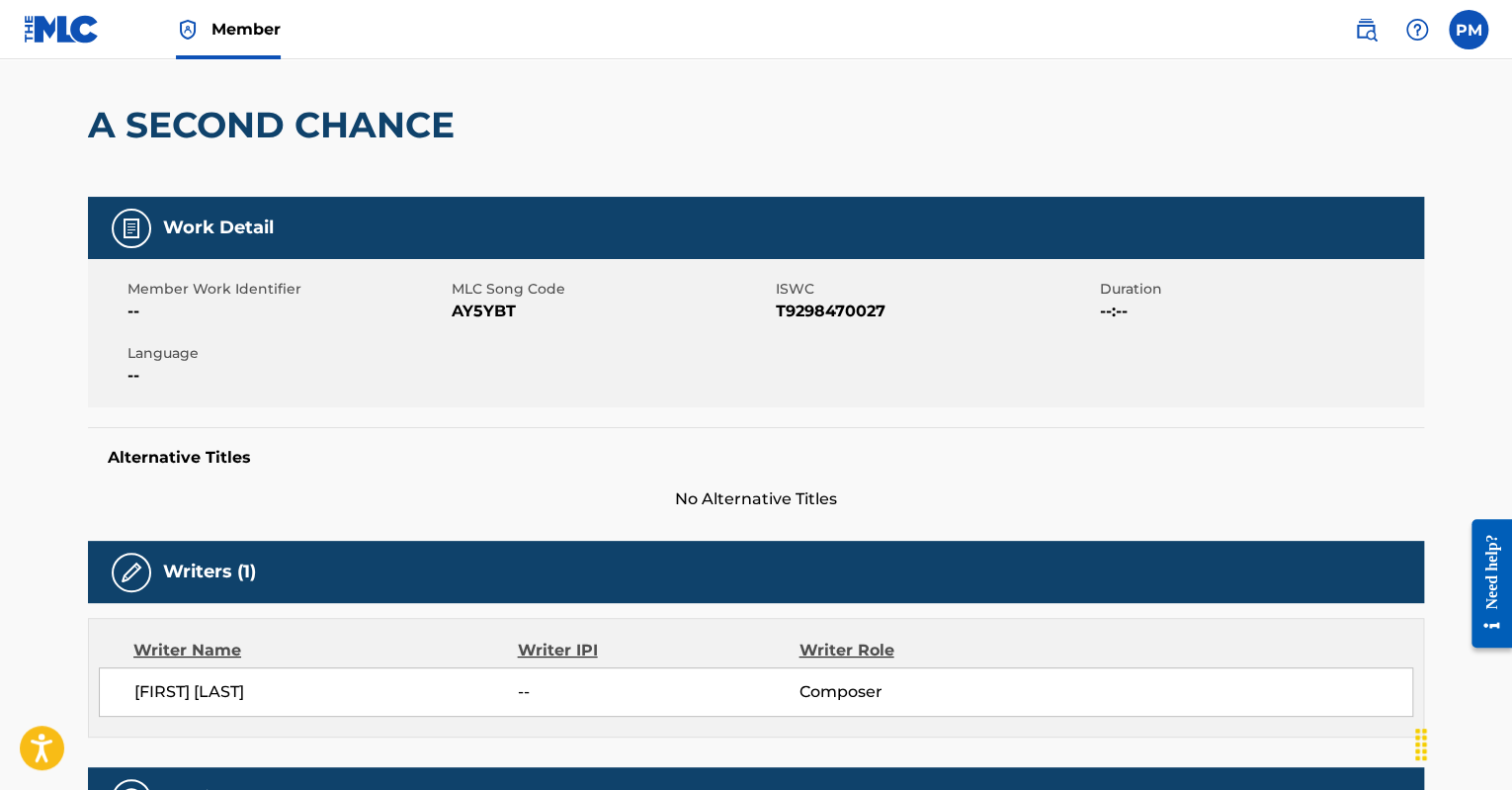 scroll, scrollTop: 1, scrollLeft: 0, axis: vertical 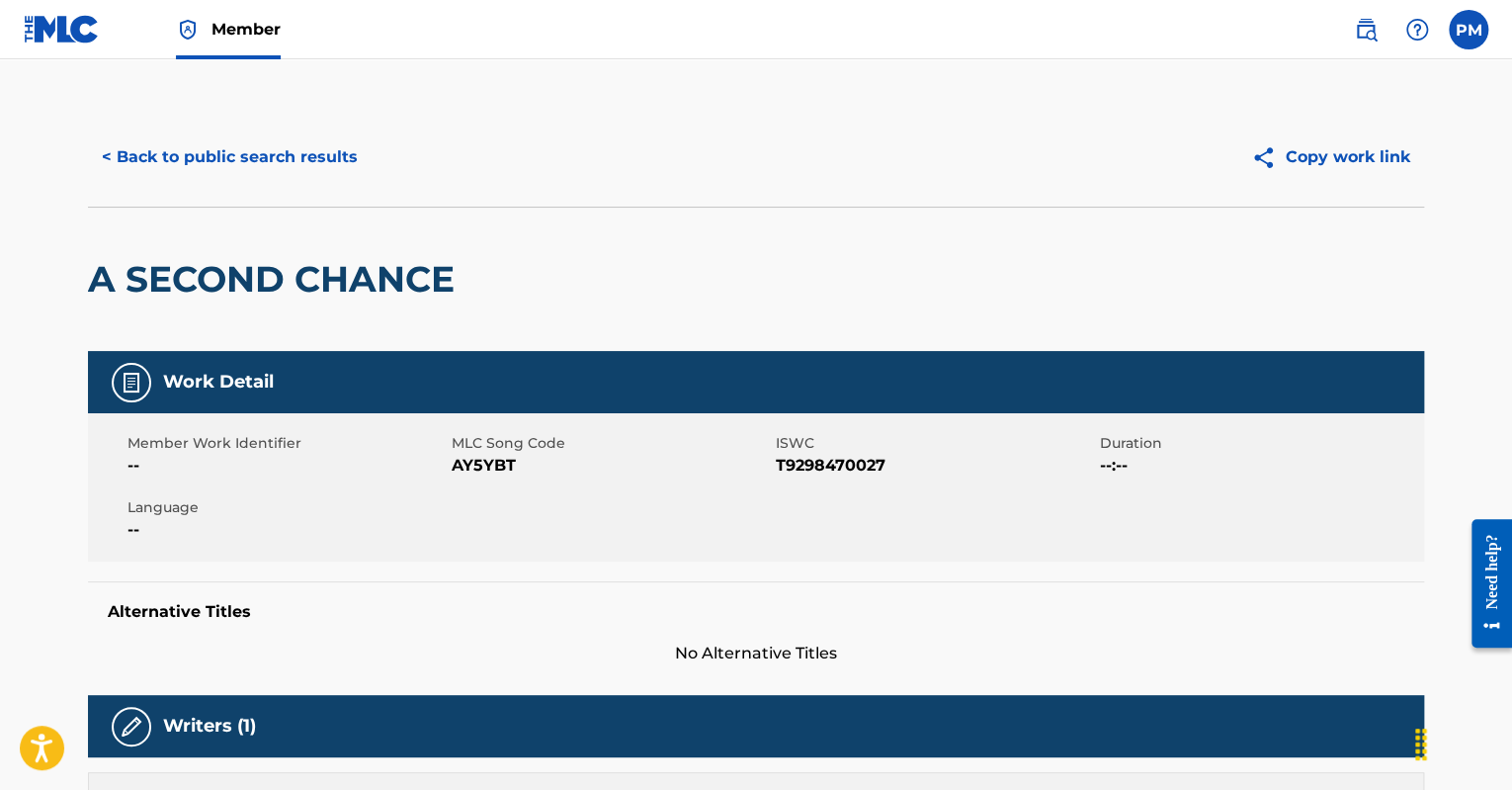 click on "< Back to public search results" at bounding box center (229, 157) 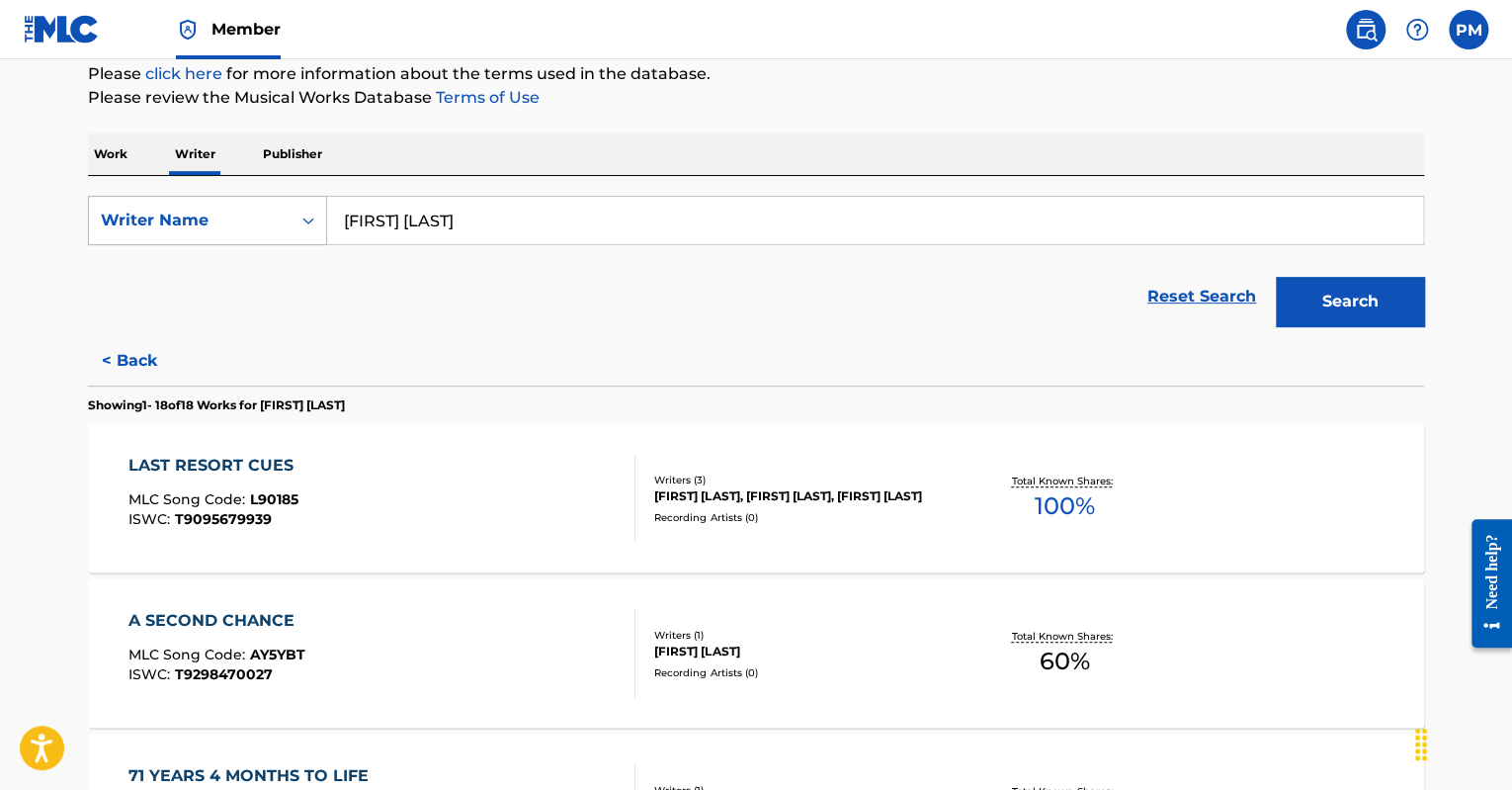 scroll, scrollTop: 692, scrollLeft: 0, axis: vertical 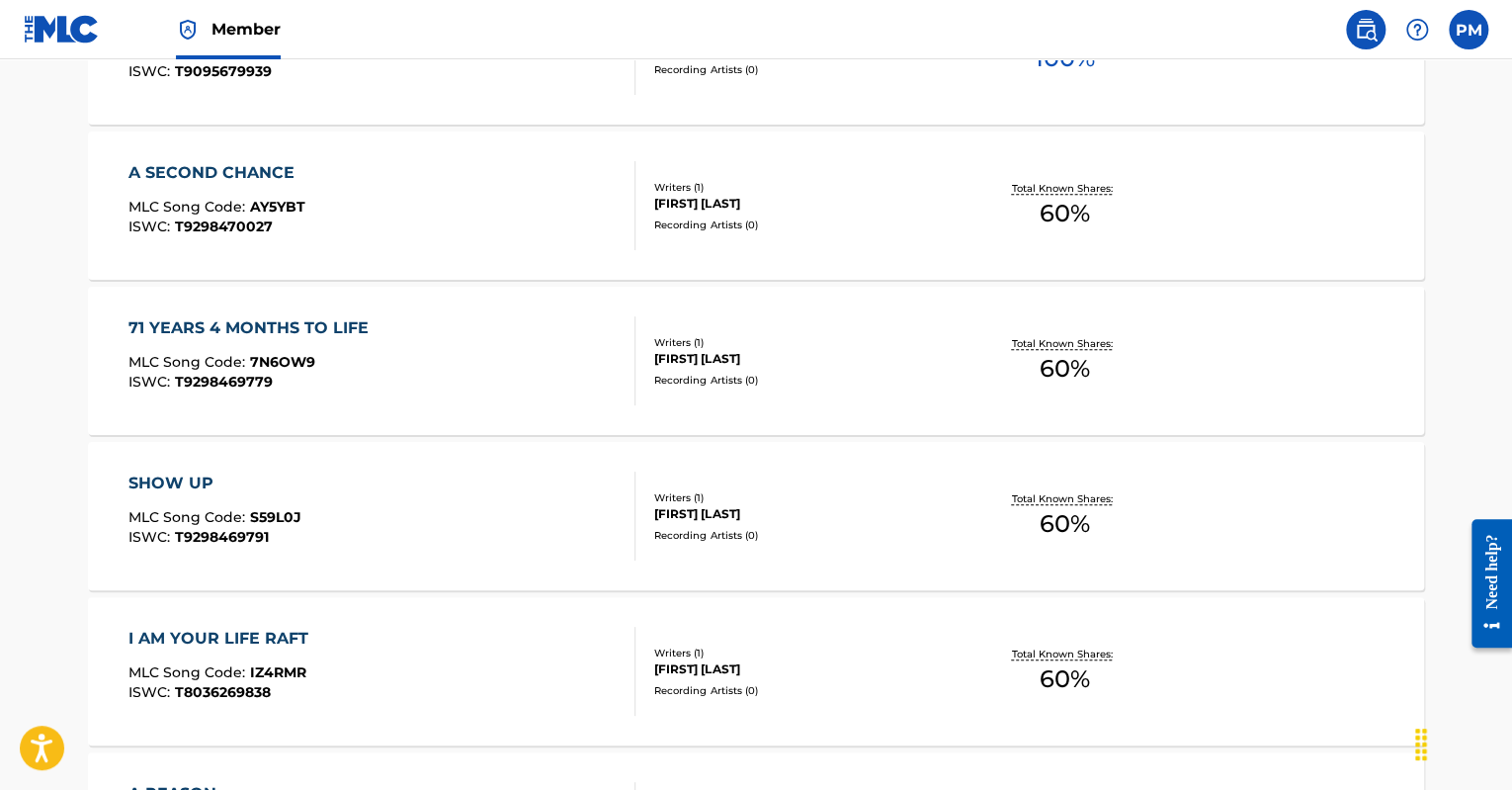 click on "I AM YOUR LIFE RAFT MLC Song Code : IZ4RMR ISWC : T8036269838" at bounding box center (382, 671) 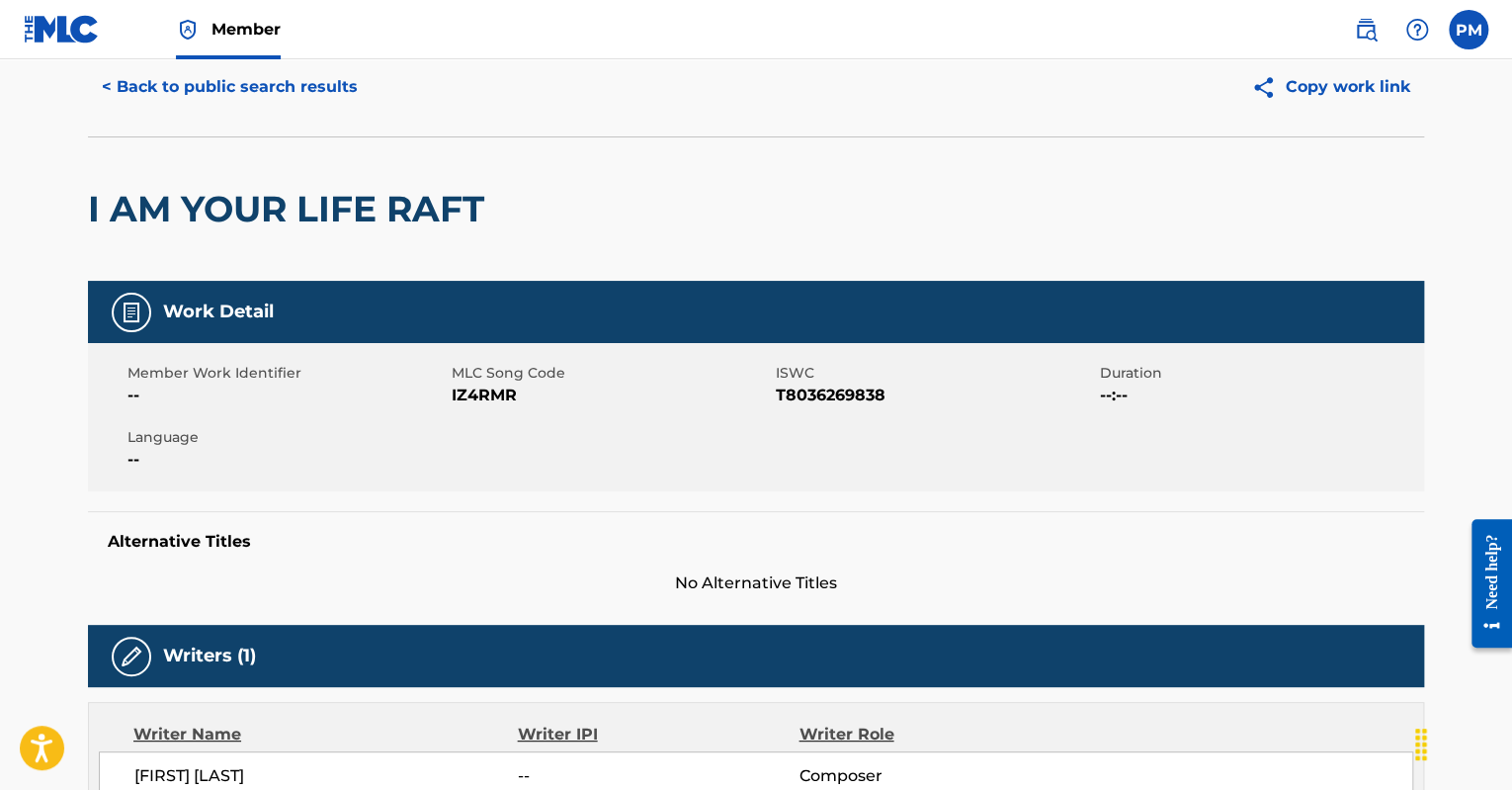 scroll, scrollTop: 0, scrollLeft: 0, axis: both 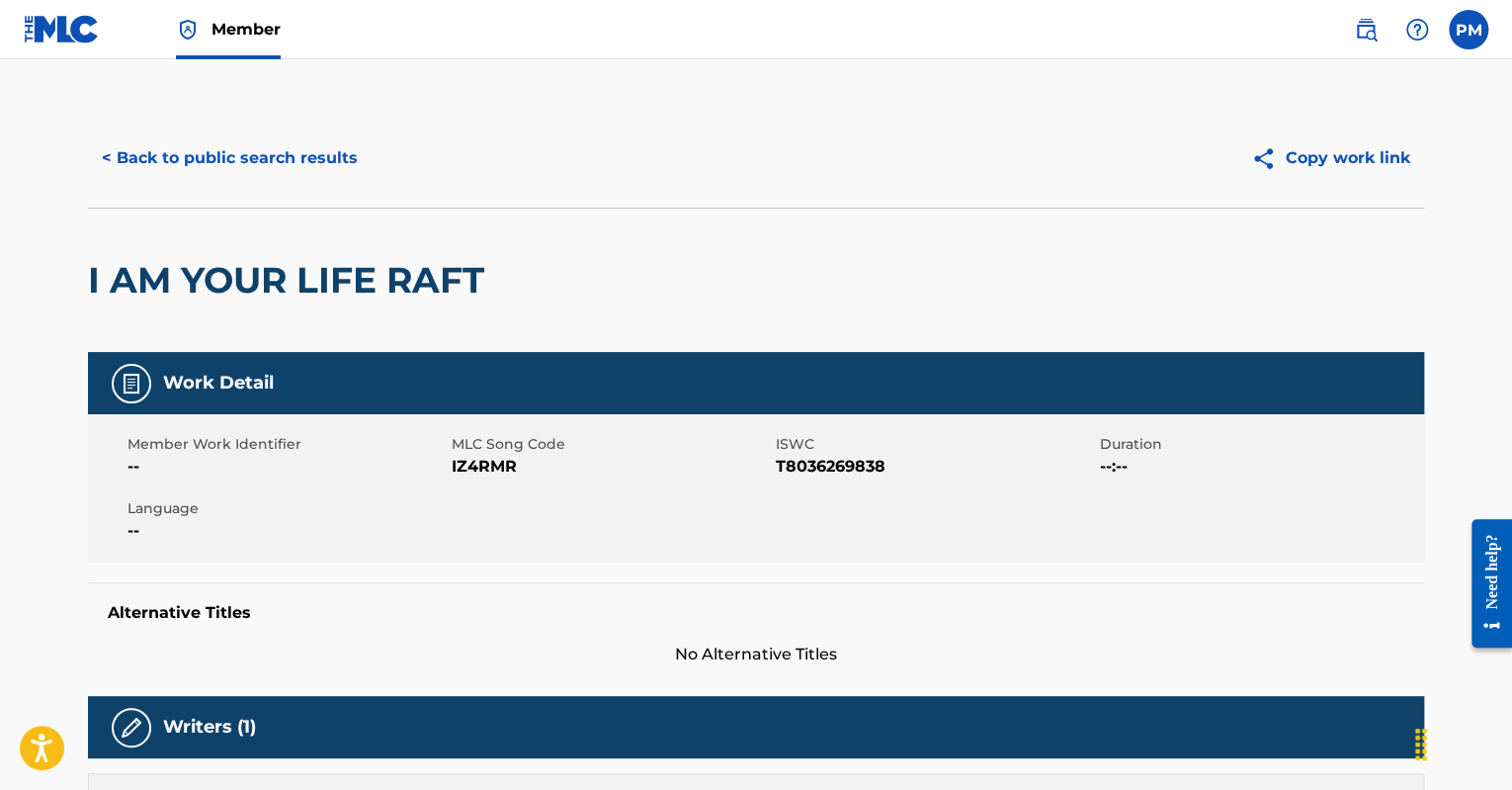 click on "< Back to public search results" at bounding box center (229, 158) 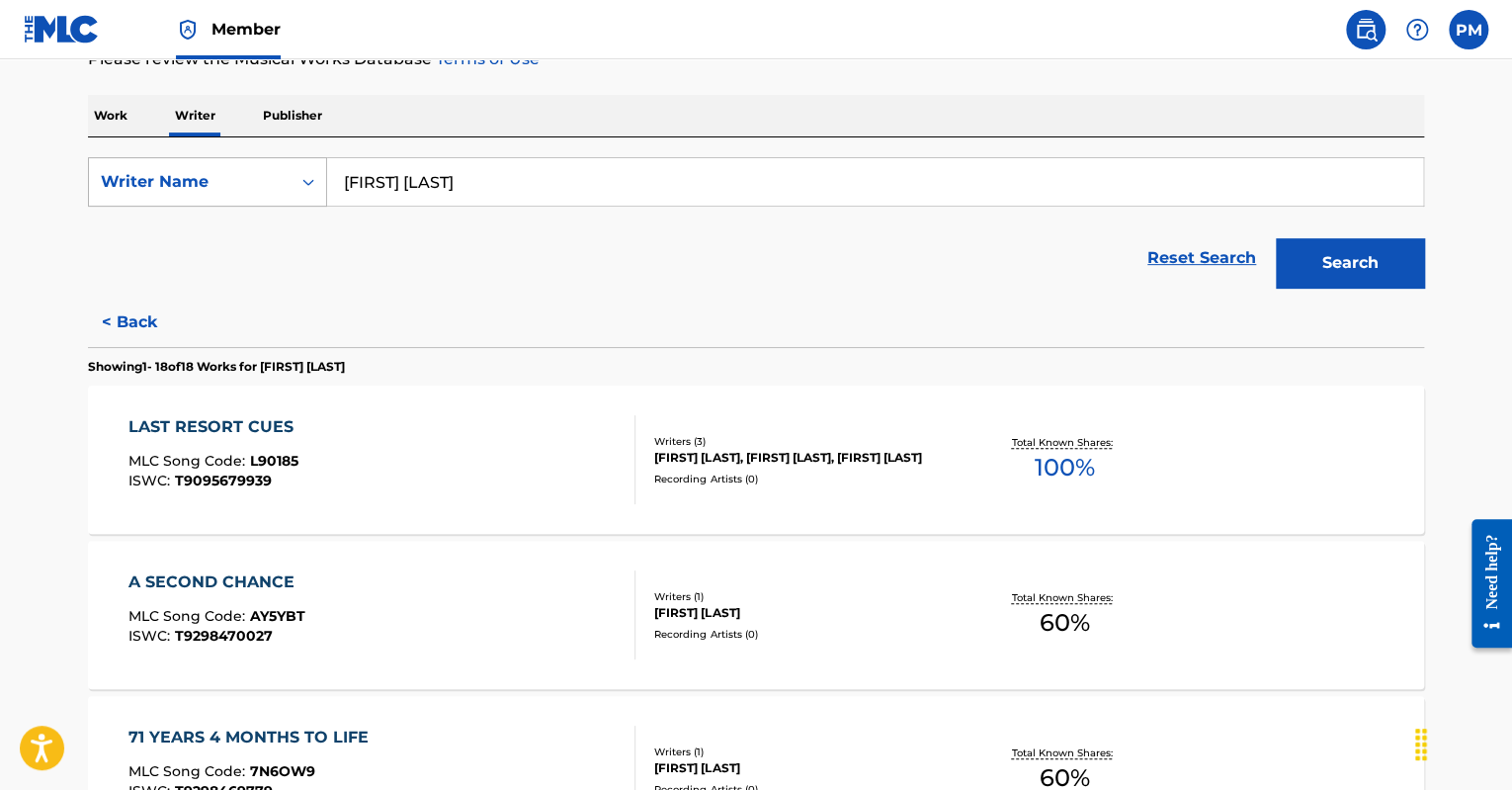 scroll, scrollTop: 297, scrollLeft: 0, axis: vertical 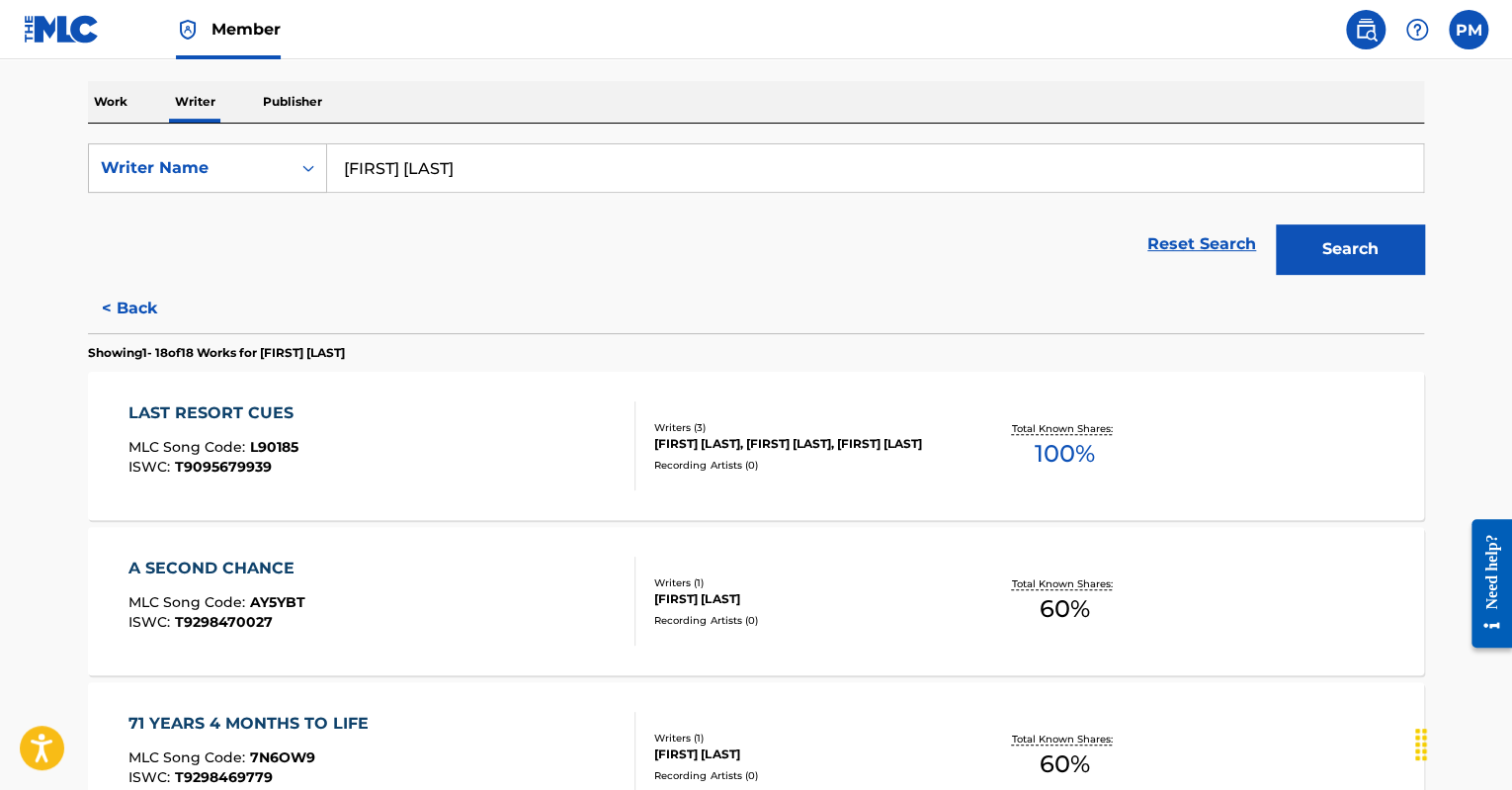 click on "< Back" at bounding box center [147, 308] 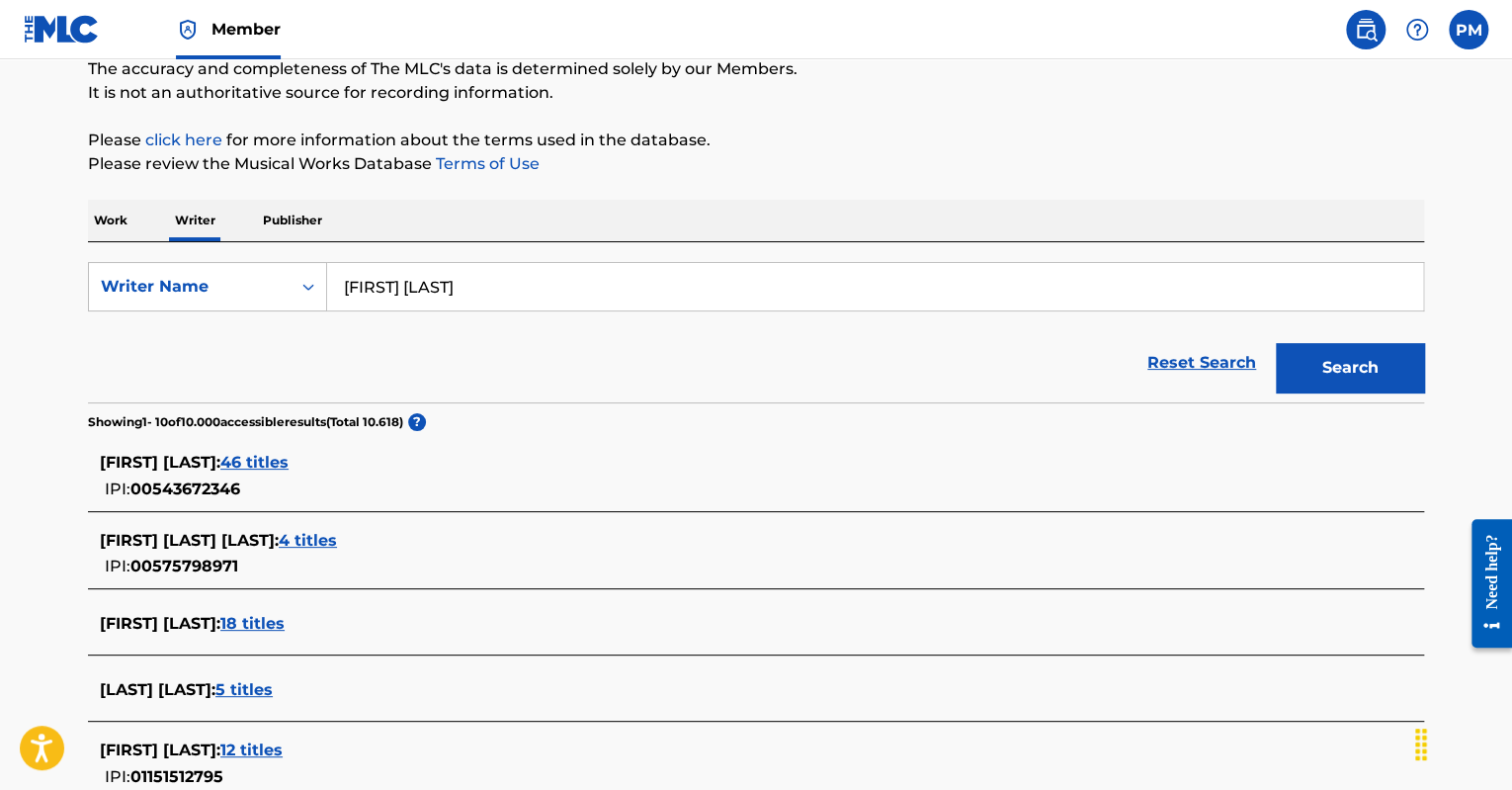 scroll, scrollTop: 198, scrollLeft: 0, axis: vertical 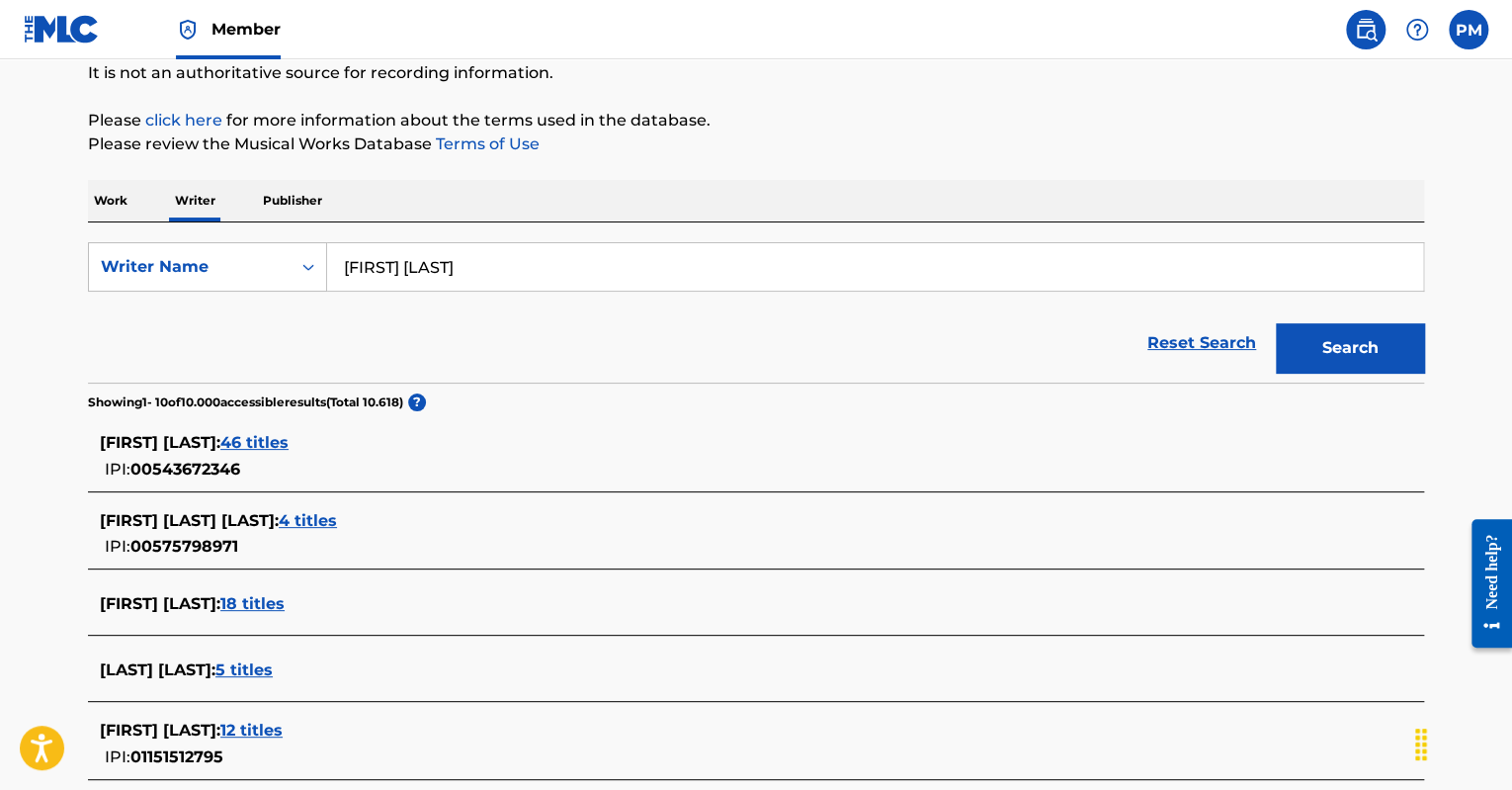 click on "46 titles" at bounding box center [254, 442] 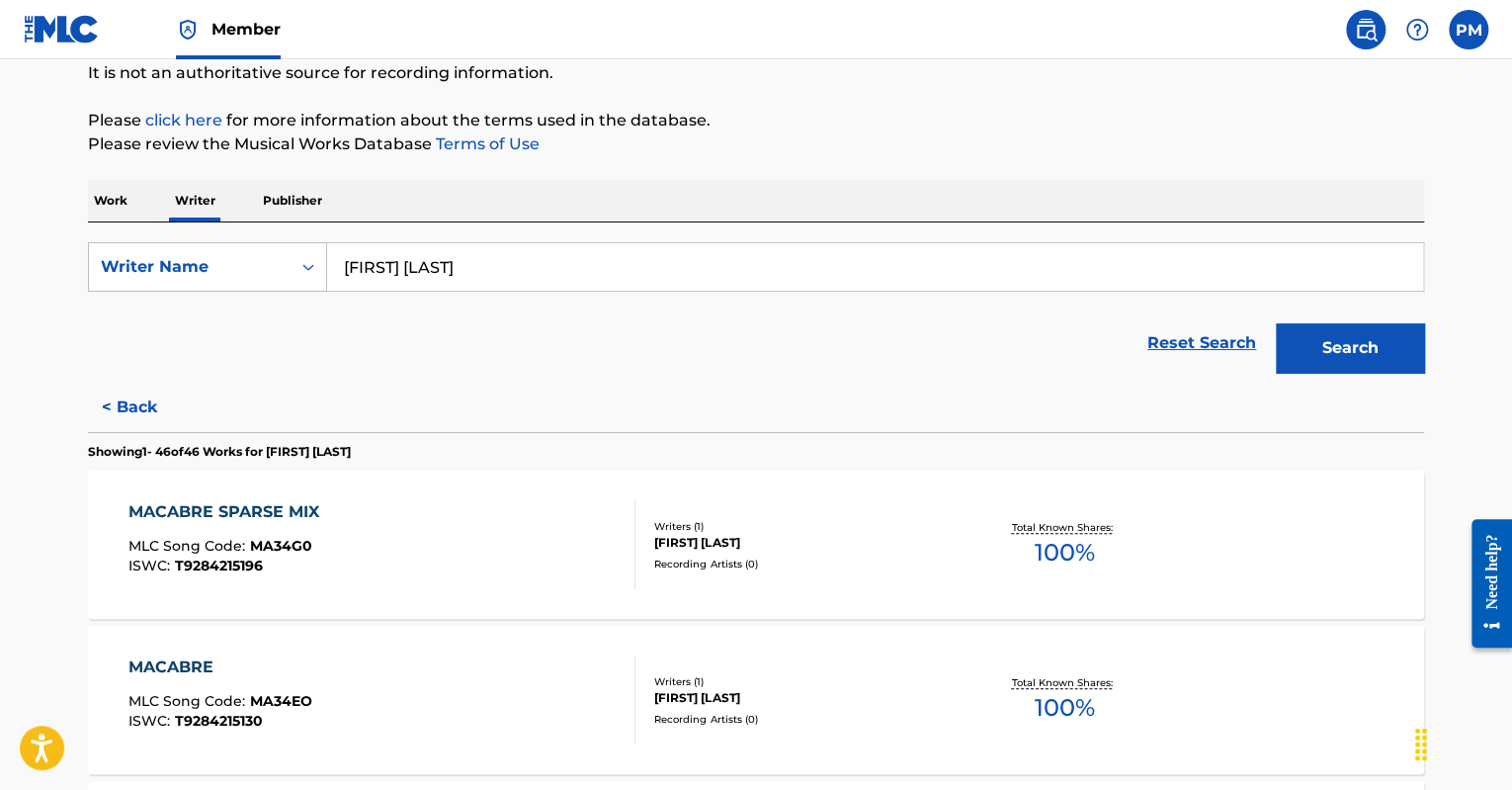 click on "T9284215196" at bounding box center [218, 566] 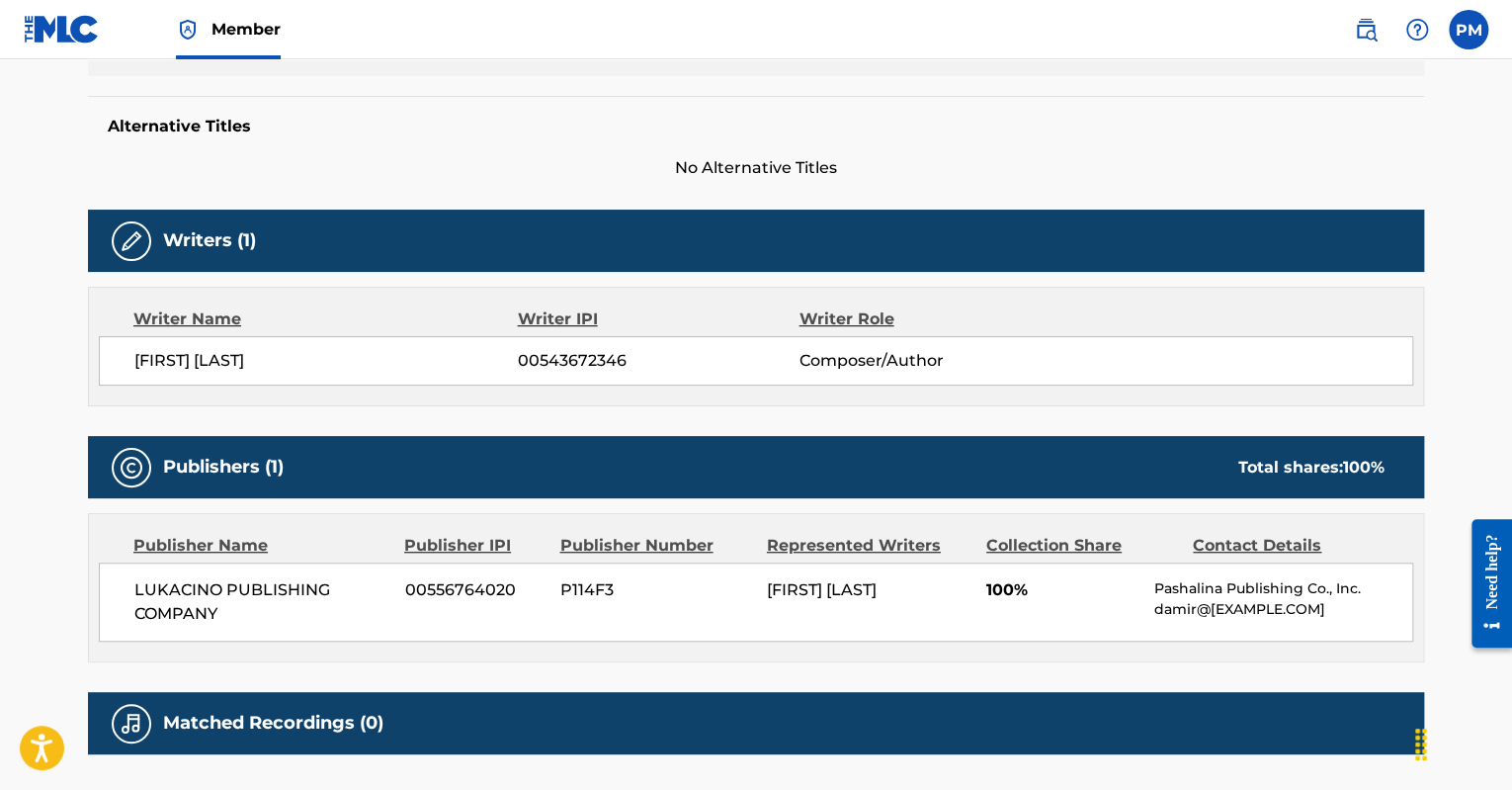 scroll, scrollTop: 494, scrollLeft: 0, axis: vertical 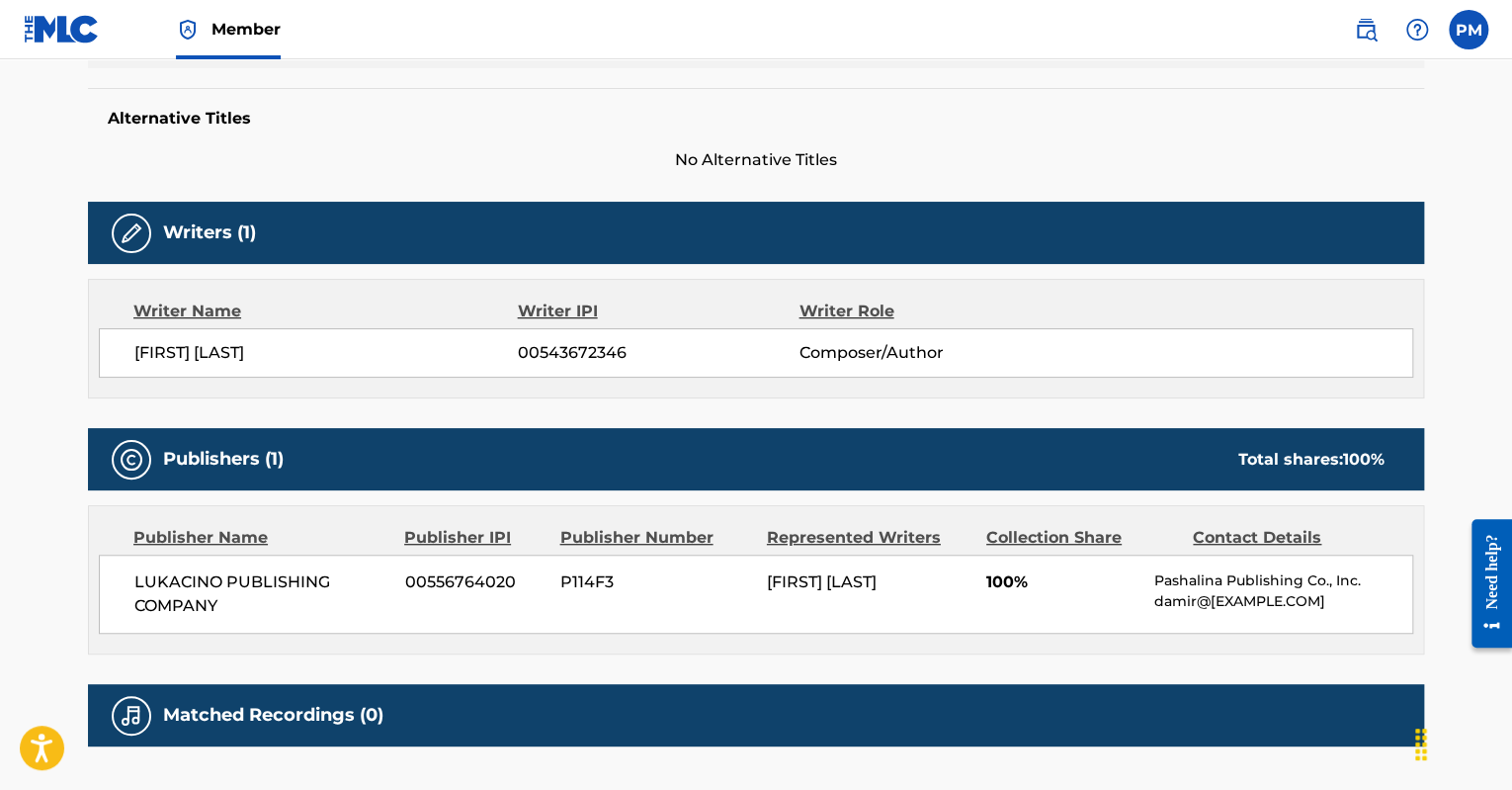 click on "00543672346" at bounding box center [658, 353] 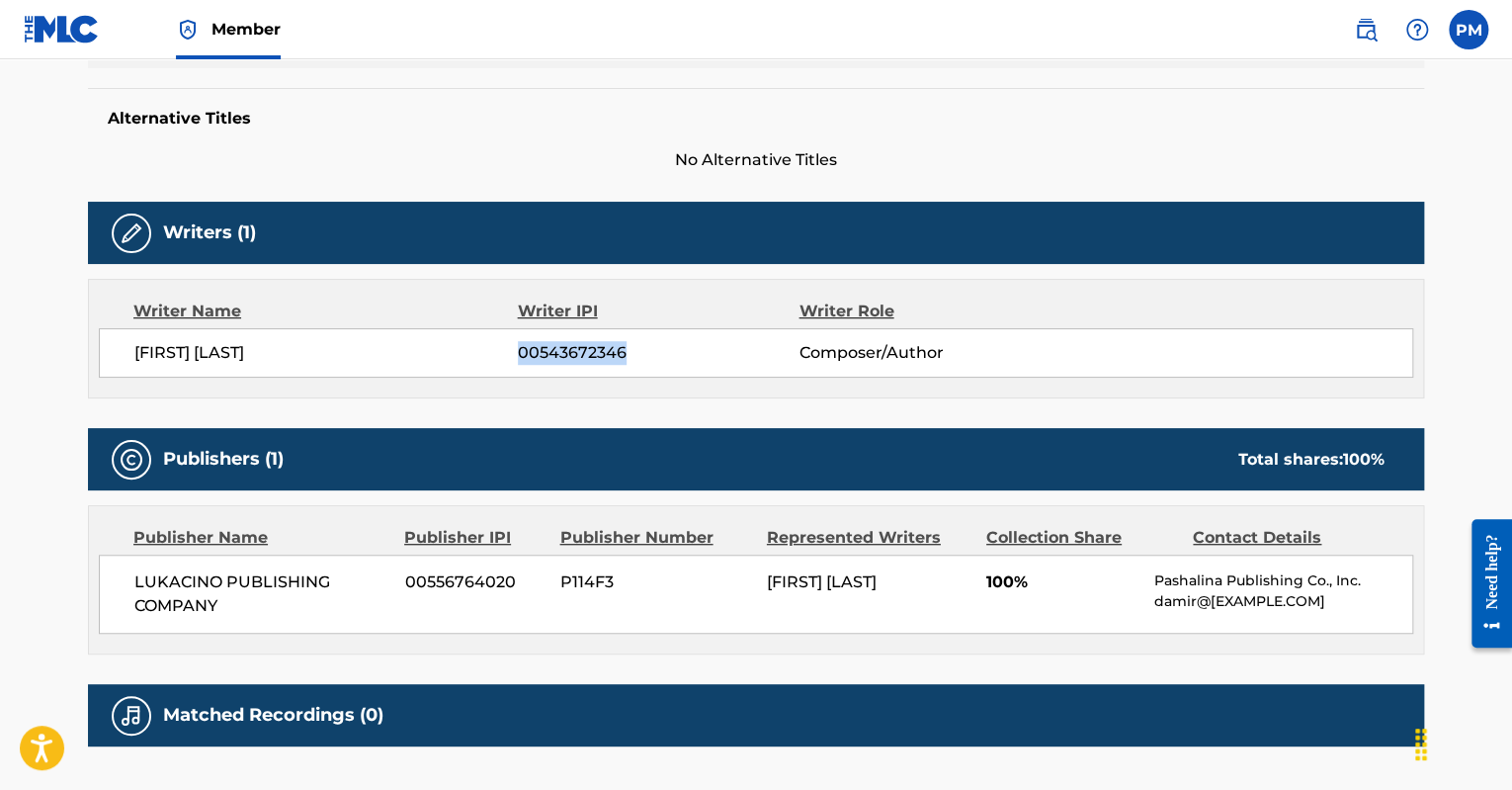 click on "00543672346" at bounding box center [658, 353] 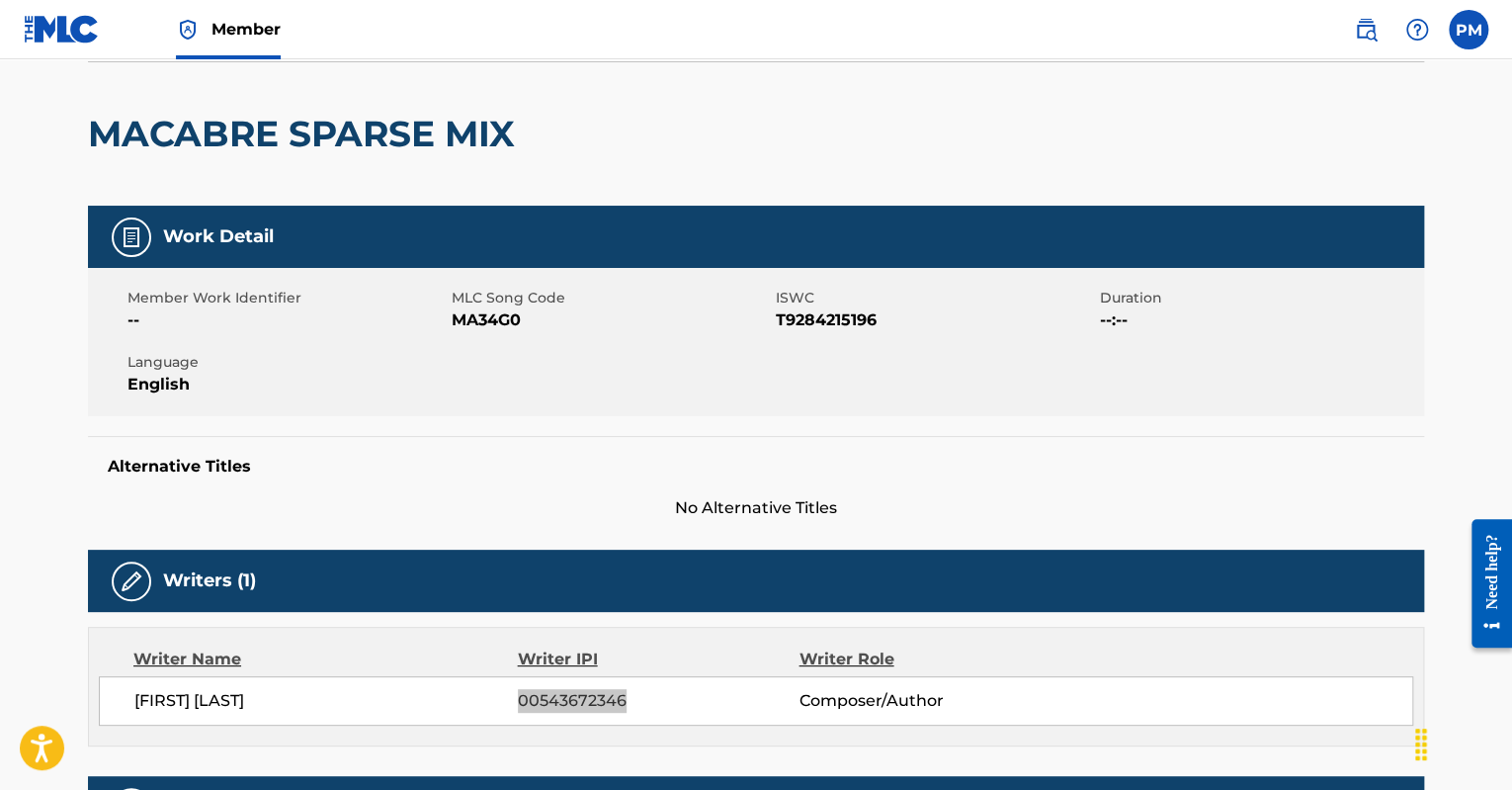 scroll, scrollTop: 0, scrollLeft: 0, axis: both 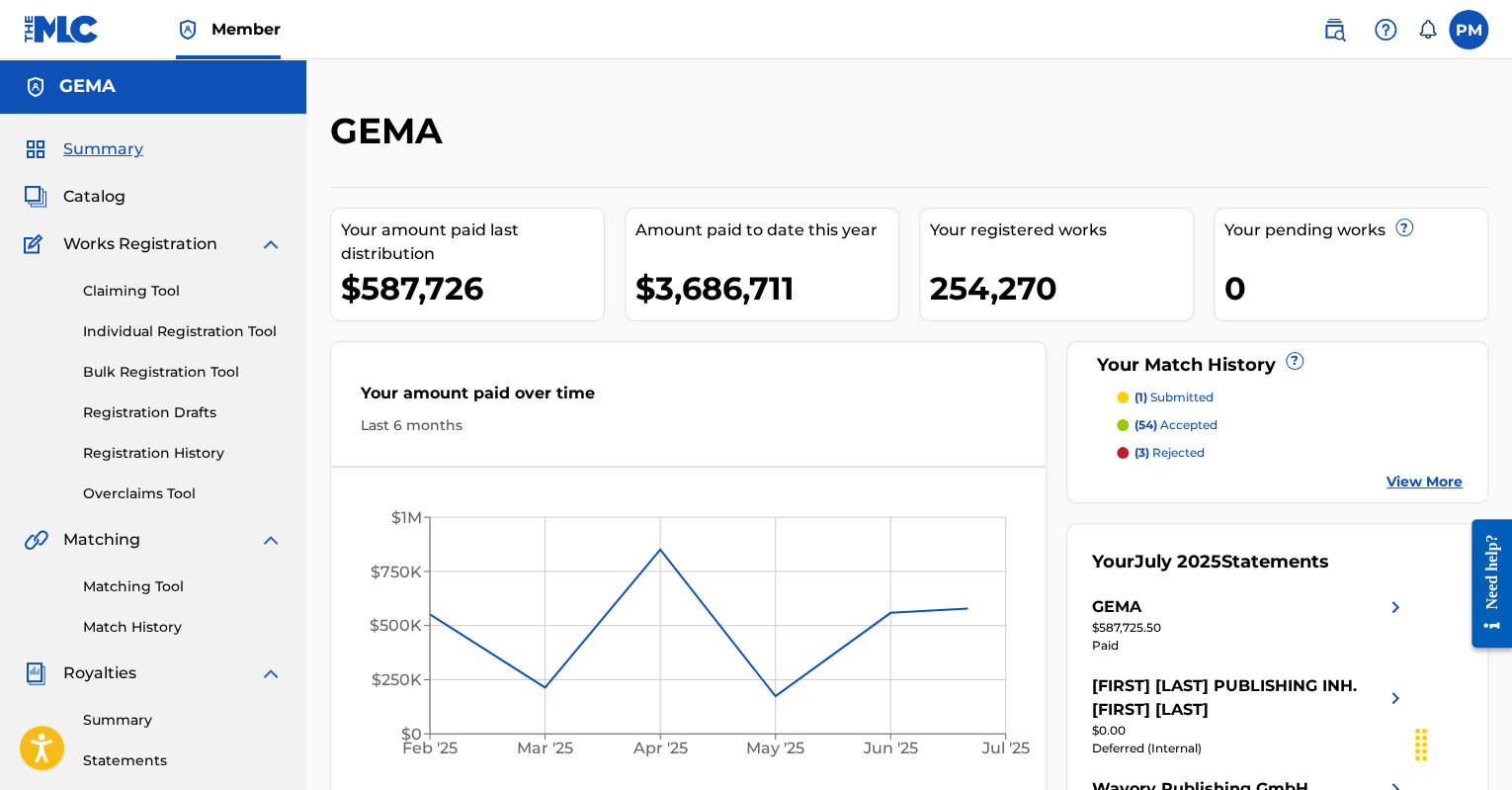 click on "Catalog" at bounding box center (94, 197) 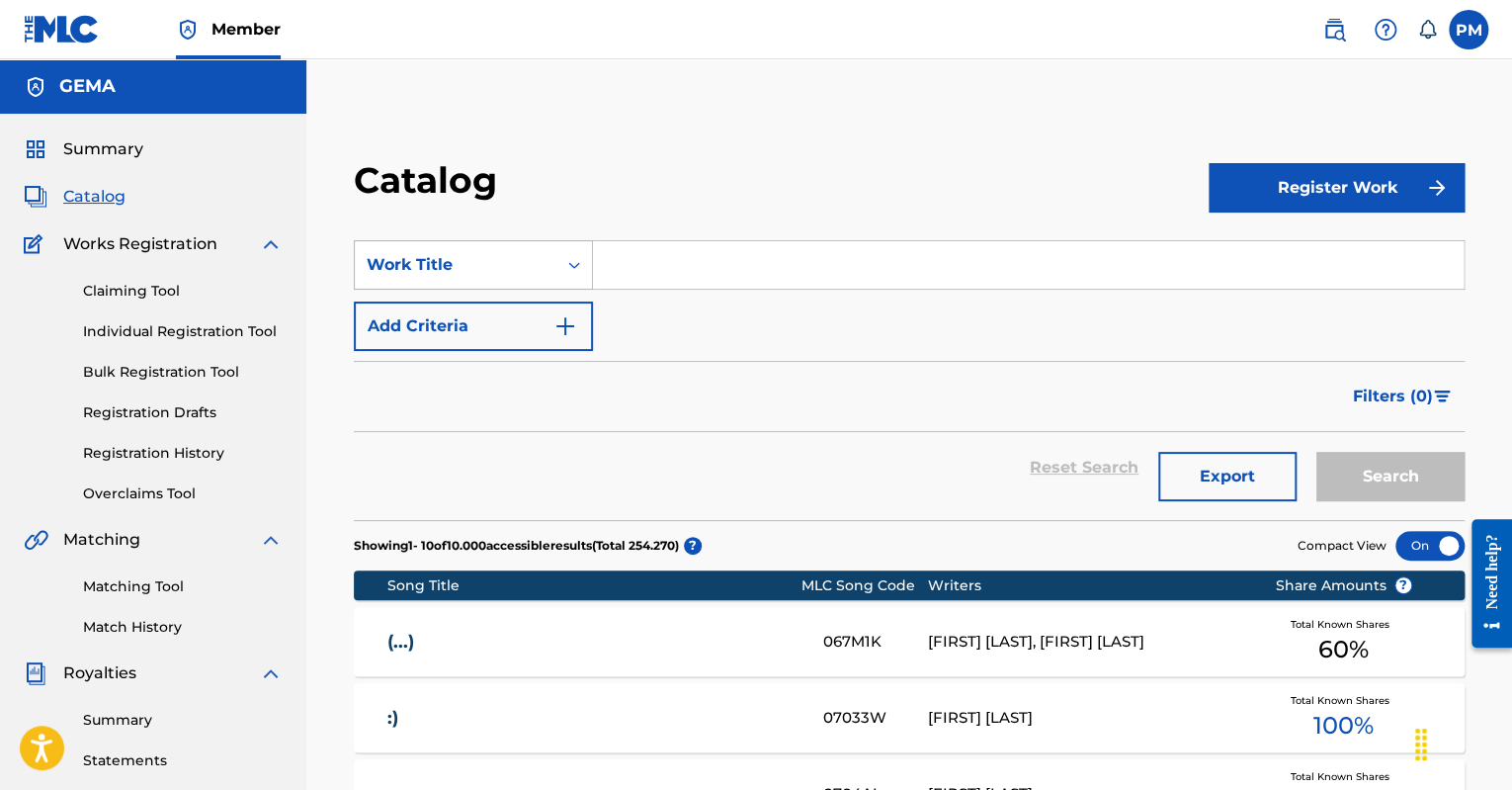 click on "Work Title" at bounding box center [456, 265] 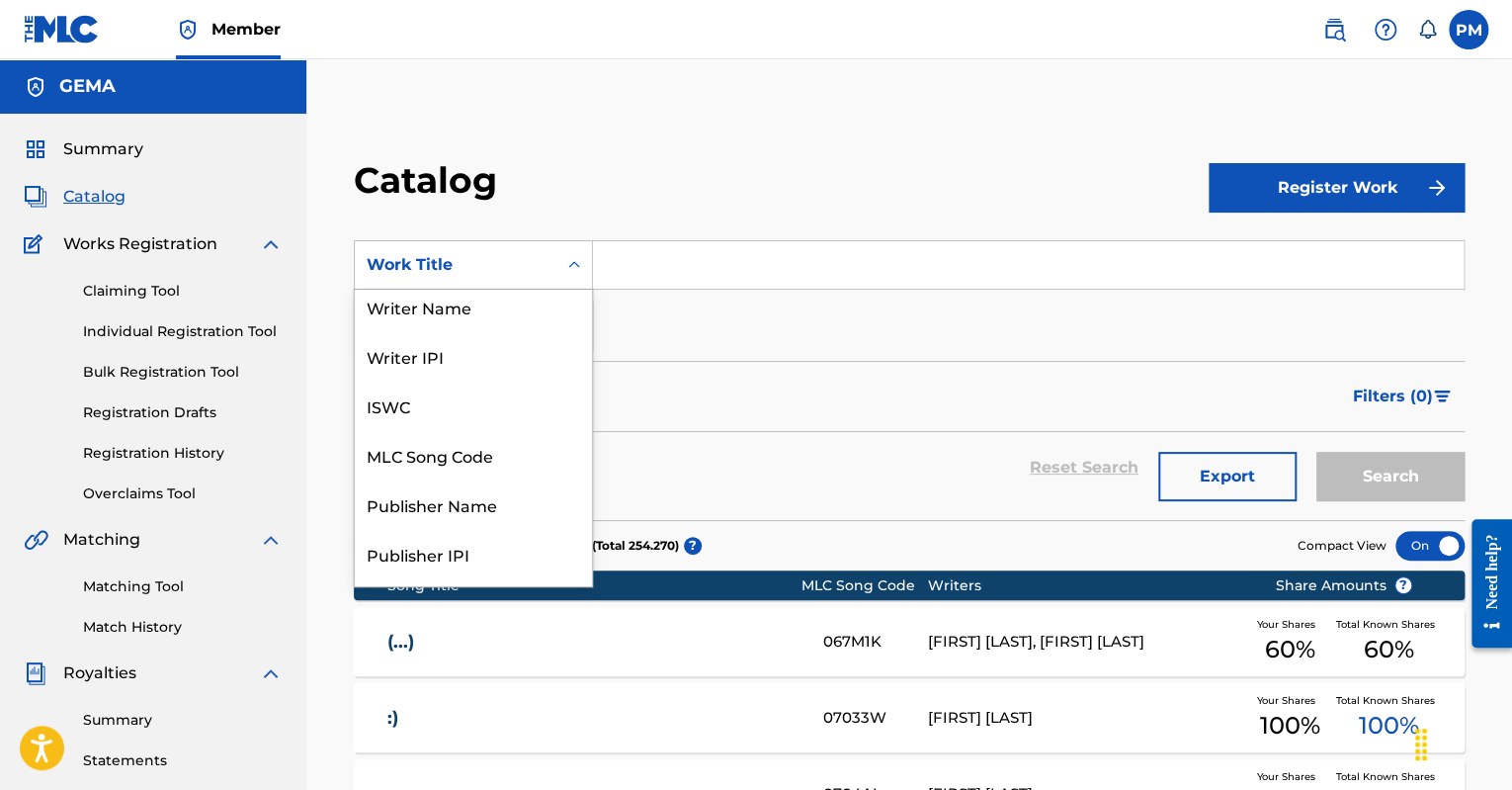 scroll, scrollTop: 0, scrollLeft: 0, axis: both 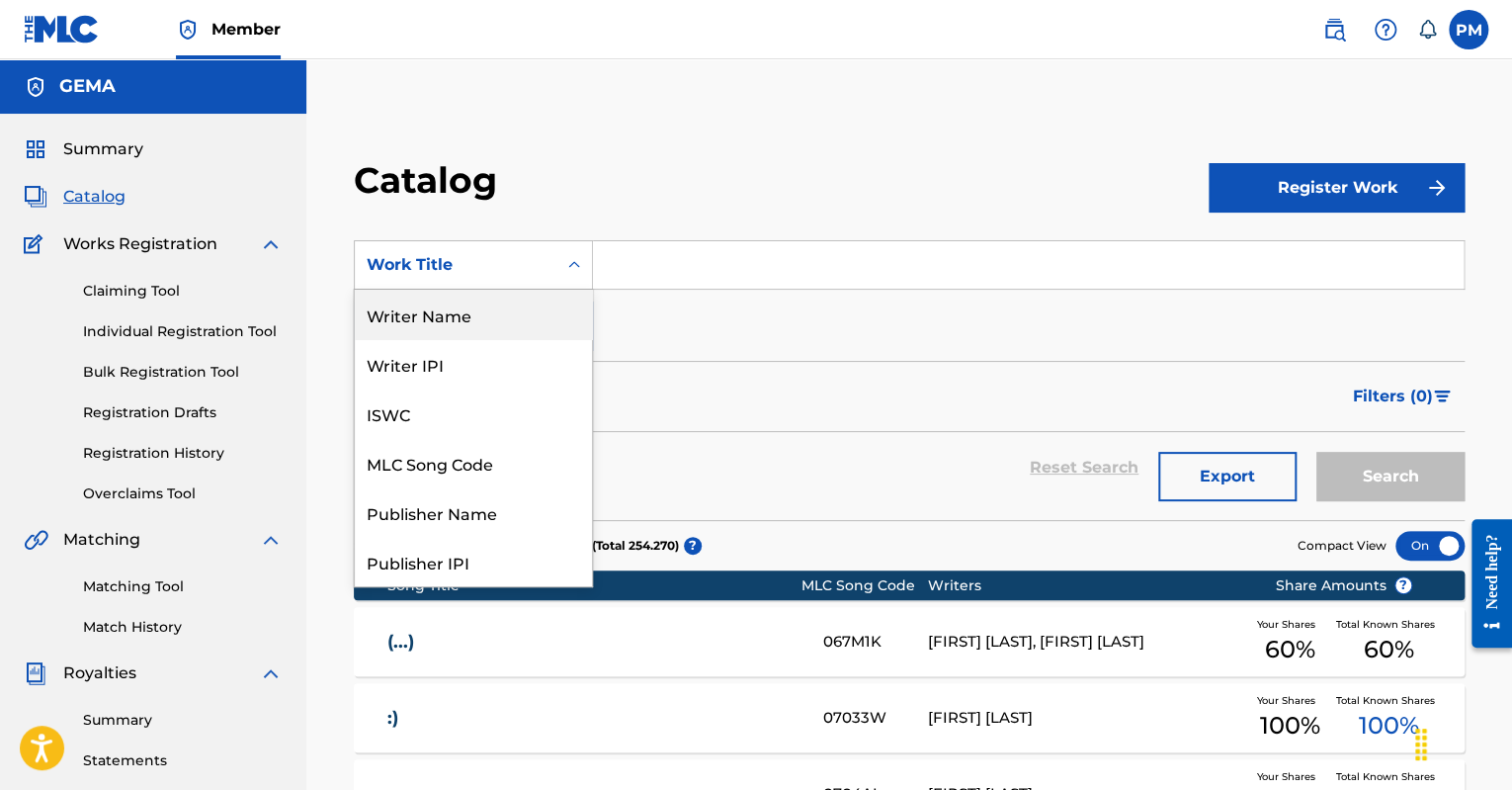 click on "Writer Name" at bounding box center [473, 314] 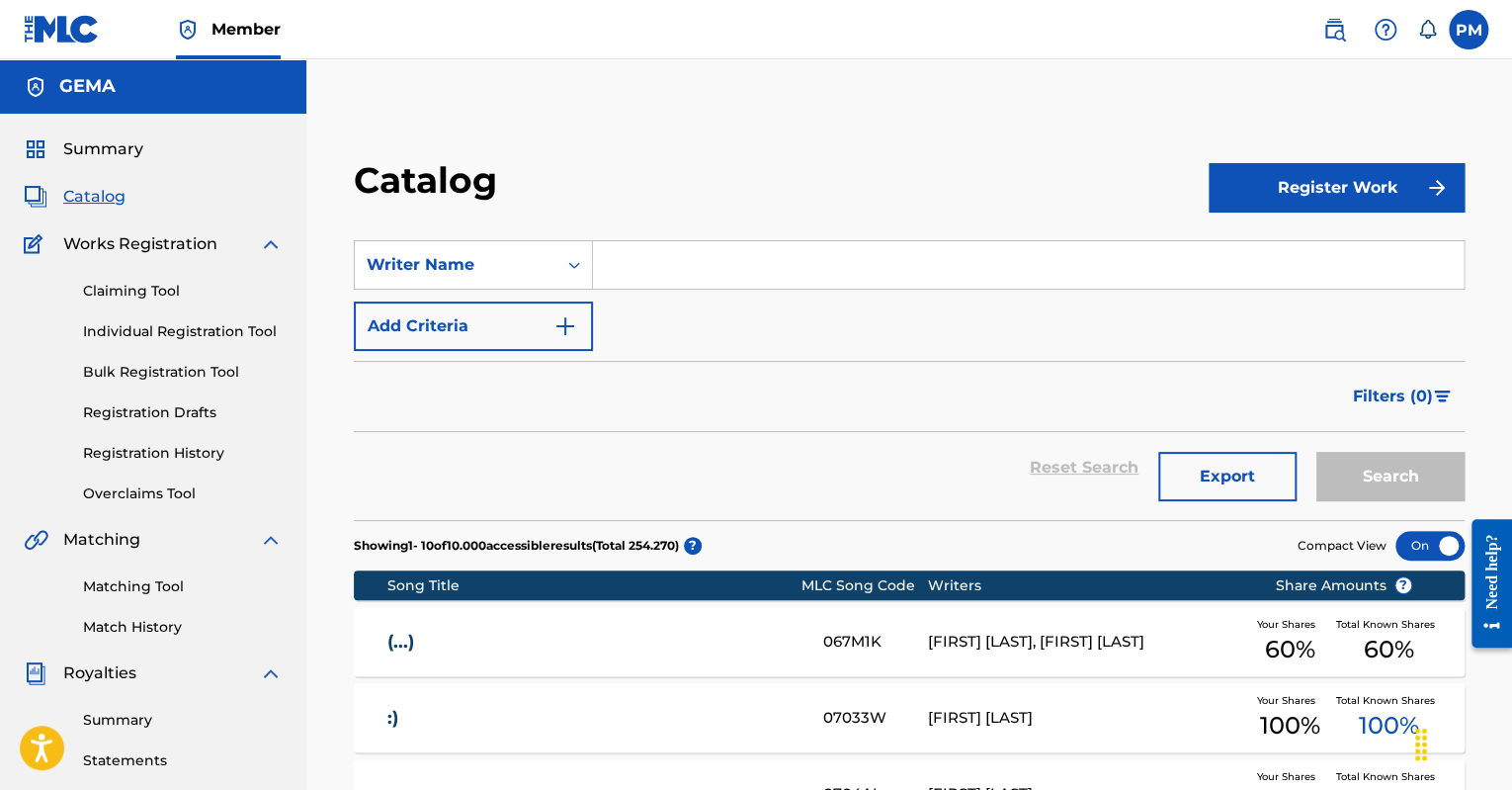 click at bounding box center [1028, 265] 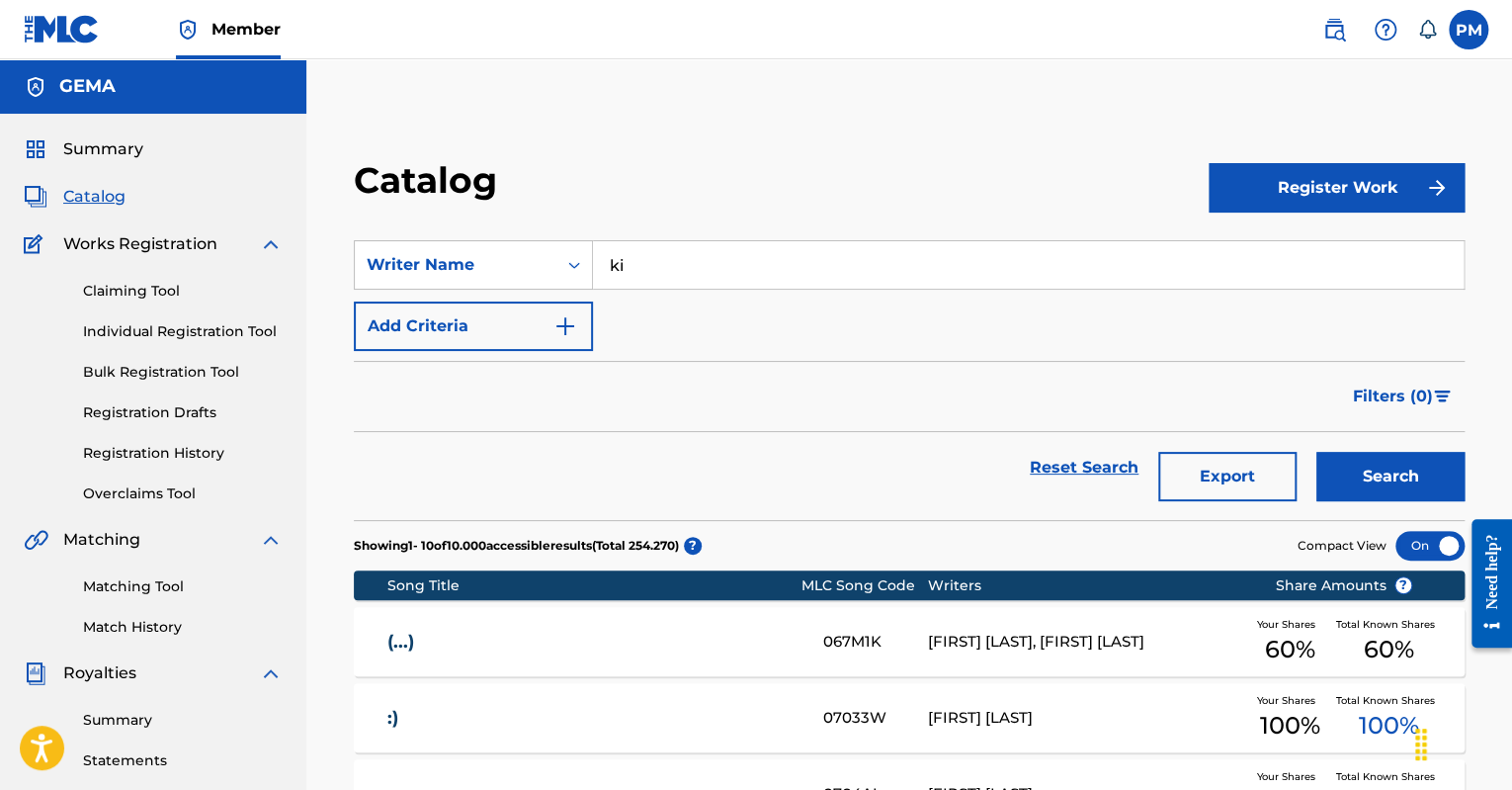 type on "[FIRST] [LAST]" 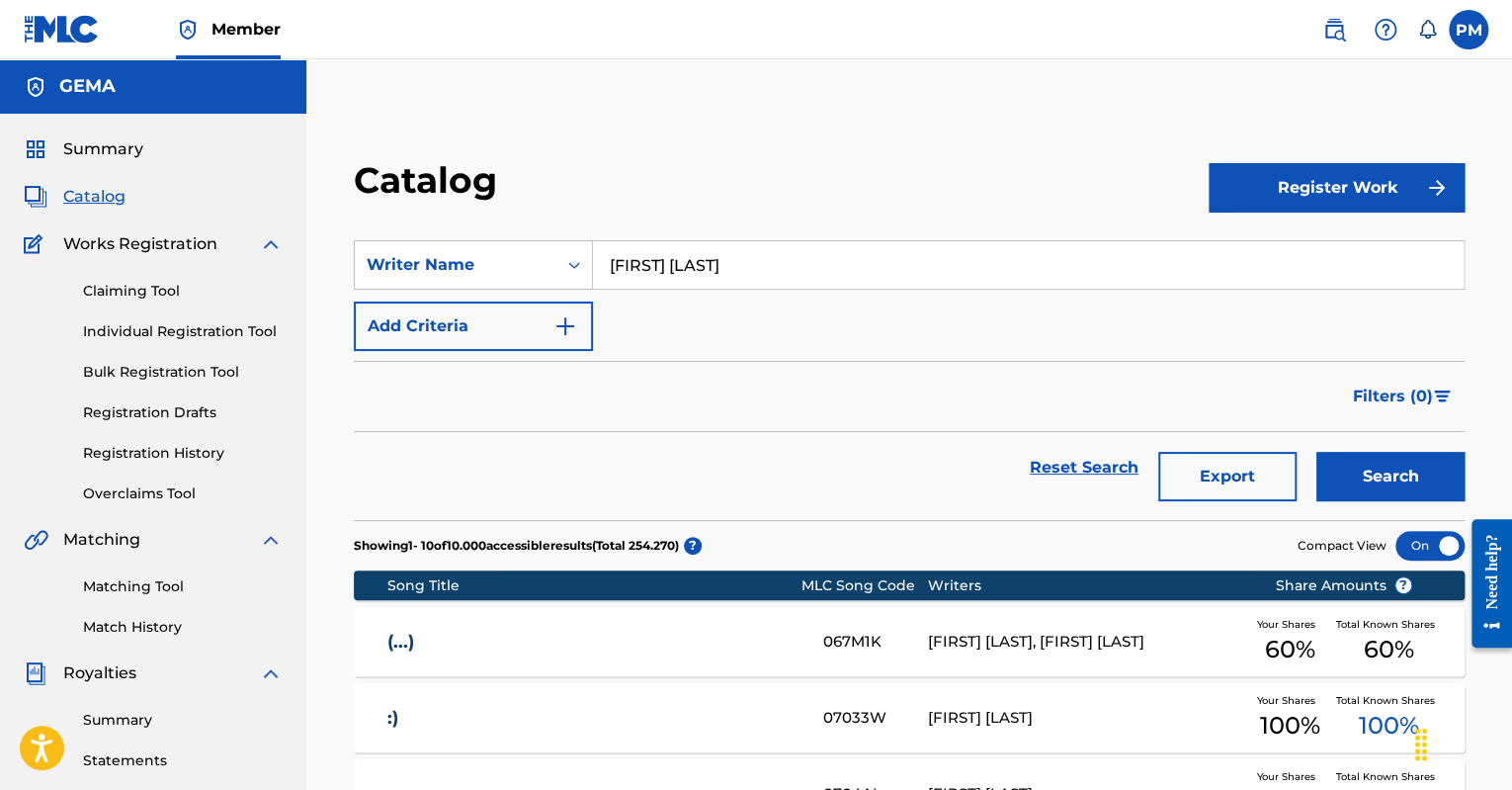 click on "Search" at bounding box center [1390, 477] 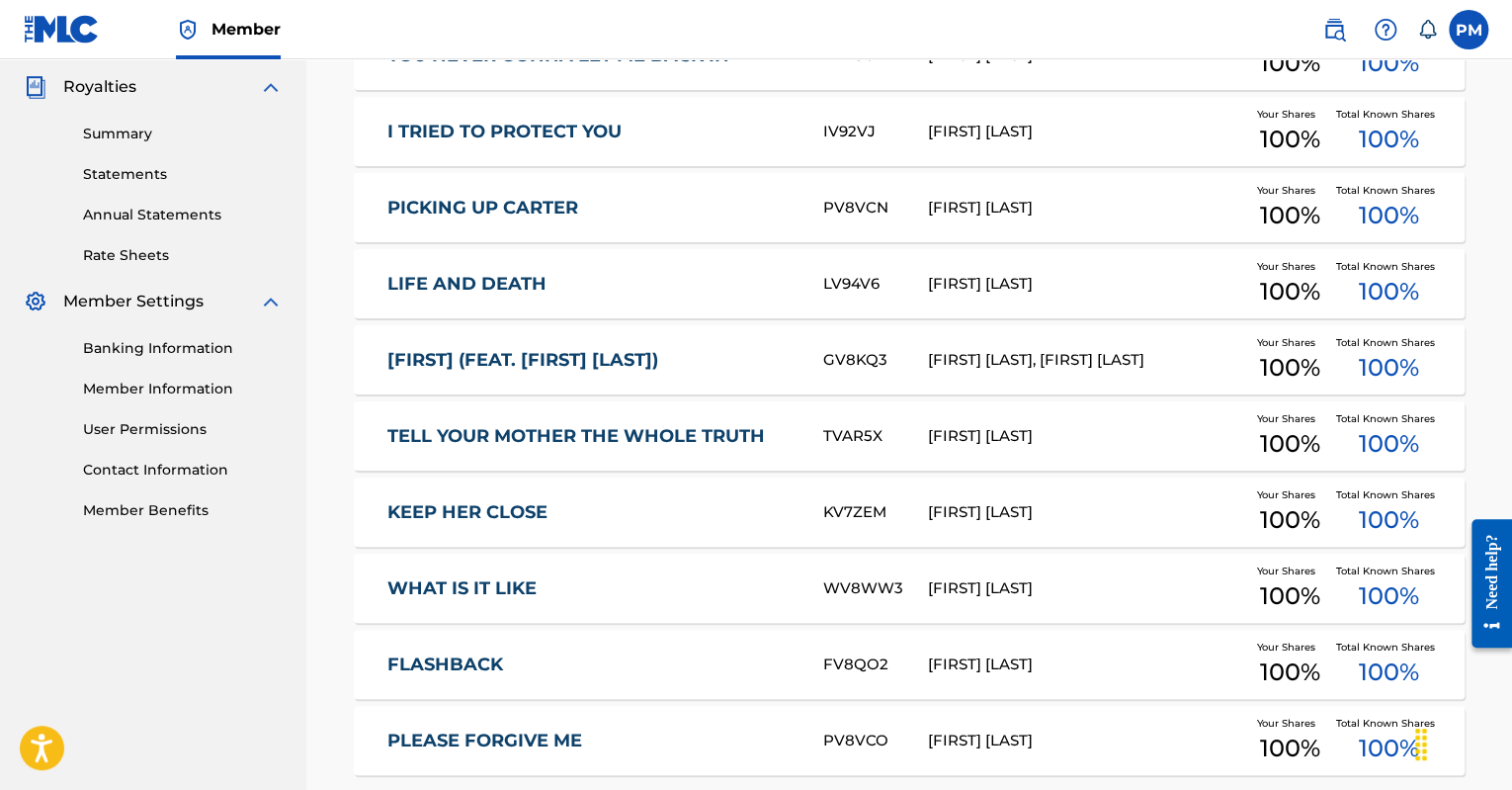 scroll, scrollTop: 767, scrollLeft: 0, axis: vertical 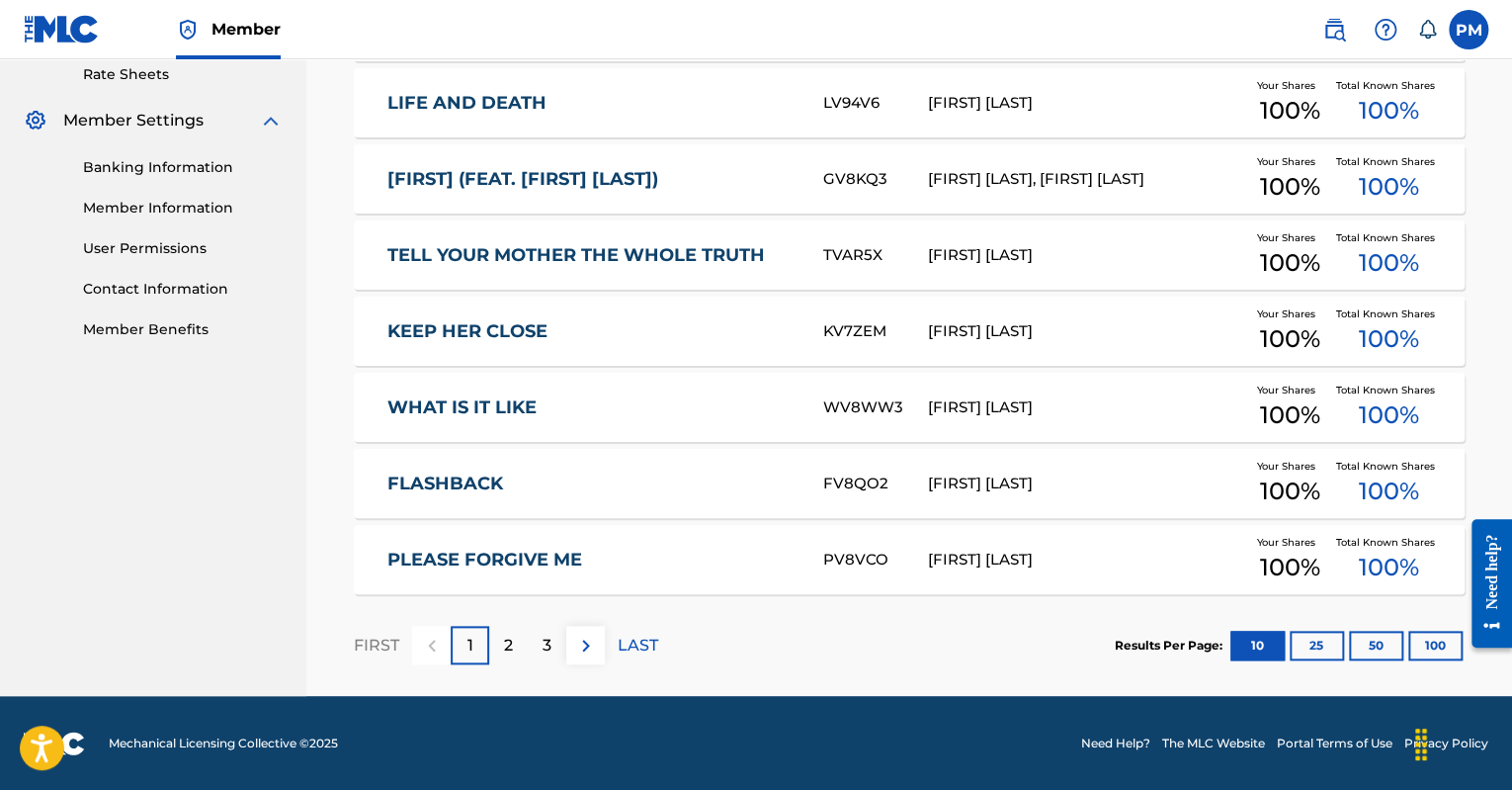 click on "100" at bounding box center [1435, 646] 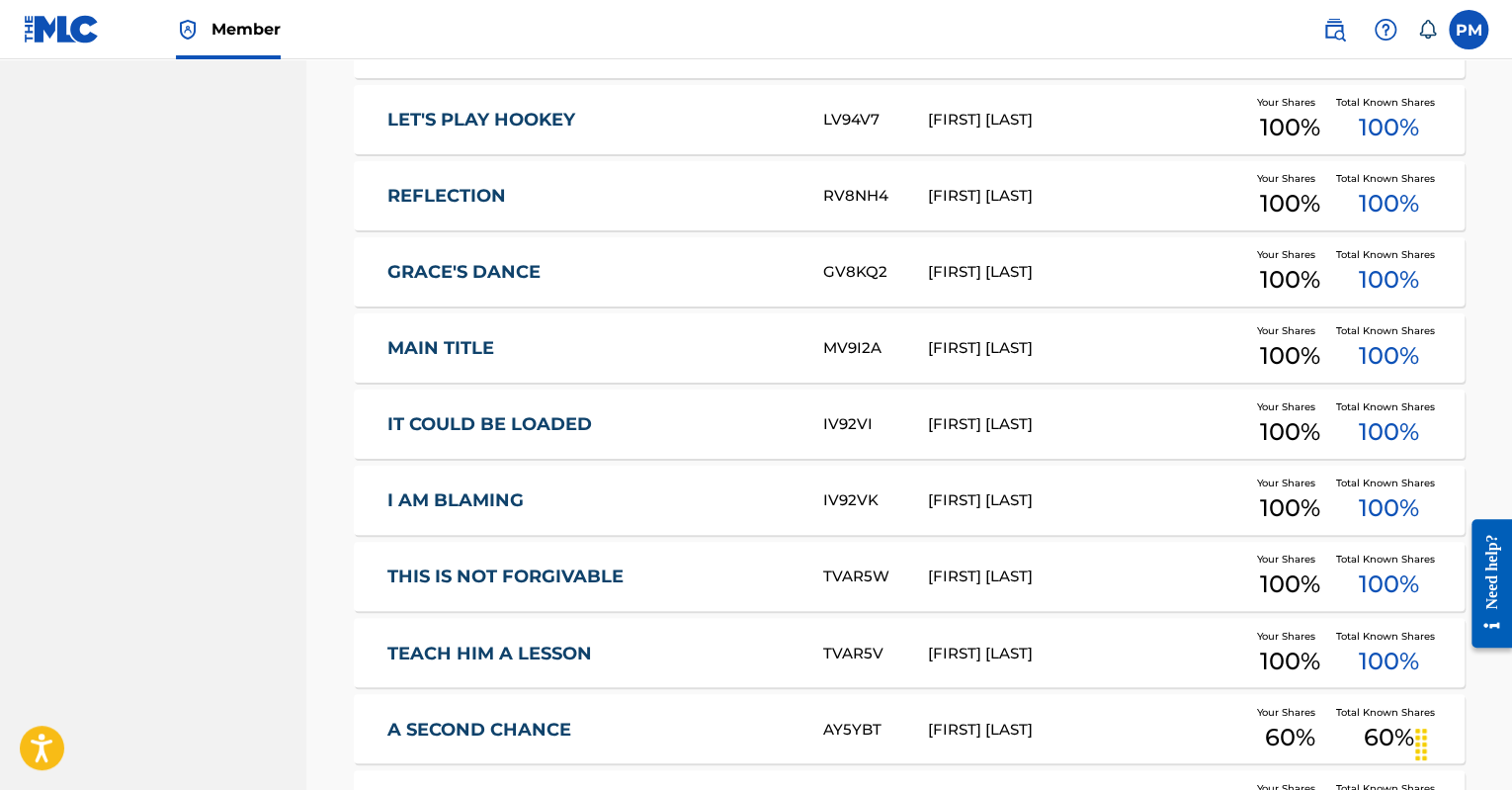 scroll, scrollTop: 1080, scrollLeft: 0, axis: vertical 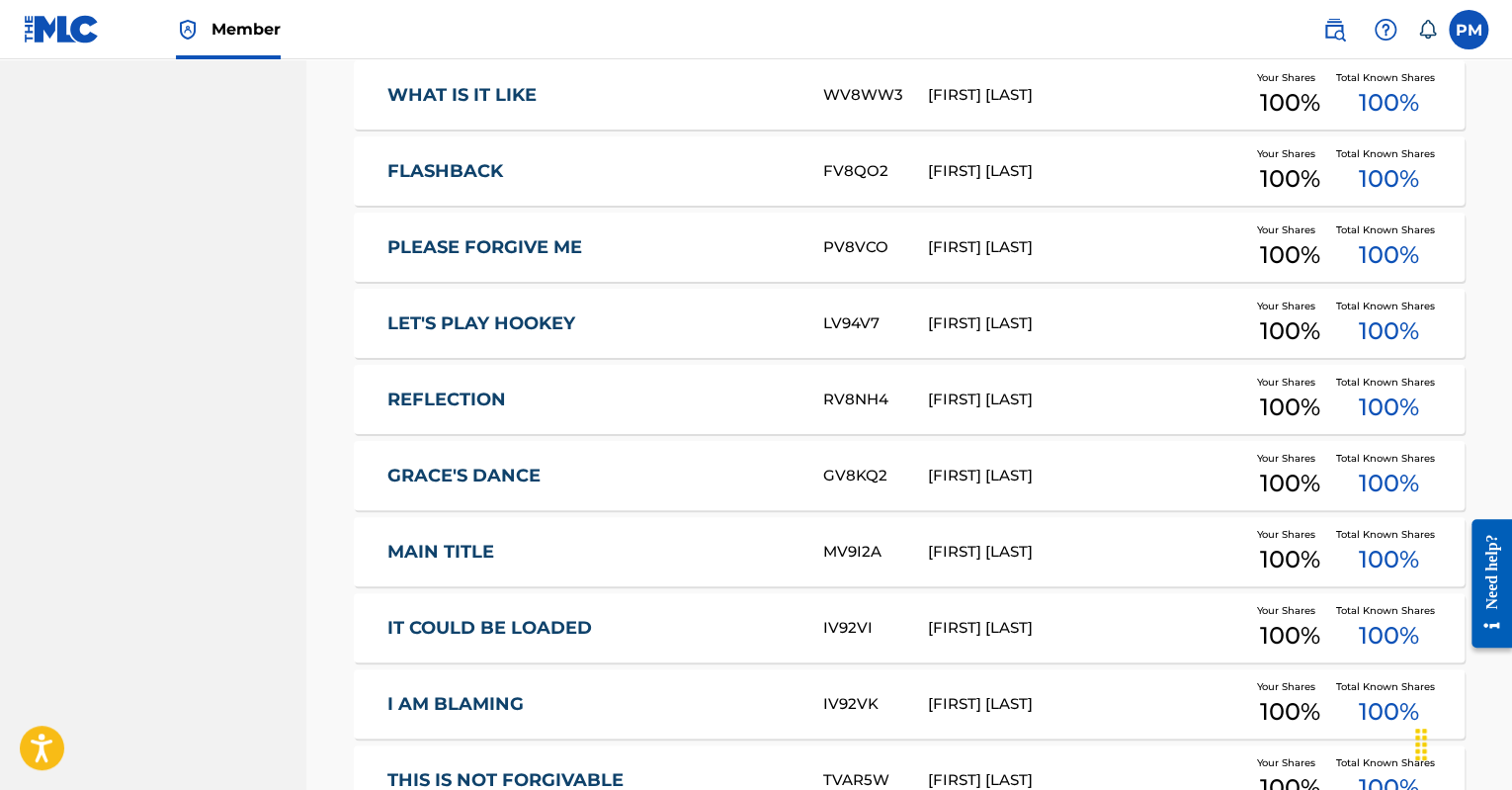 click on "REFLECTION" at bounding box center [592, 399] 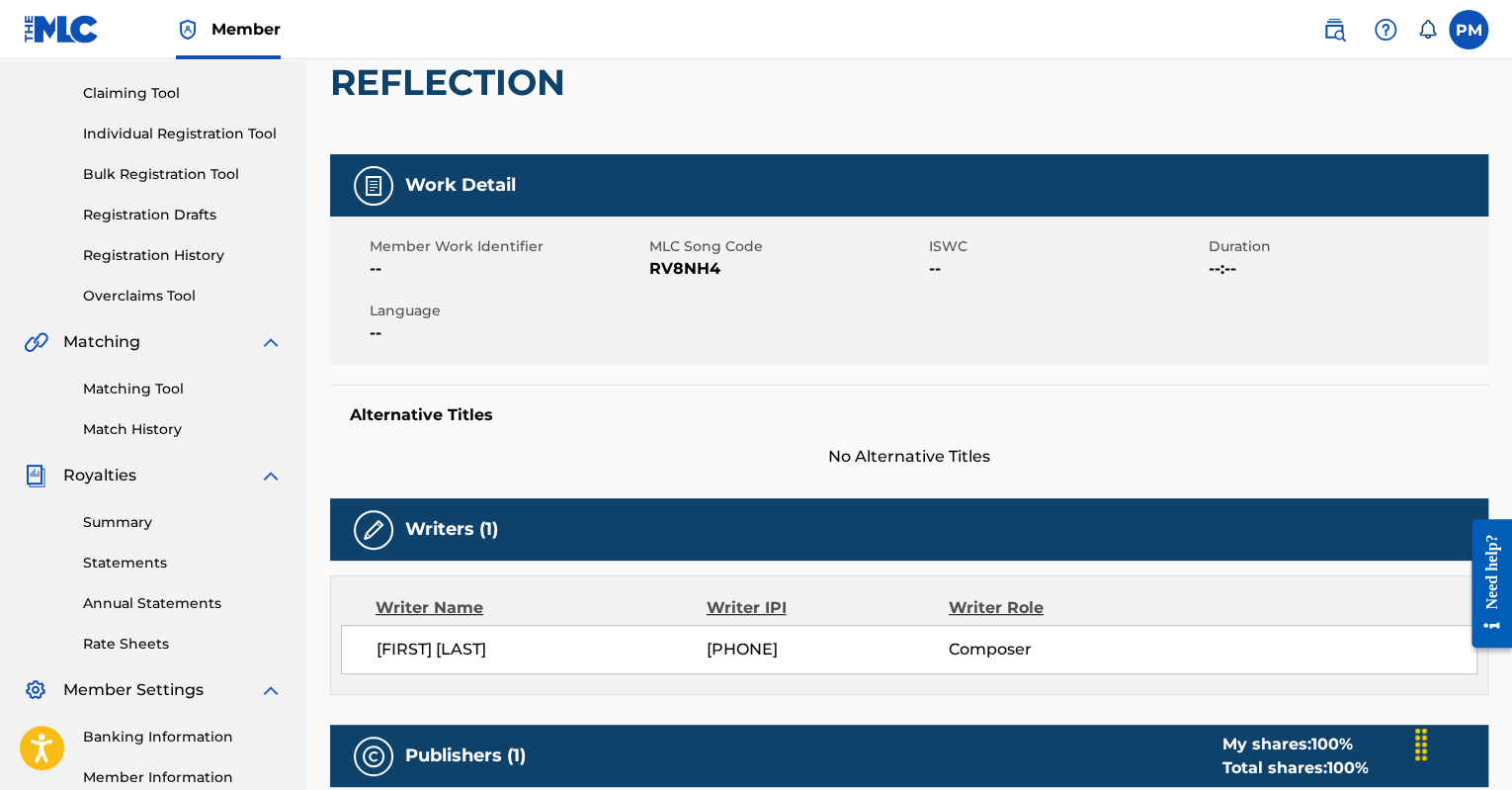 scroll, scrollTop: 0, scrollLeft: 0, axis: both 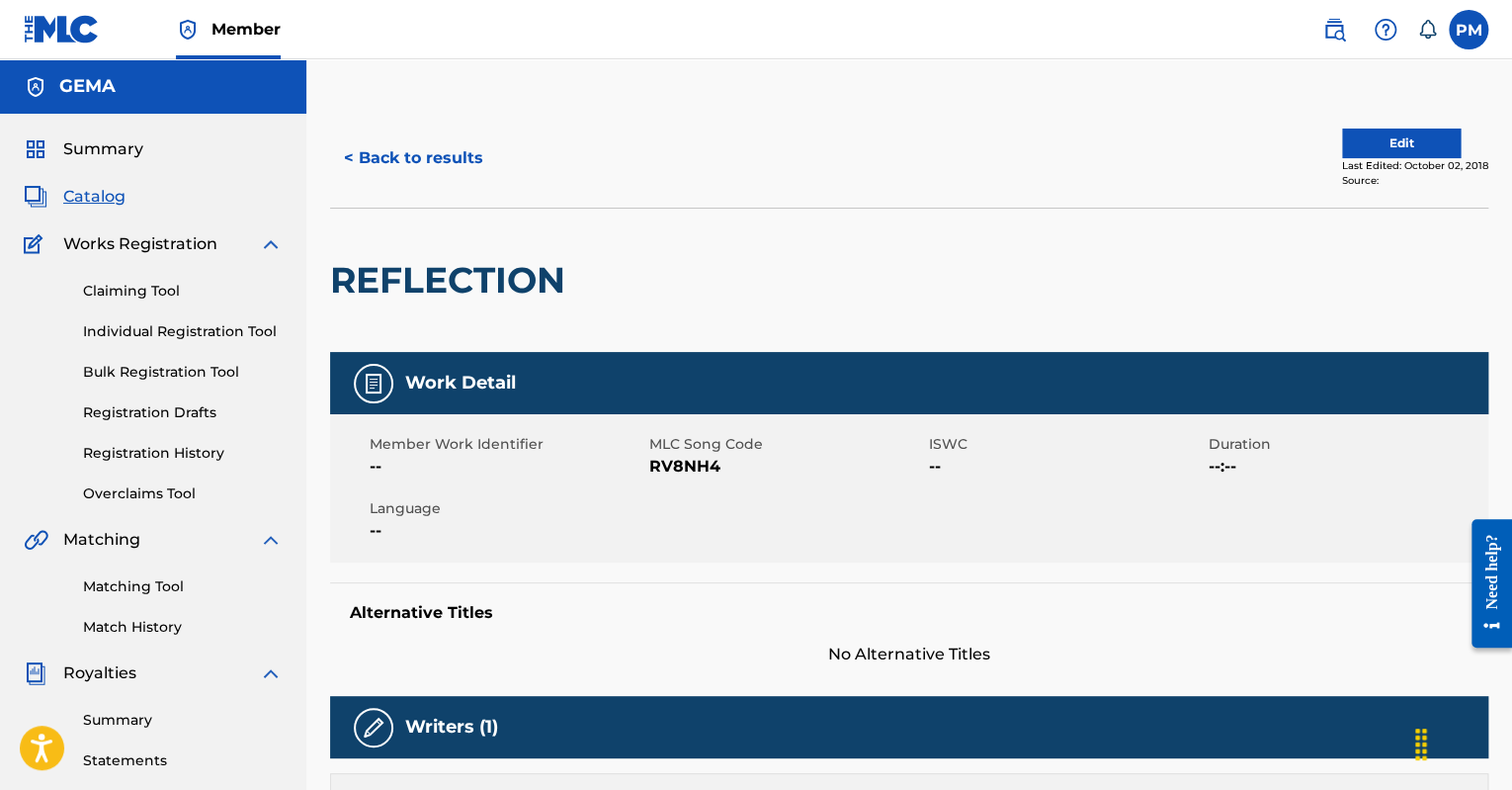 click on "< Back to results" at bounding box center [413, 158] 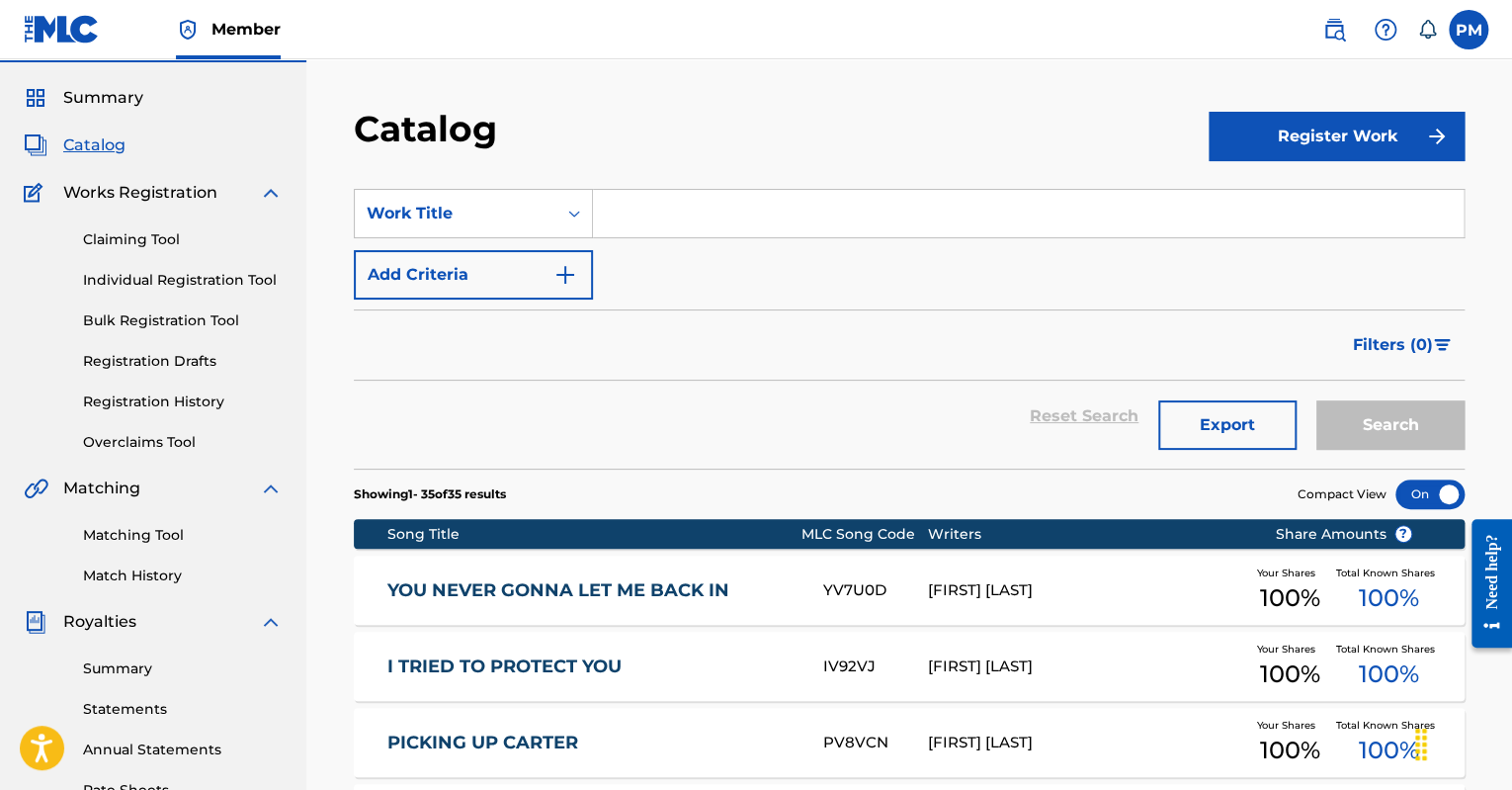 scroll, scrollTop: 0, scrollLeft: 0, axis: both 